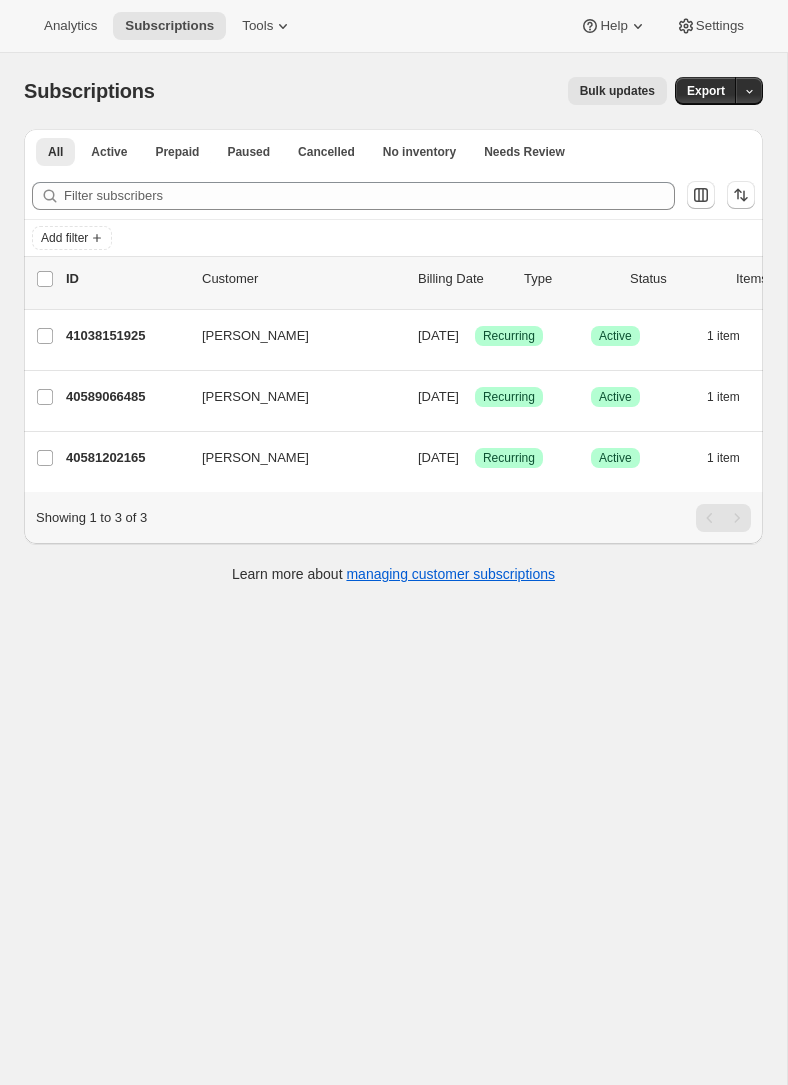 scroll, scrollTop: 0, scrollLeft: 0, axis: both 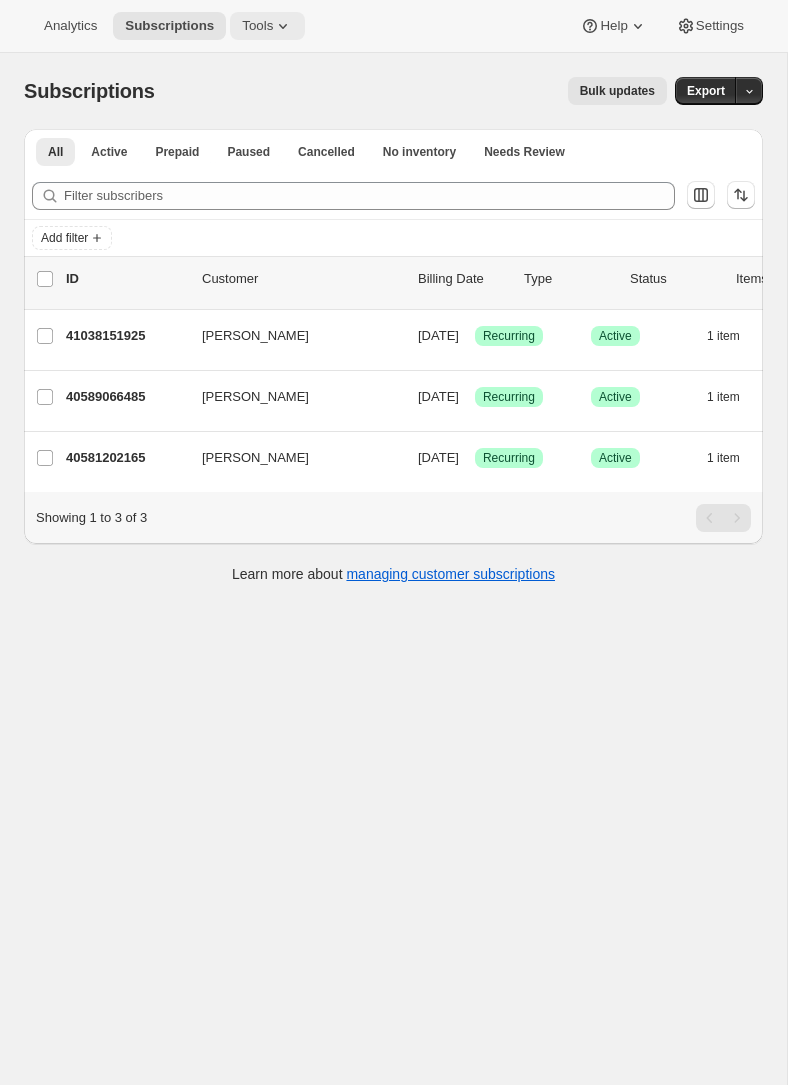 click 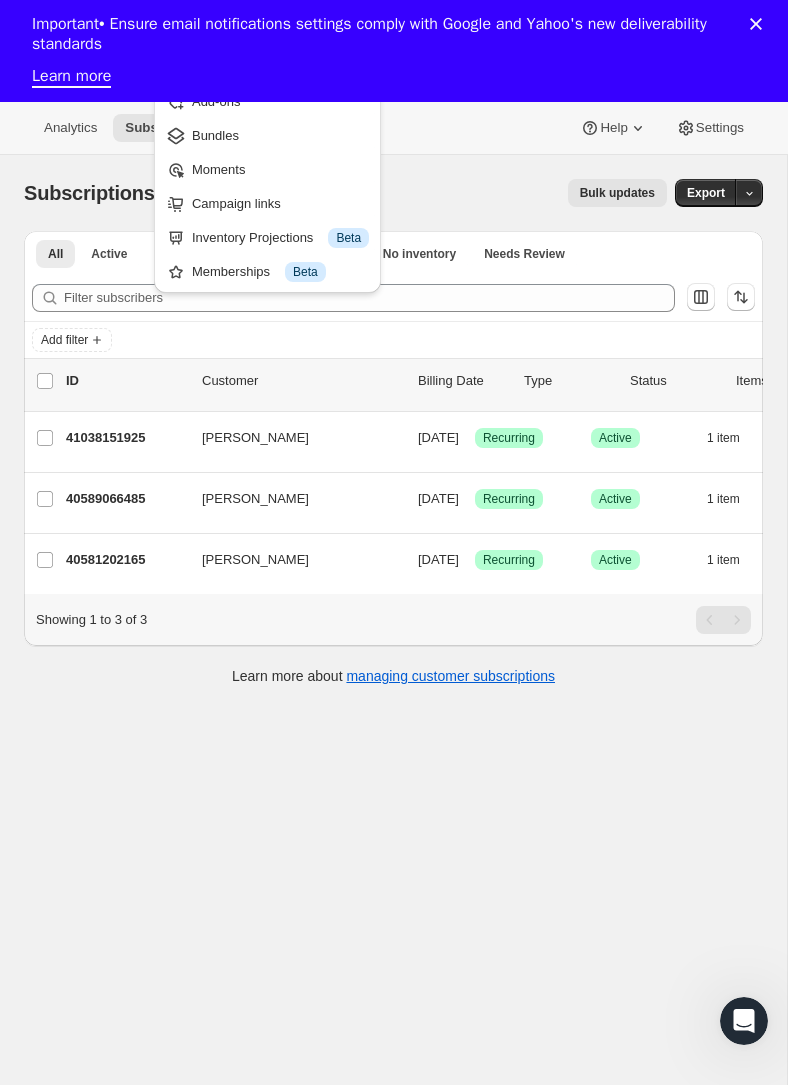 scroll, scrollTop: 0, scrollLeft: 0, axis: both 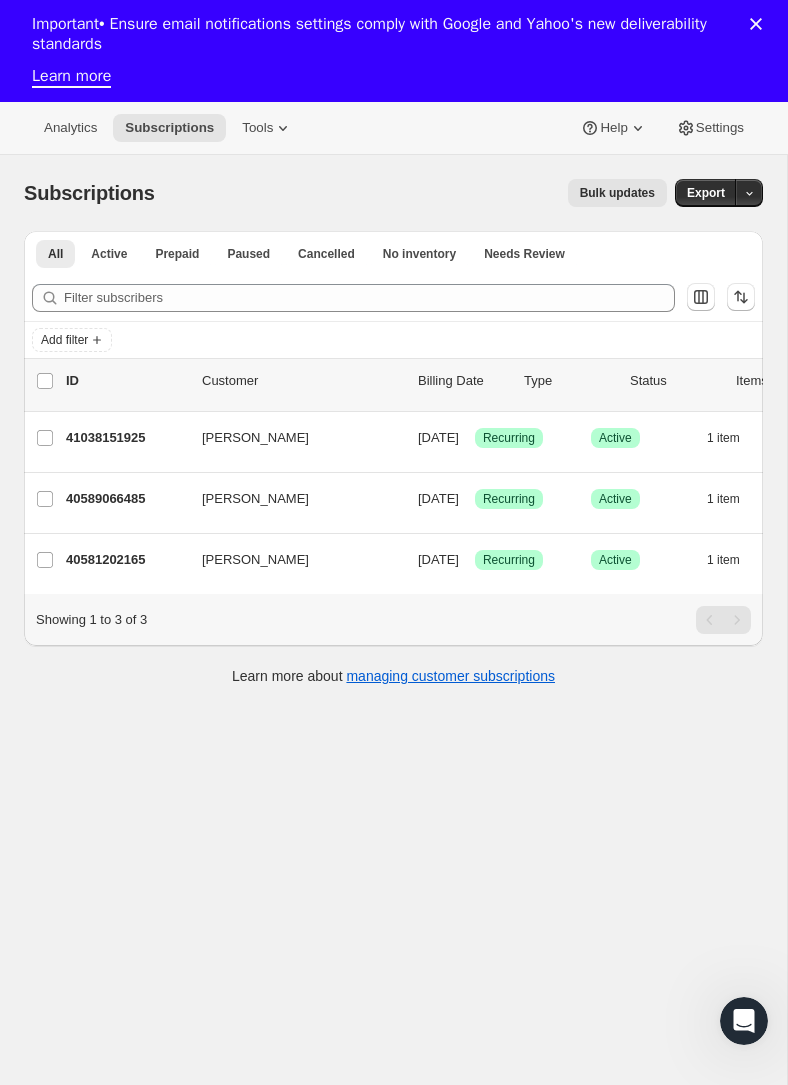 click 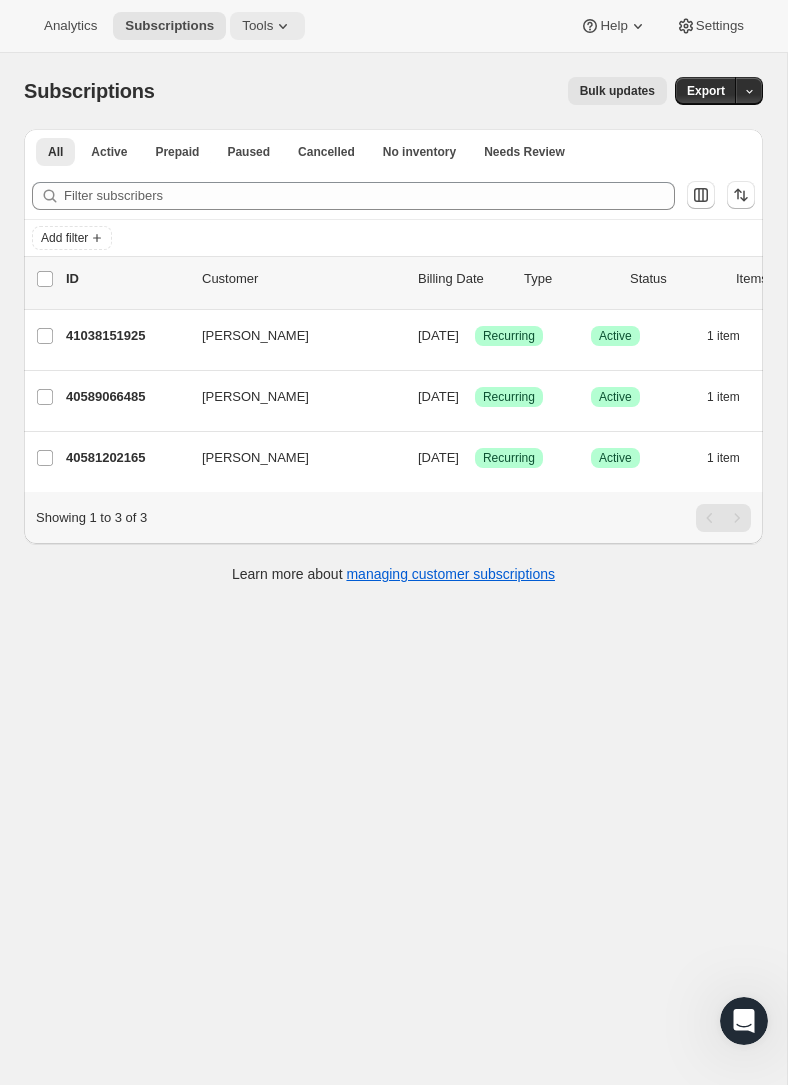 click on "Tools" at bounding box center [257, 26] 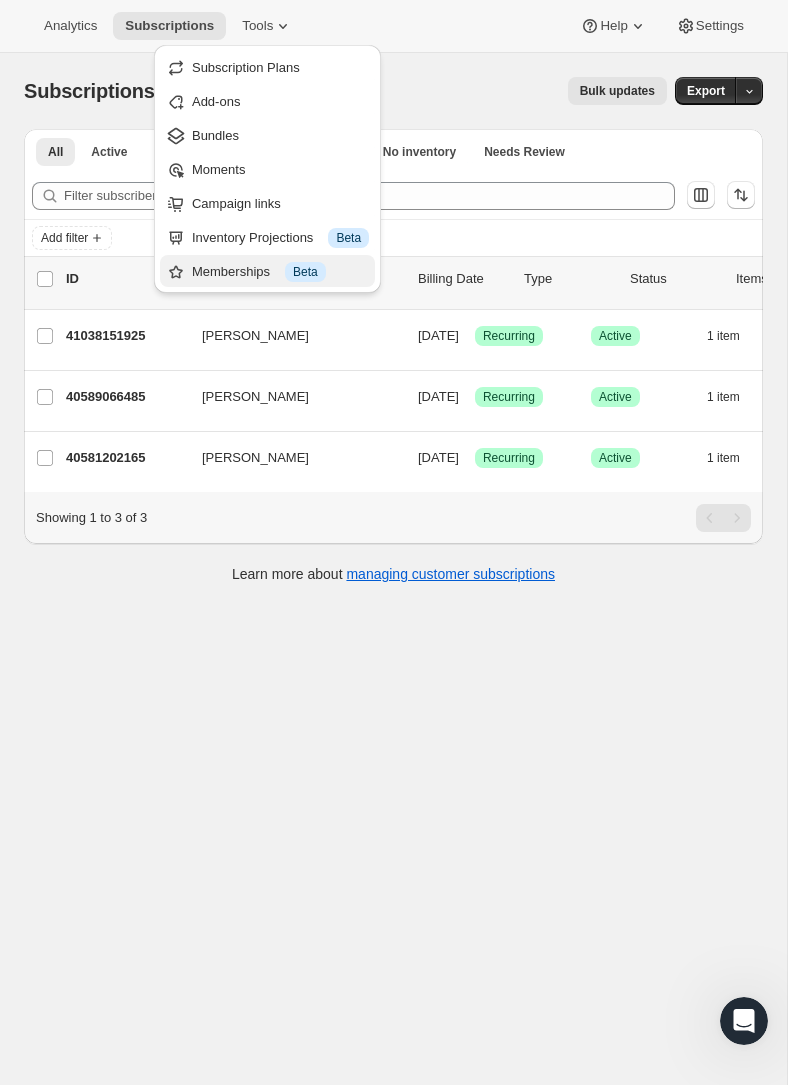 click on "Memberships Info Beta" at bounding box center (280, 272) 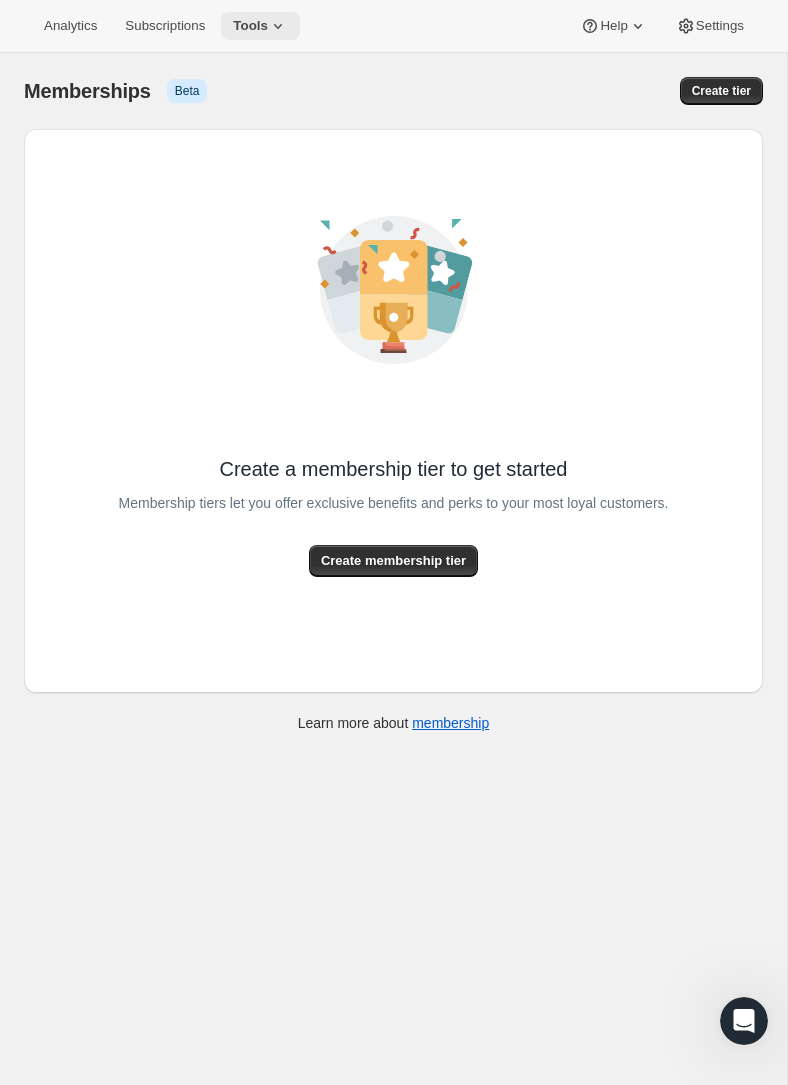 click on "Tools" at bounding box center (250, 26) 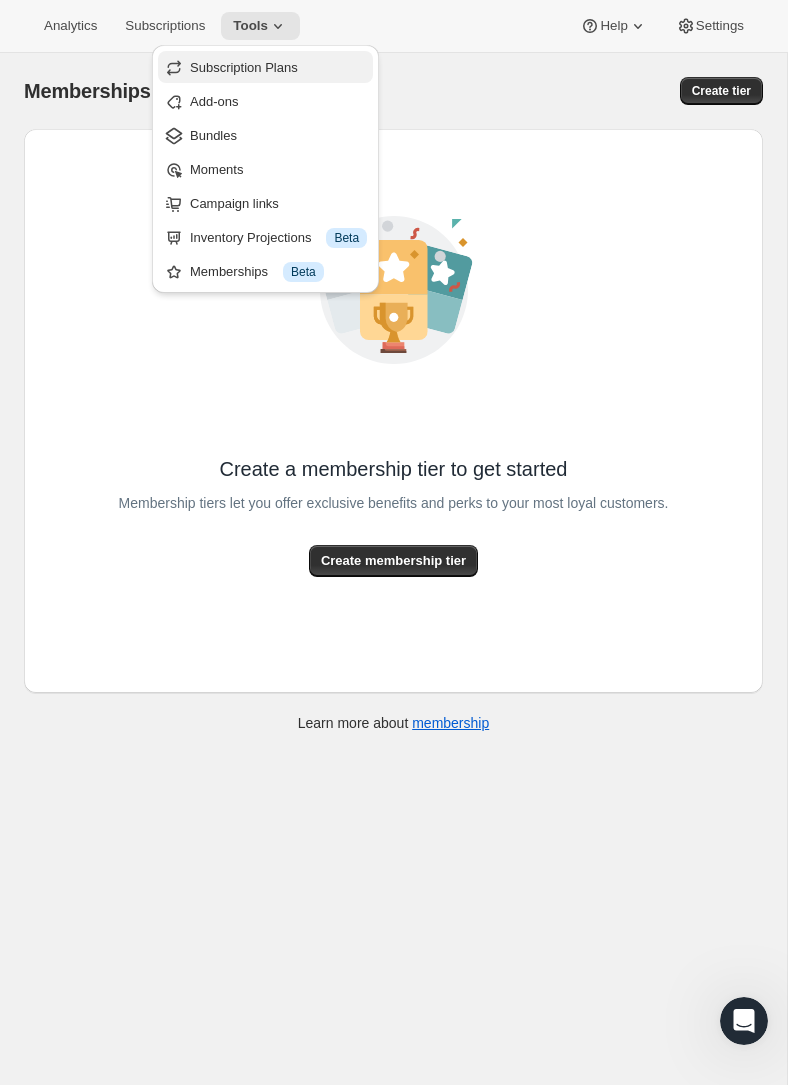 click on "Subscription Plans" at bounding box center (244, 67) 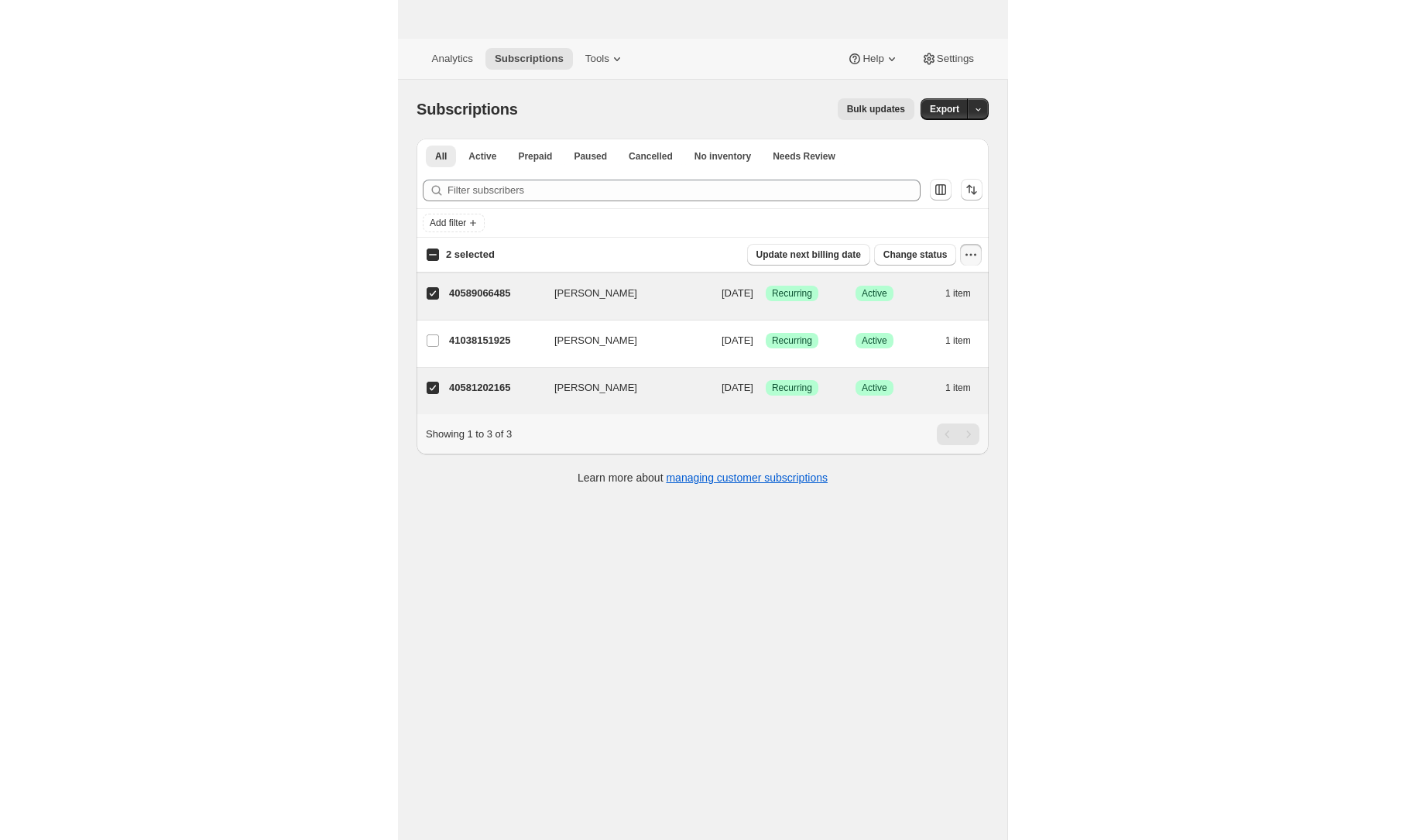 scroll, scrollTop: 0, scrollLeft: 0, axis: both 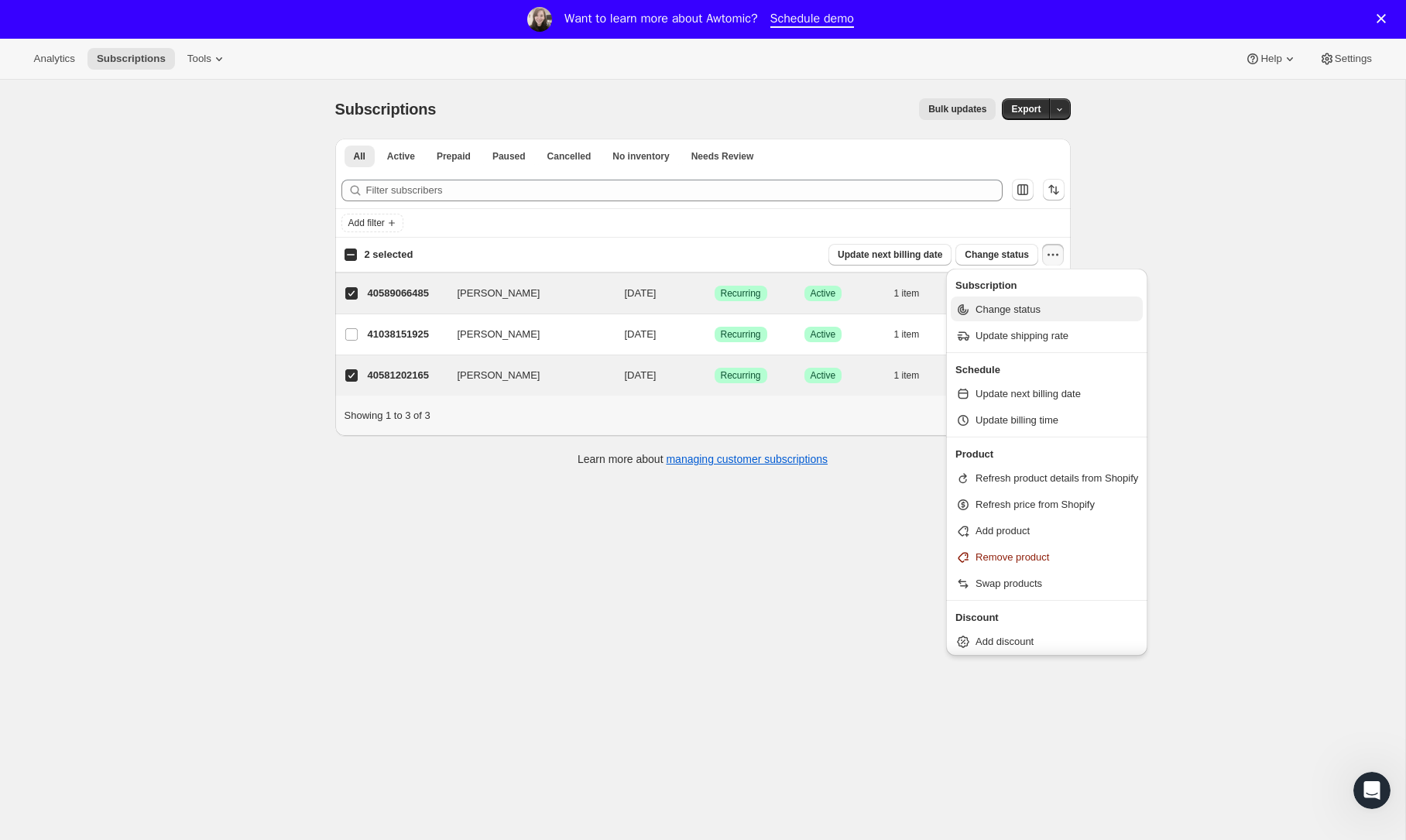 click on "Change status" at bounding box center (1057, 310) 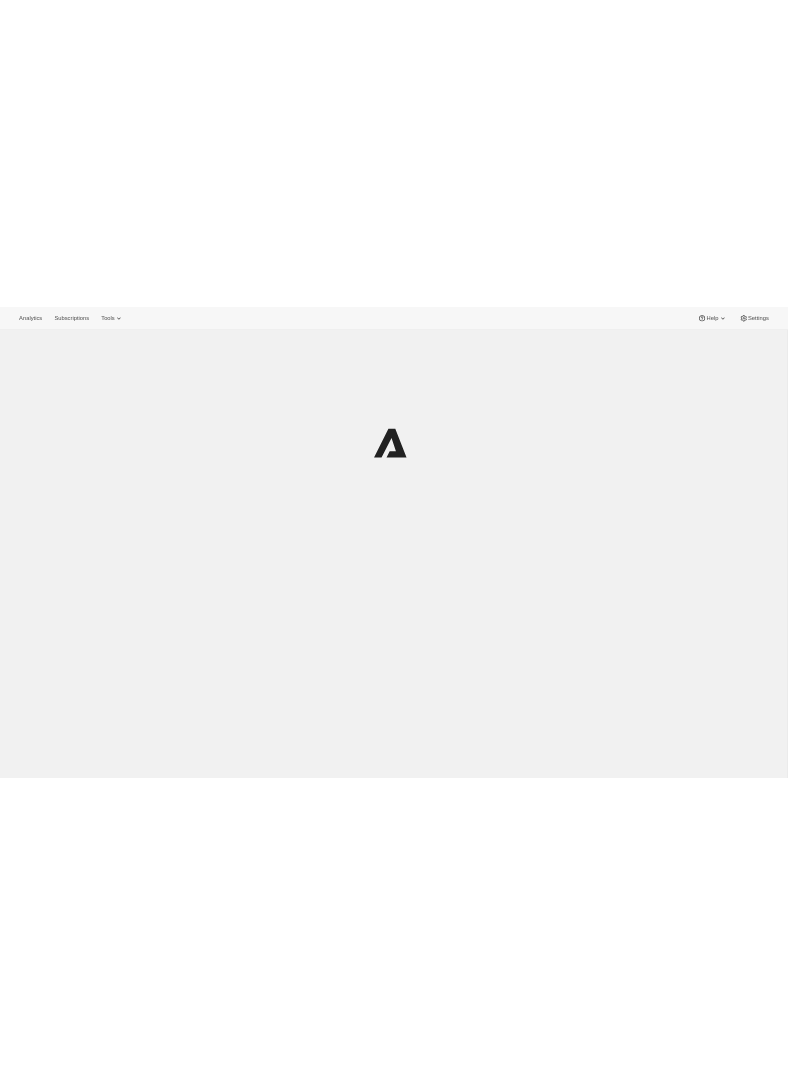 scroll, scrollTop: 0, scrollLeft: 0, axis: both 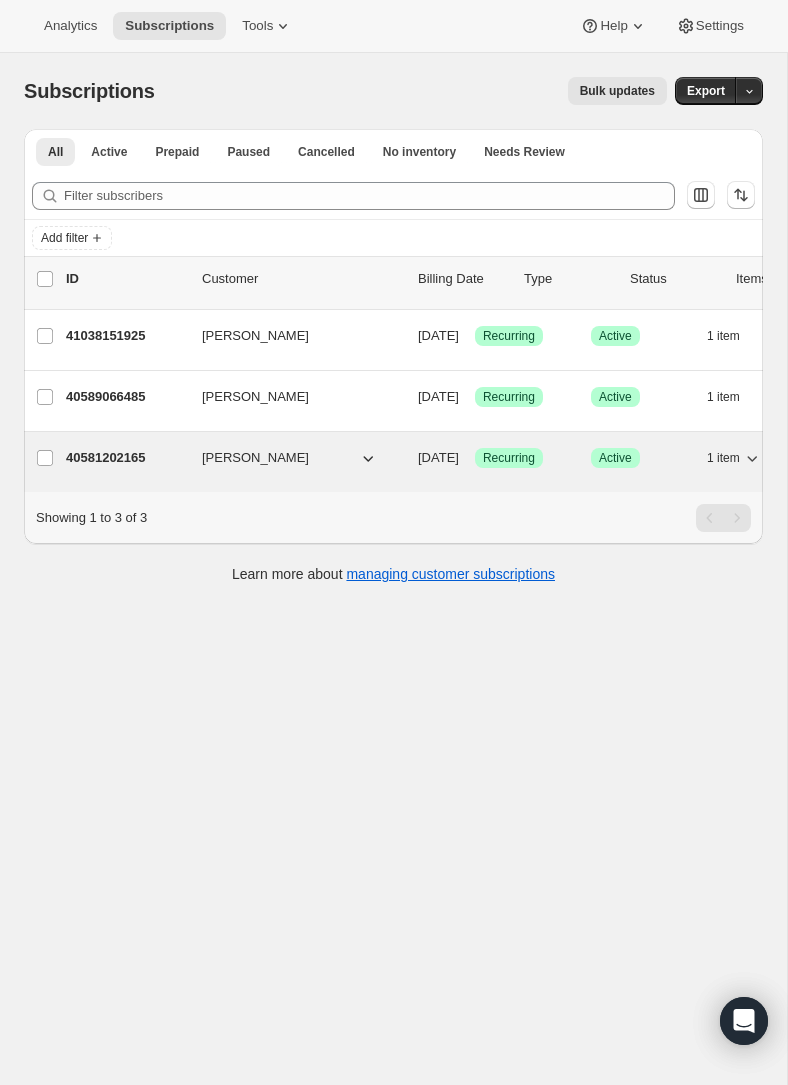 click on "40581202165" at bounding box center [126, 458] 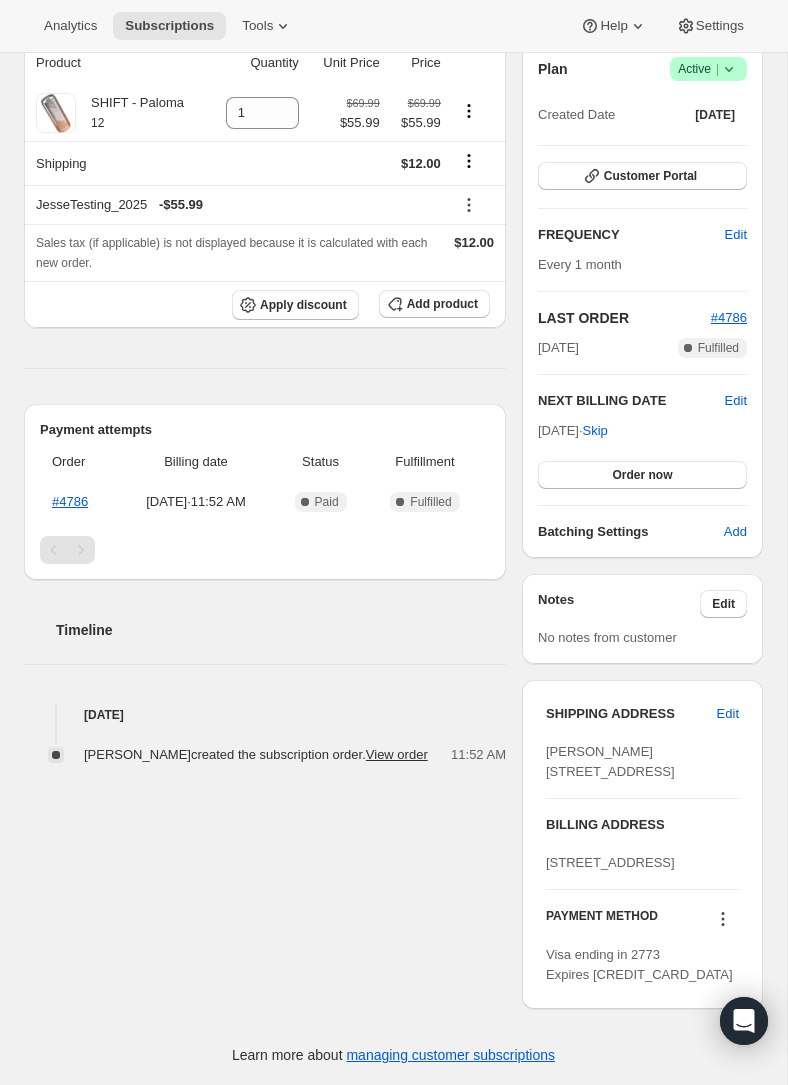 scroll, scrollTop: 264, scrollLeft: 0, axis: vertical 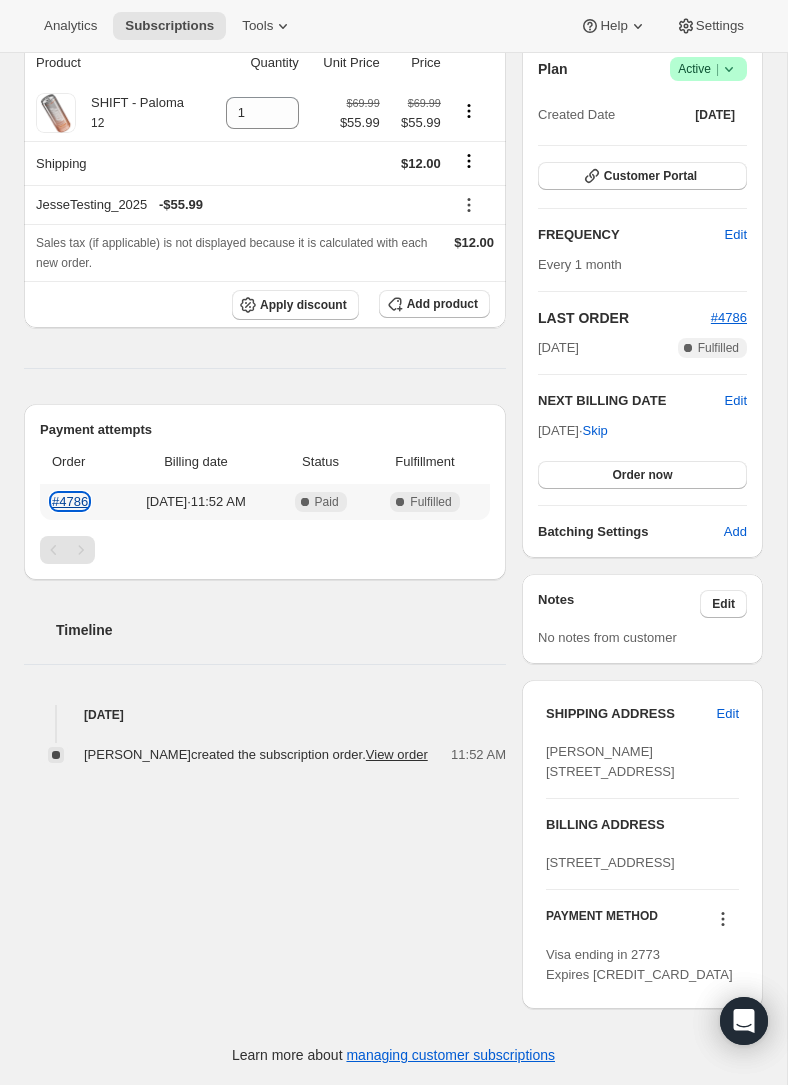 click on "#4786" at bounding box center (70, 501) 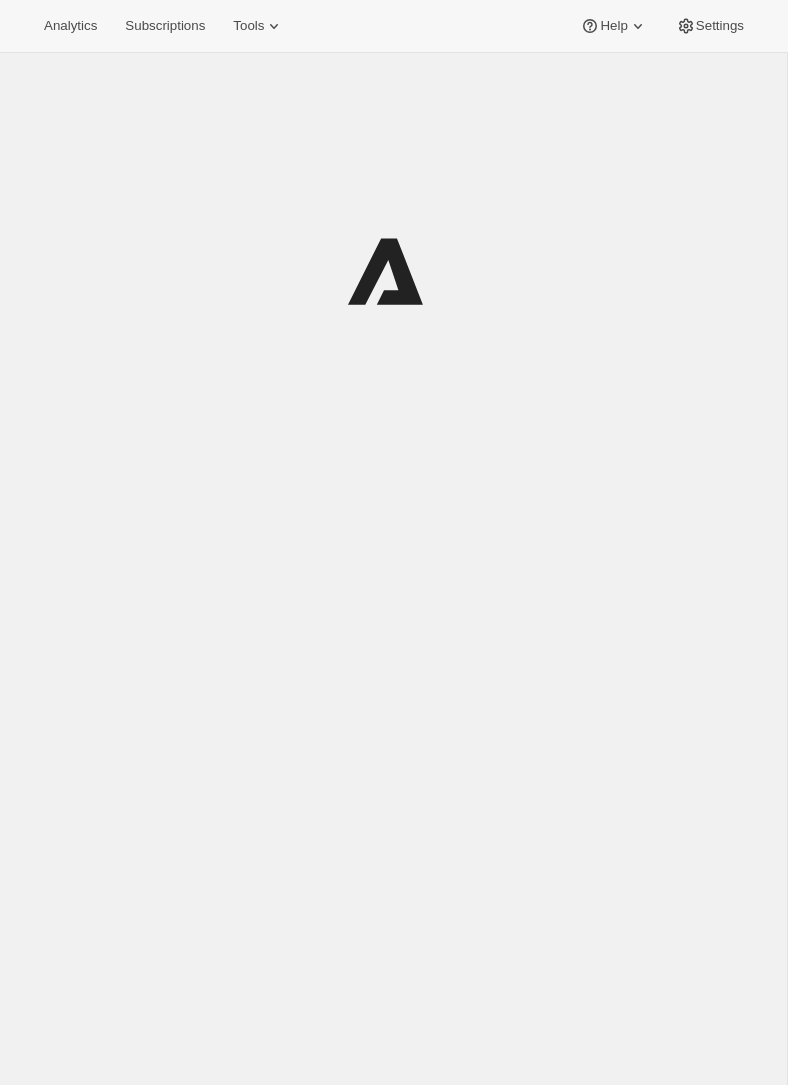 scroll, scrollTop: 0, scrollLeft: 0, axis: both 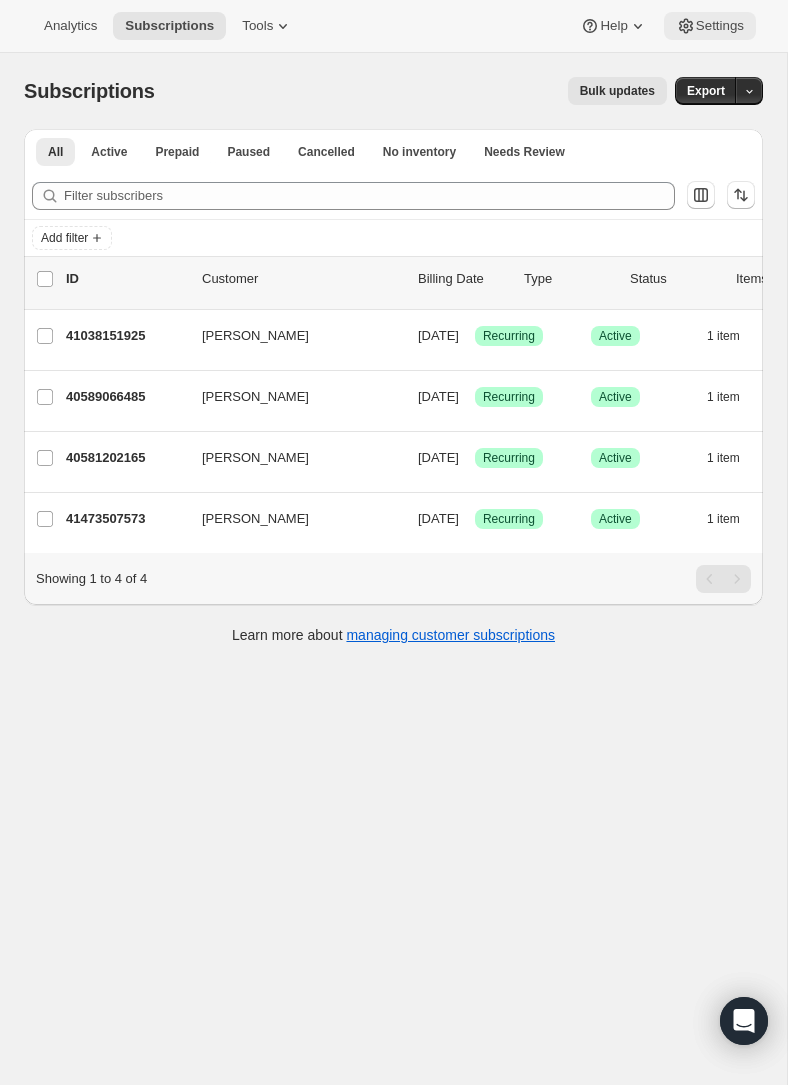 click on "Settings" at bounding box center [720, 26] 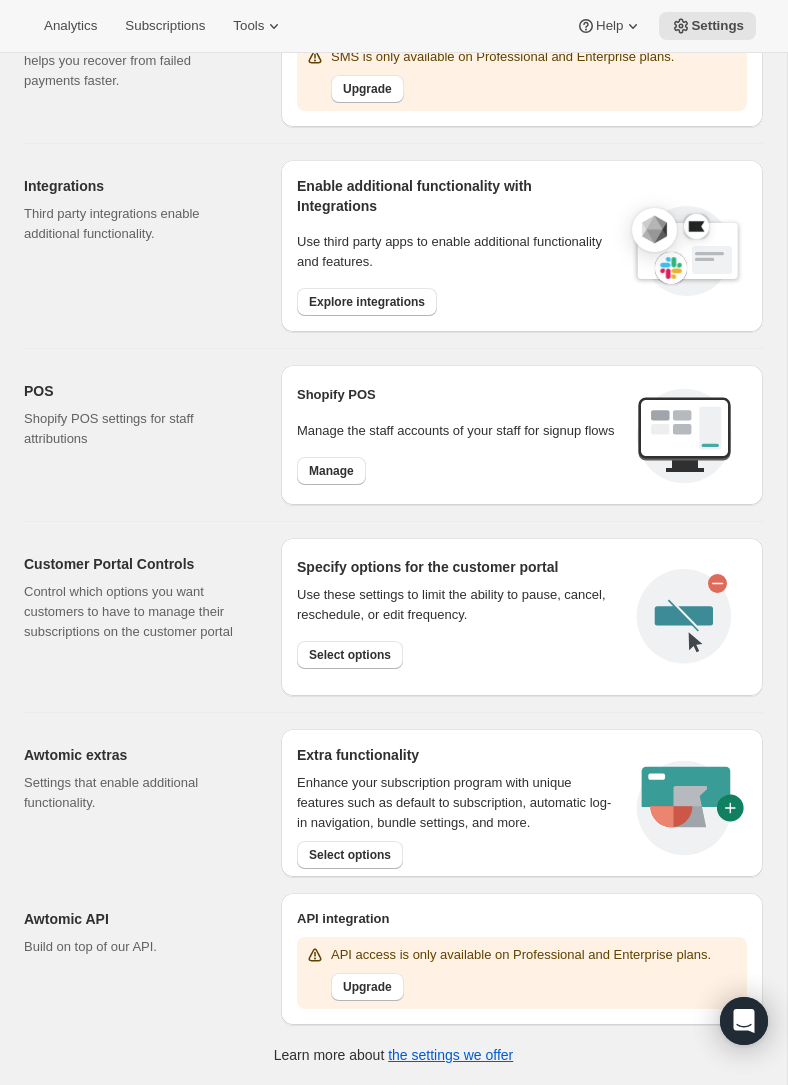 scroll, scrollTop: 630, scrollLeft: 0, axis: vertical 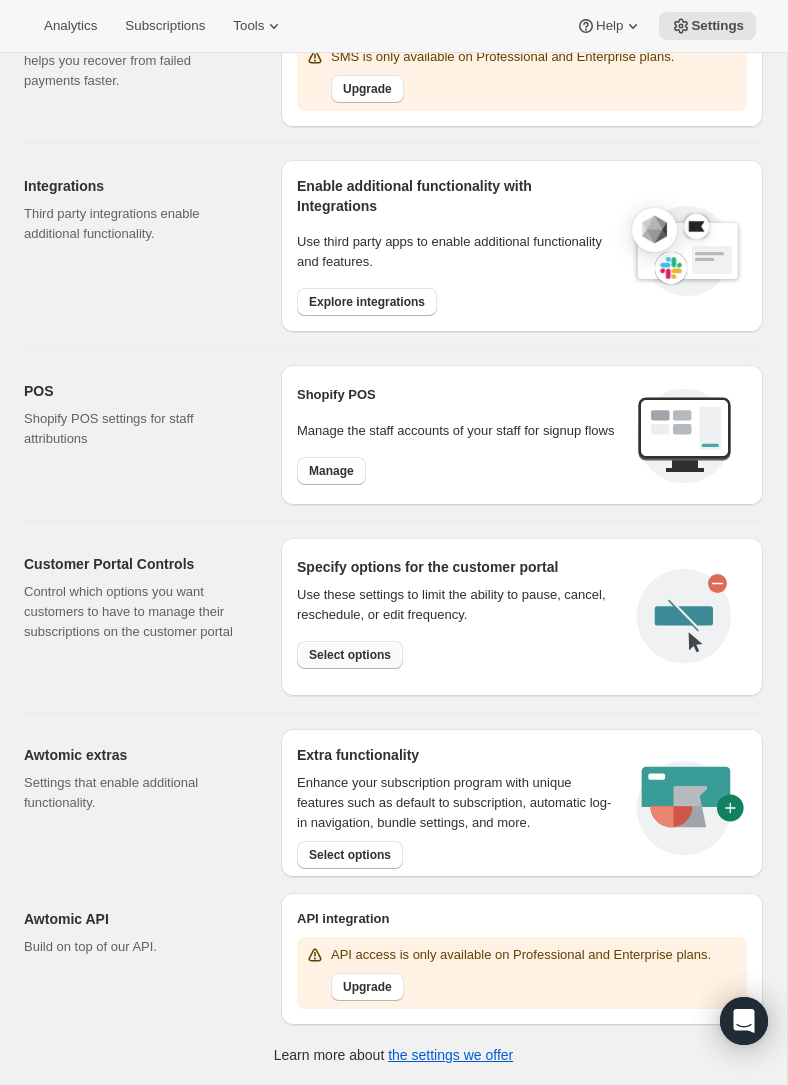 click on "Select options" at bounding box center [350, 655] 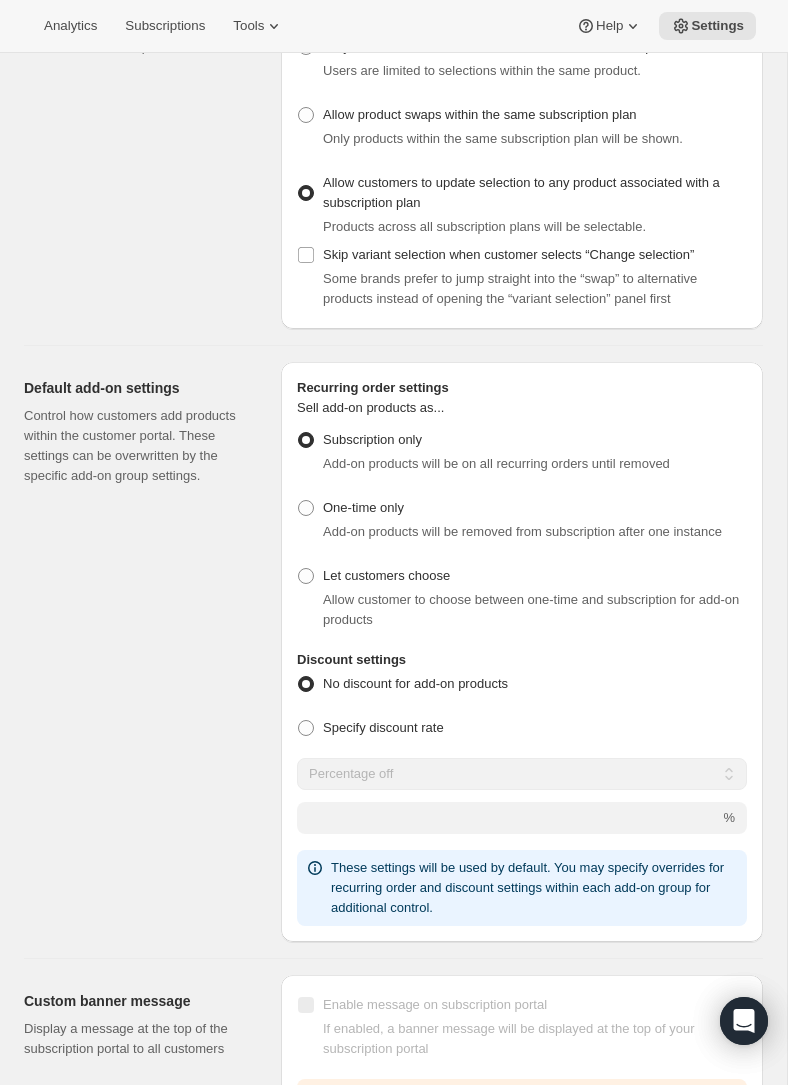 scroll, scrollTop: 604, scrollLeft: 0, axis: vertical 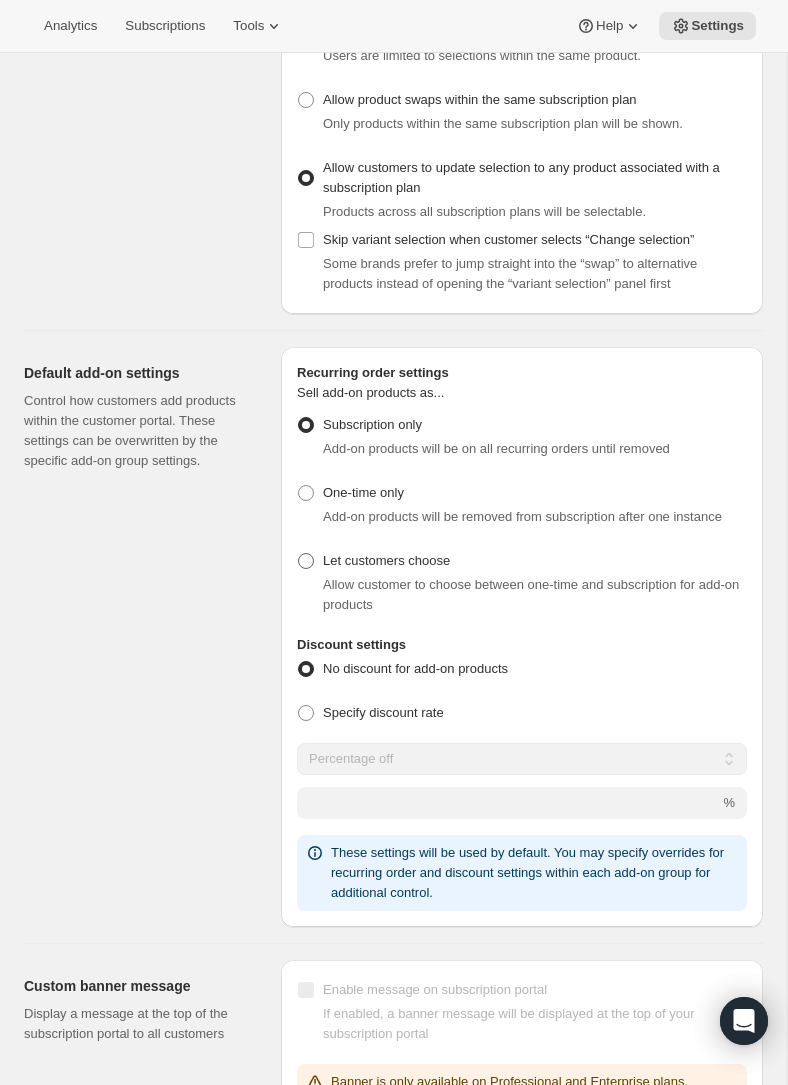 click at bounding box center (306, 561) 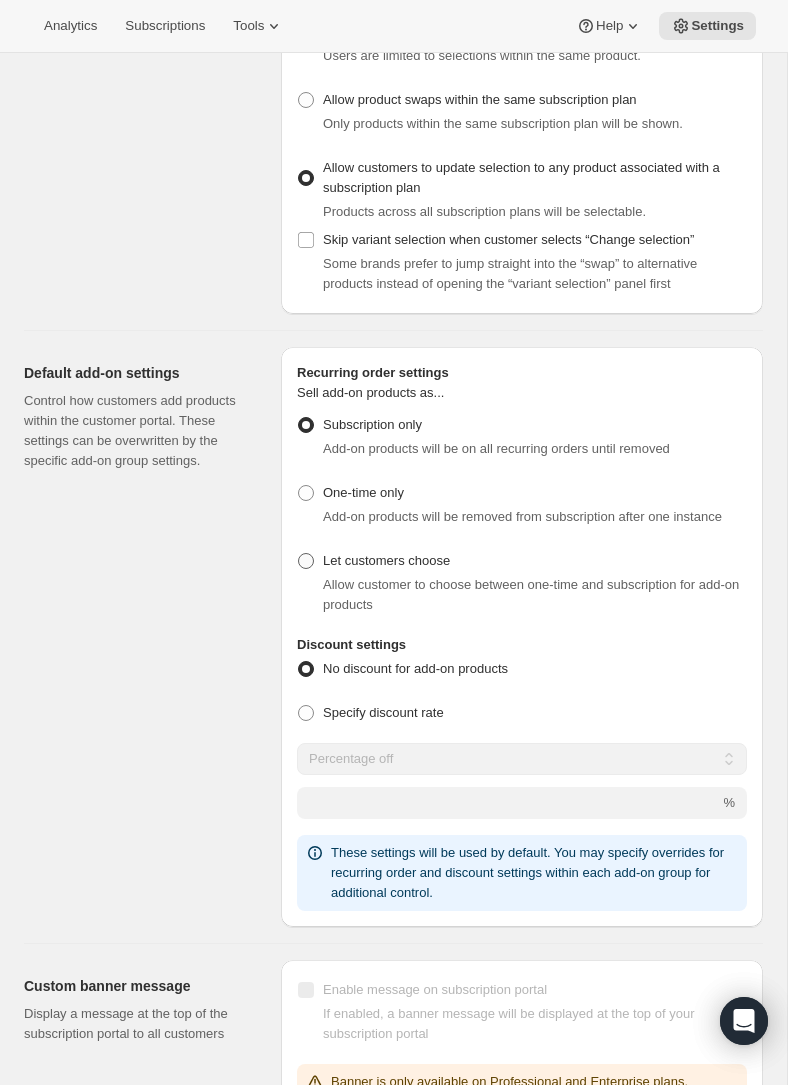radio on "true" 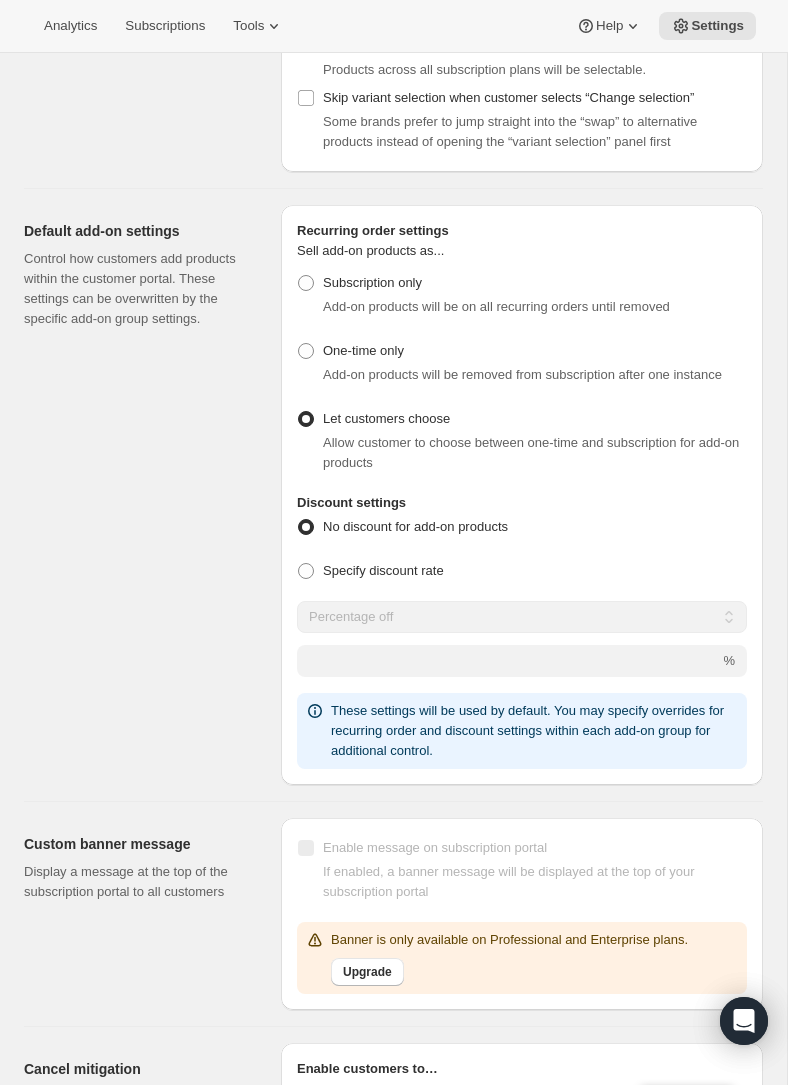 scroll, scrollTop: 748, scrollLeft: 0, axis: vertical 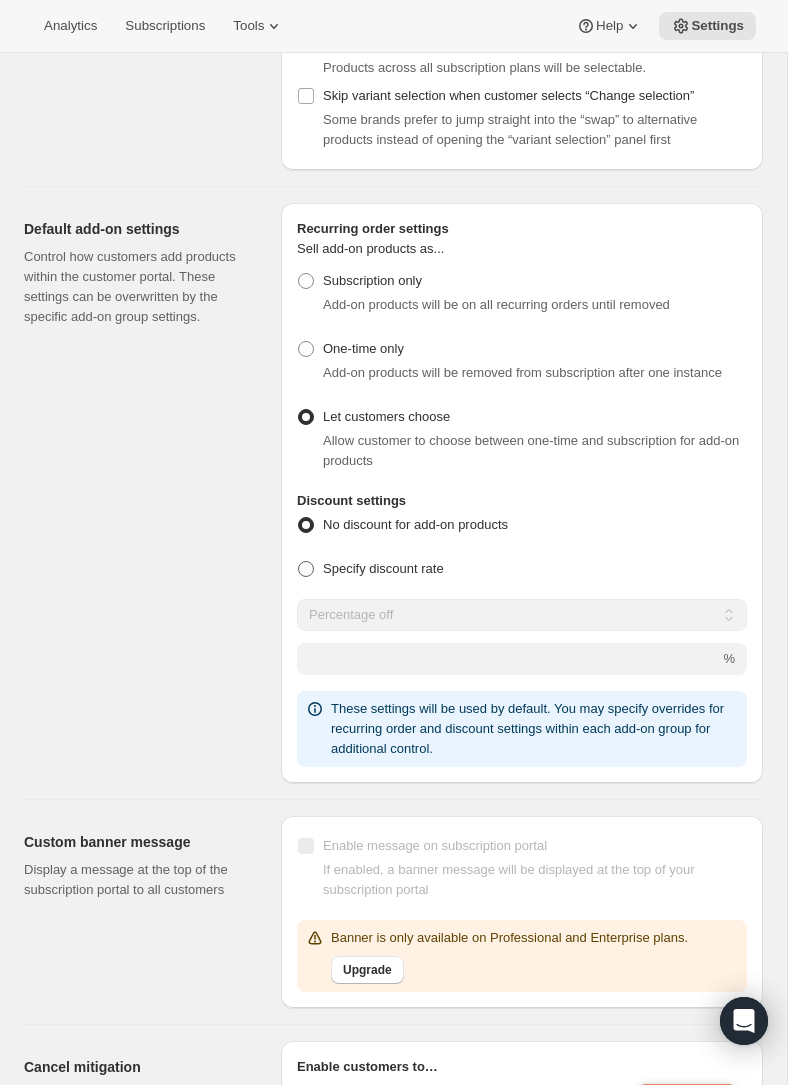 click at bounding box center (306, 569) 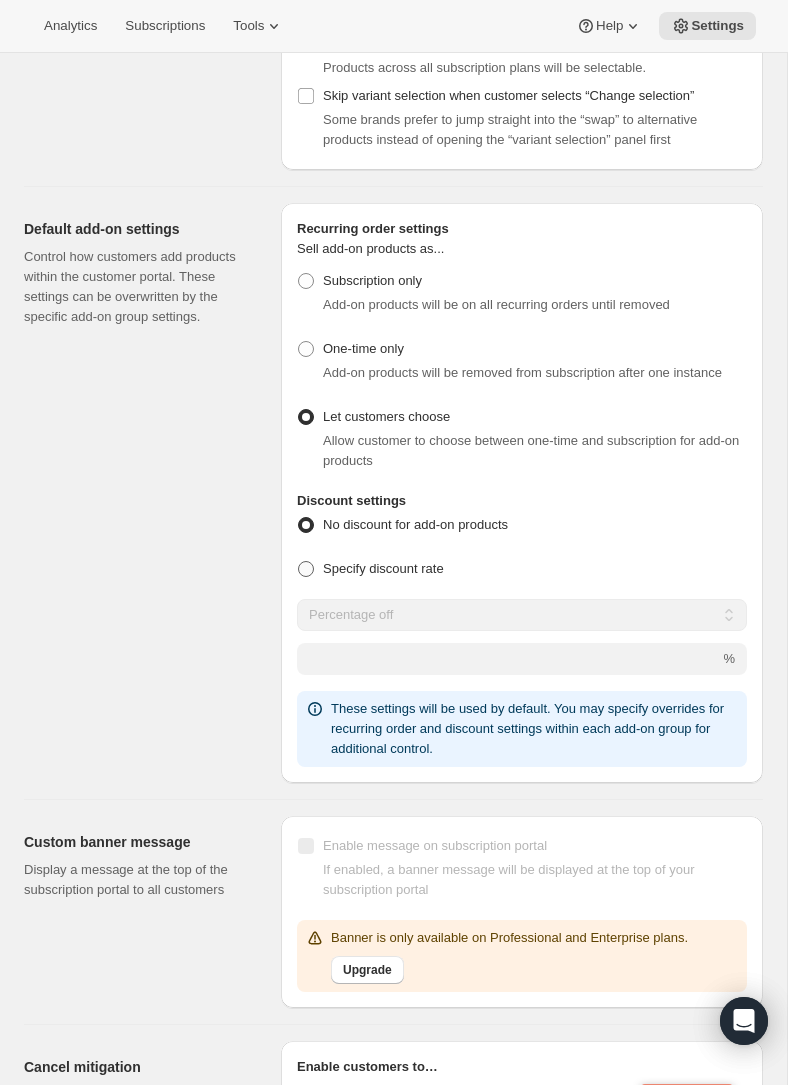radio on "true" 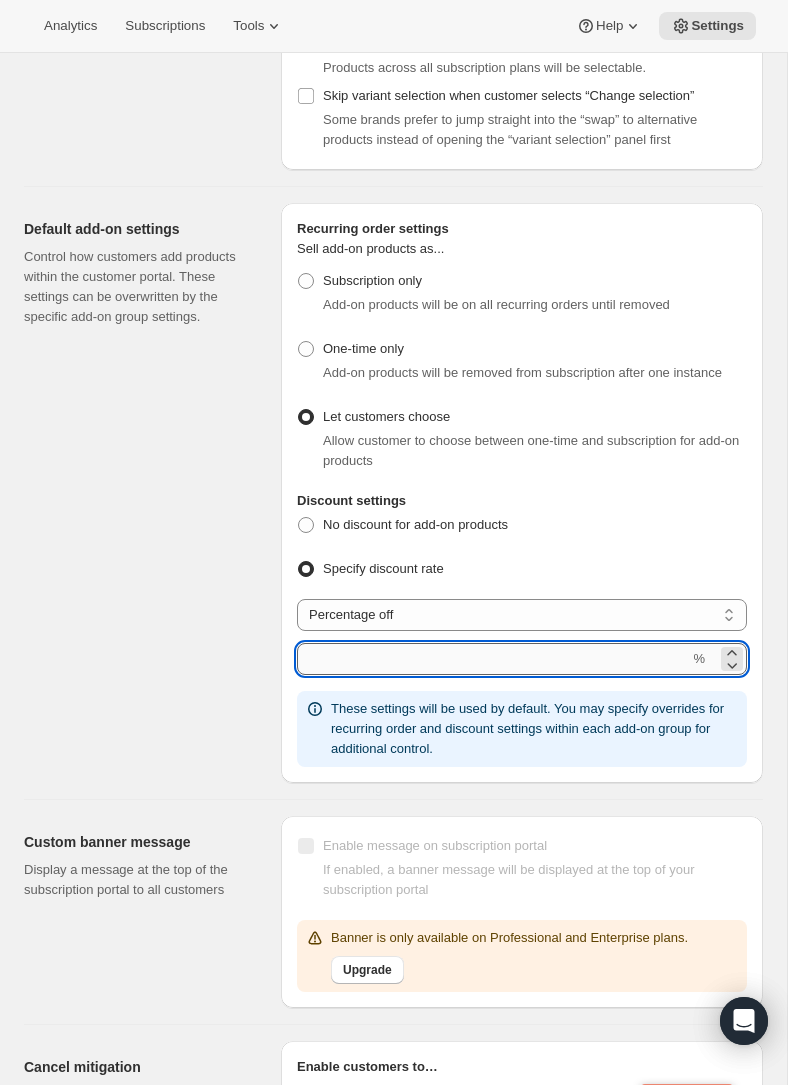 click at bounding box center [493, 659] 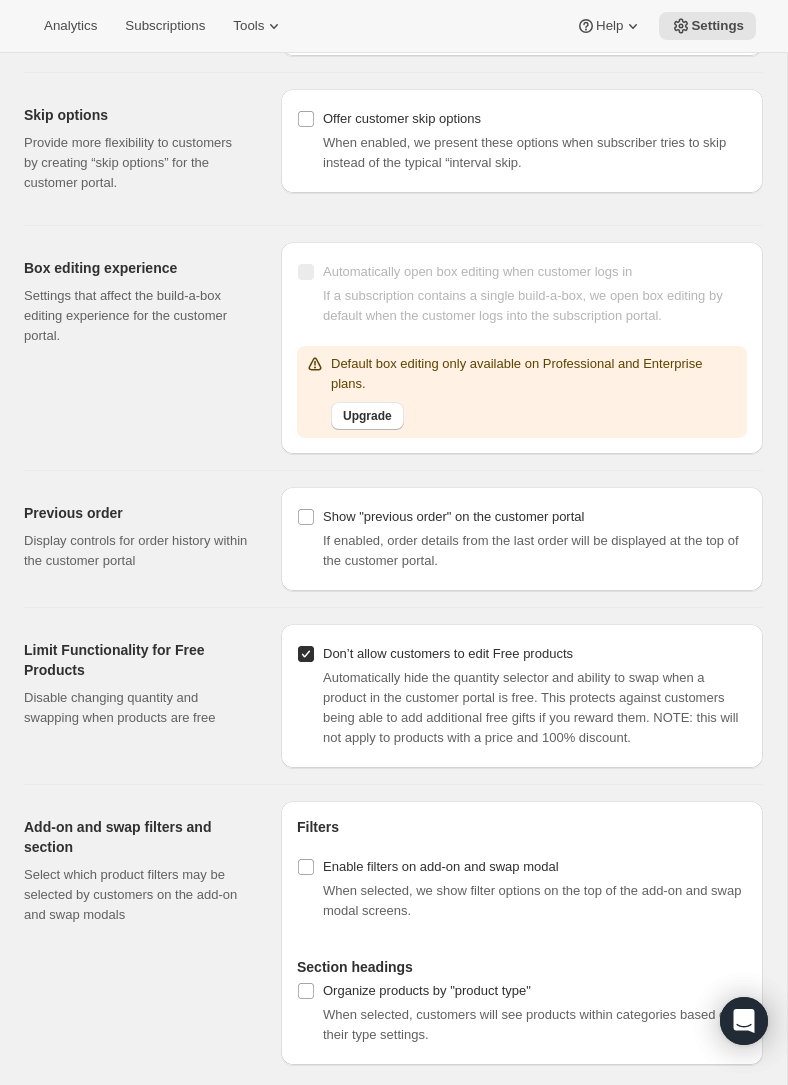 scroll, scrollTop: 1949, scrollLeft: 0, axis: vertical 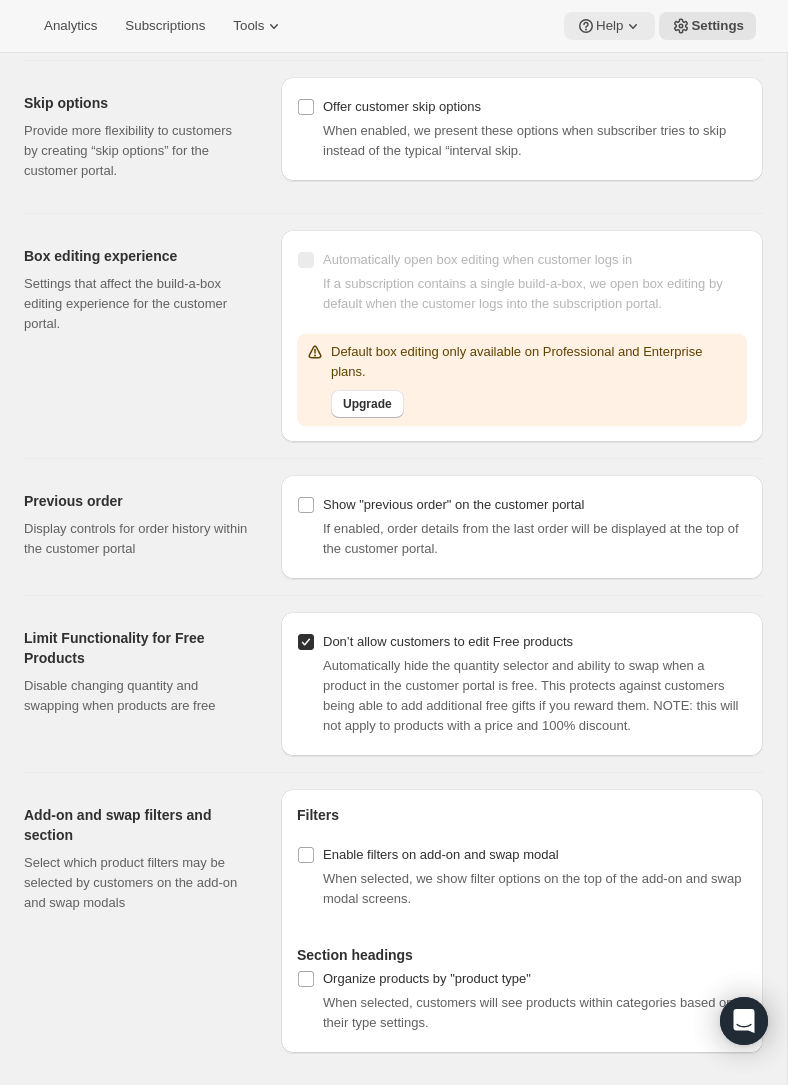 type on "20" 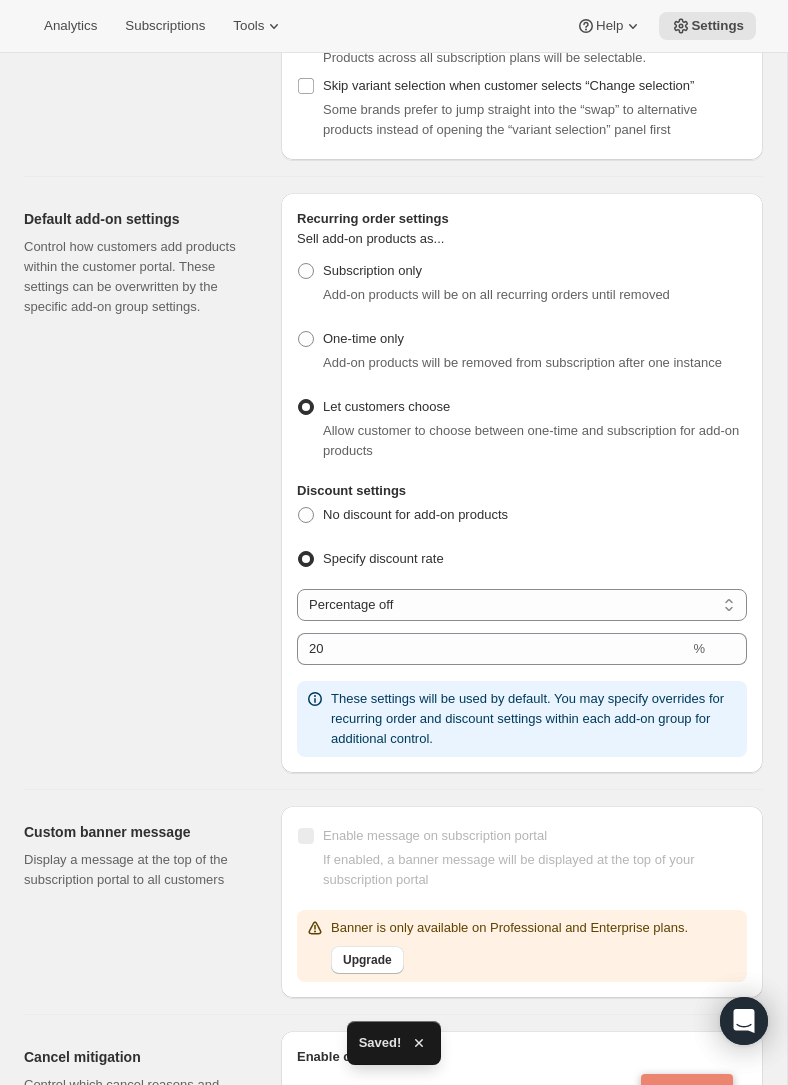 scroll, scrollTop: 0, scrollLeft: 0, axis: both 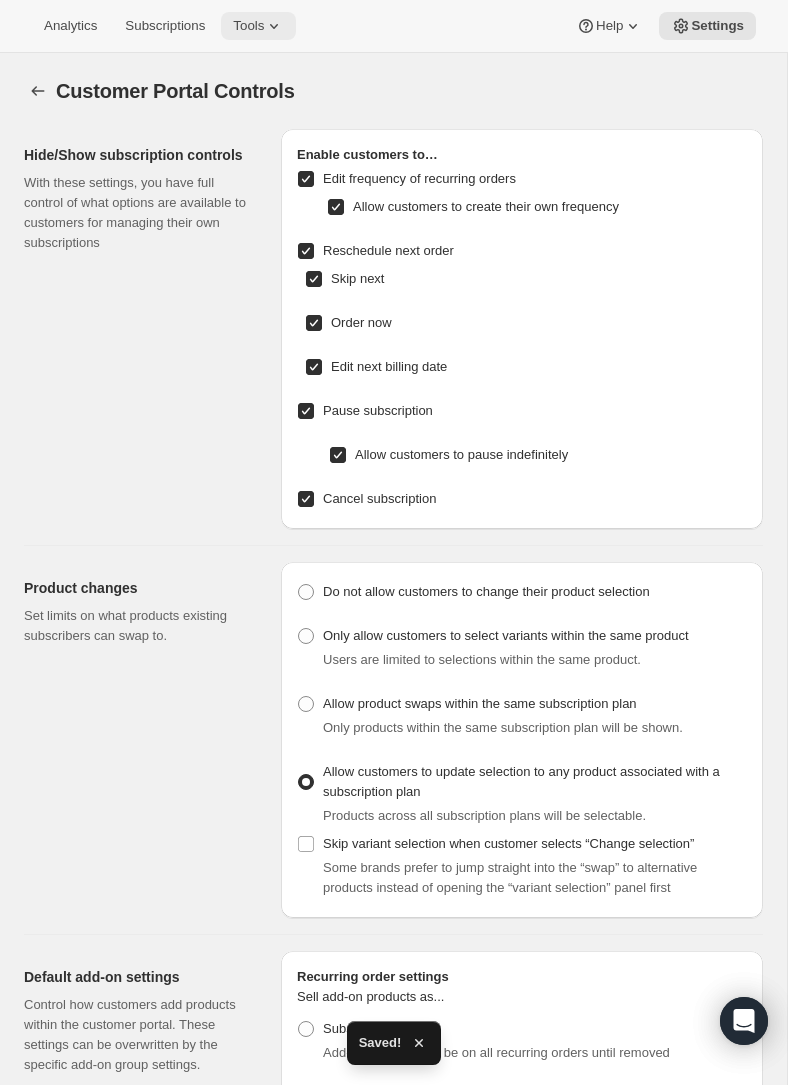 click on "Tools" at bounding box center [258, 26] 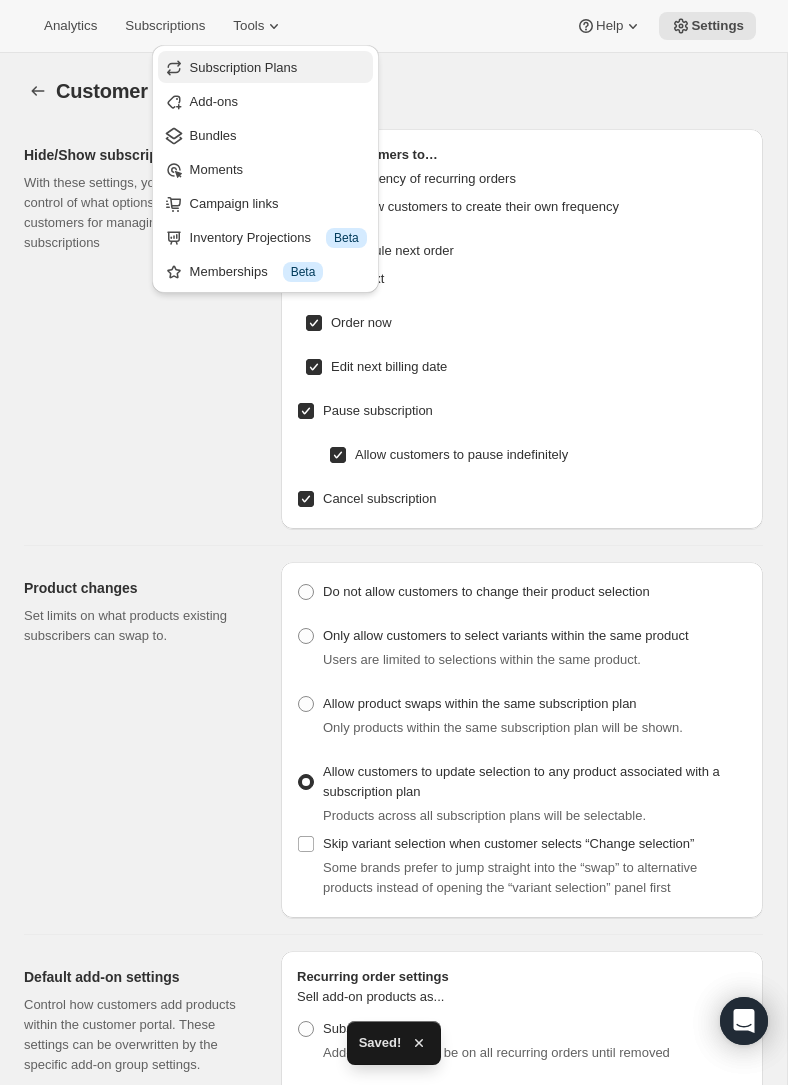 click on "Subscription Plans" at bounding box center (244, 67) 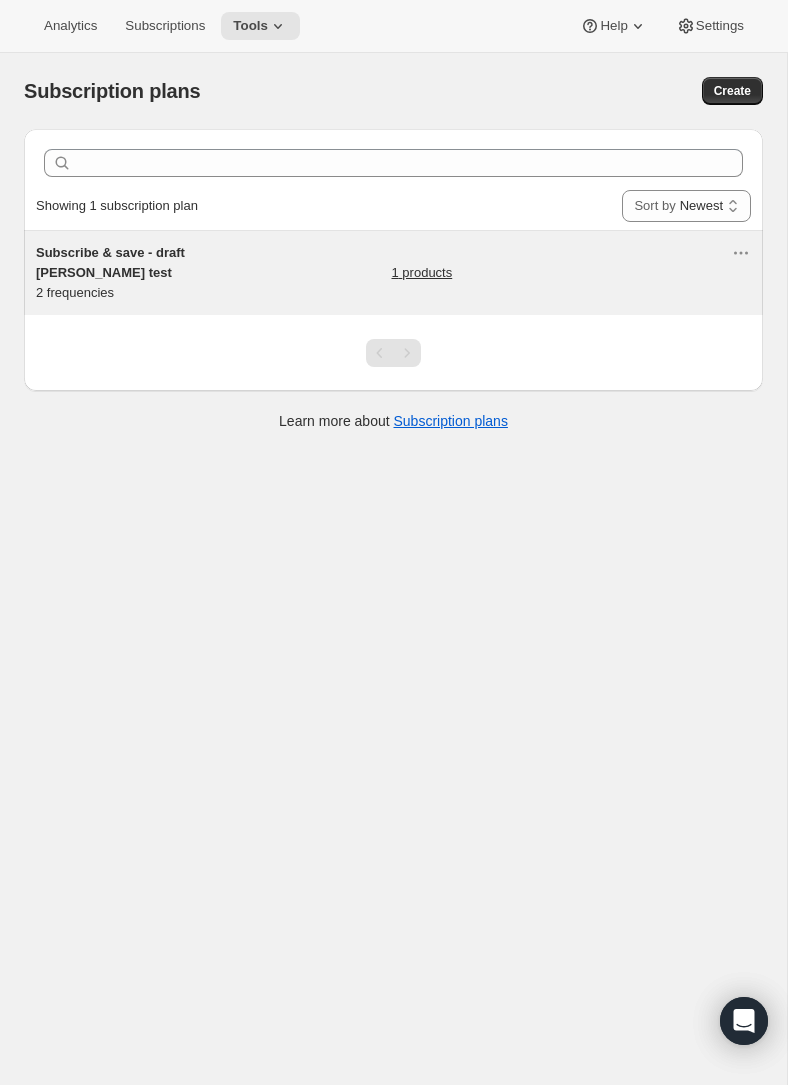 click on "1   products" at bounding box center (422, 273) 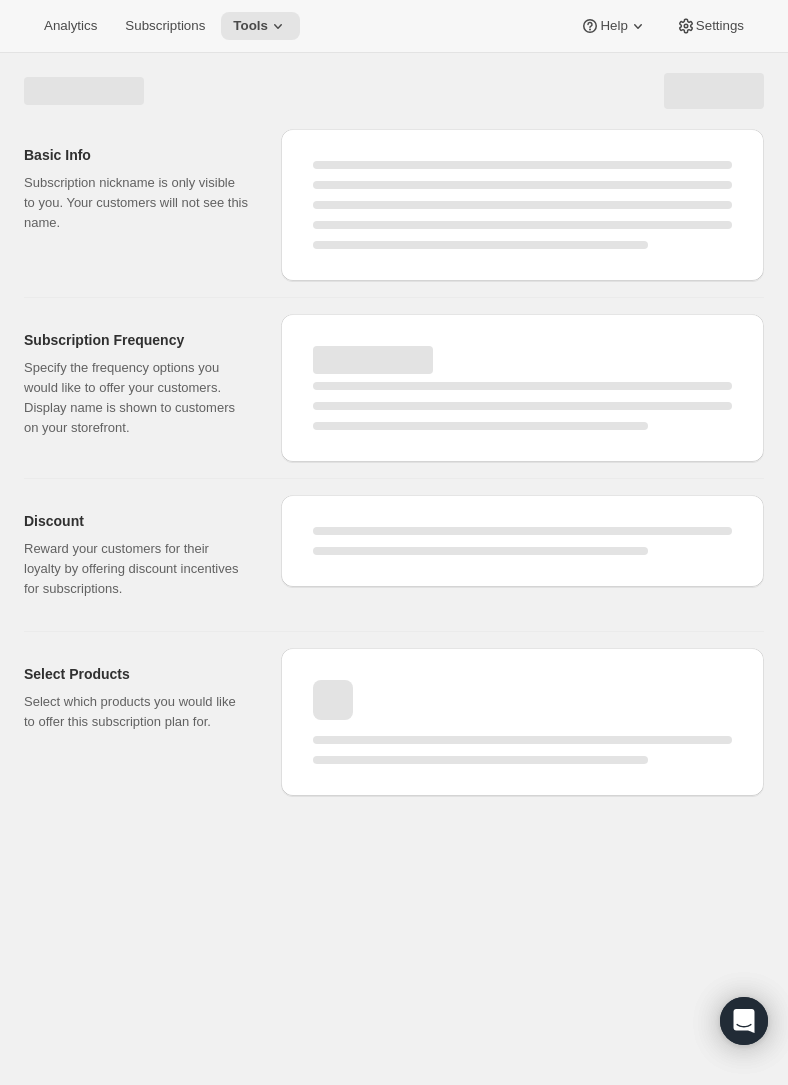 select on "WEEK" 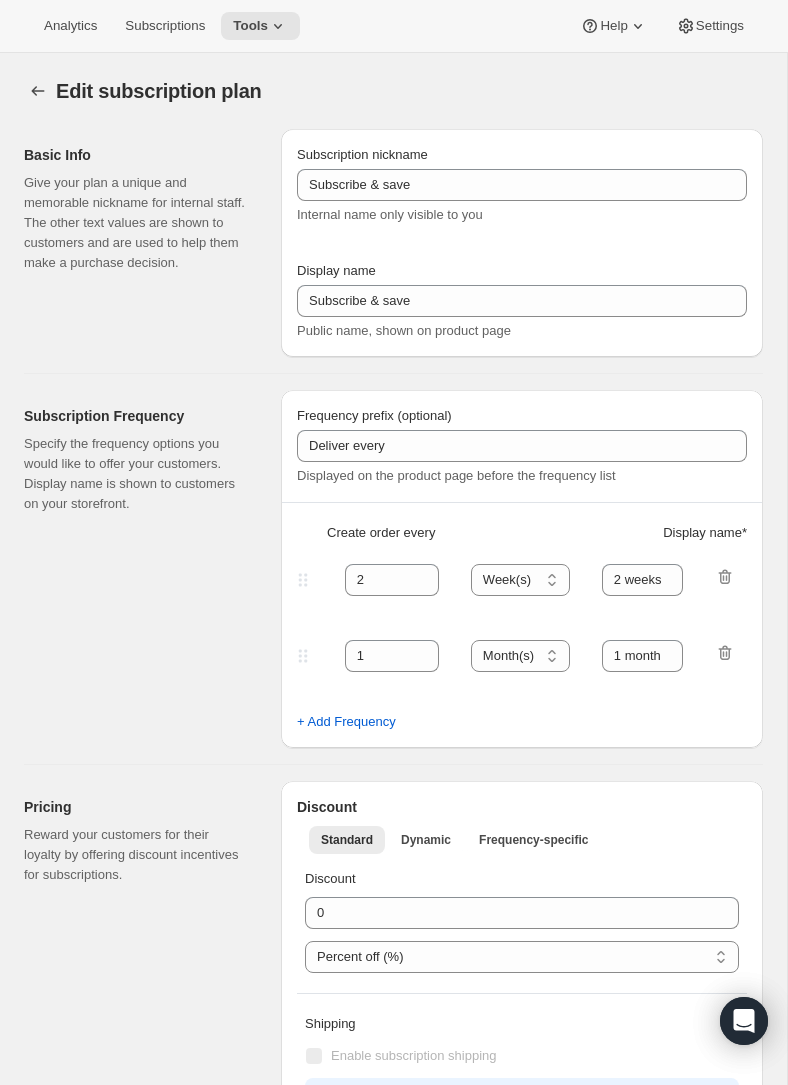 type on "Subscribe & save - draft [PERSON_NAME] test" 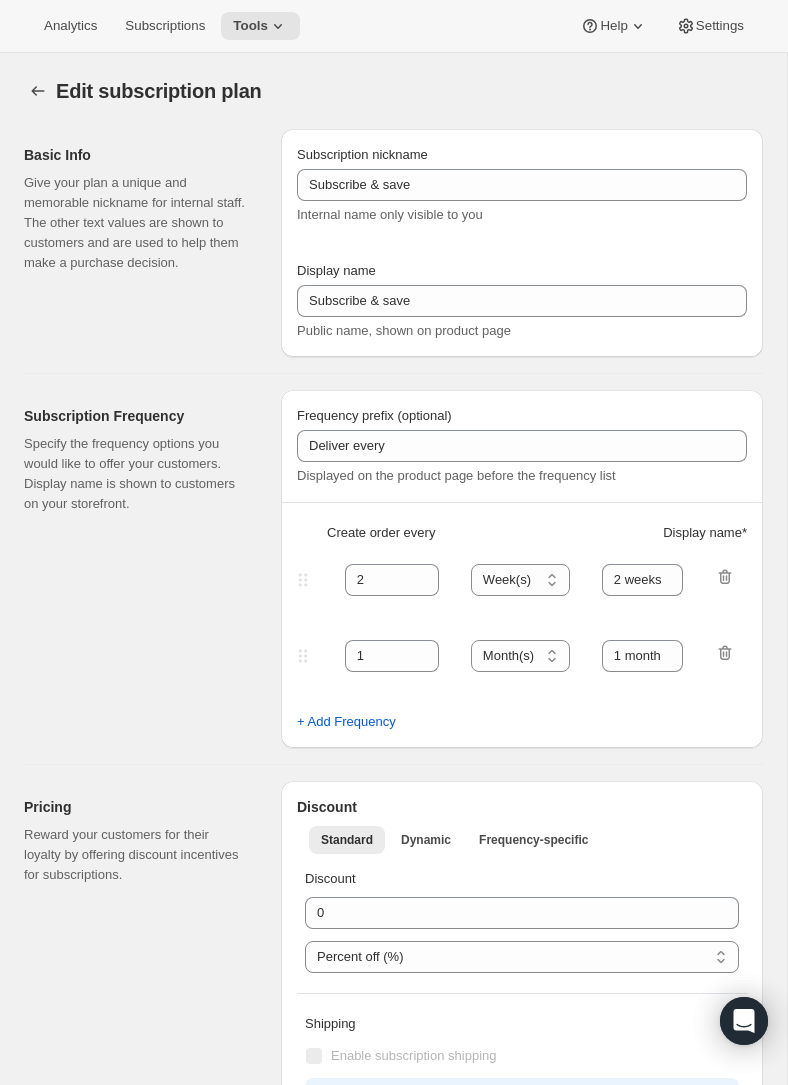 type on "Subscribe & Save" 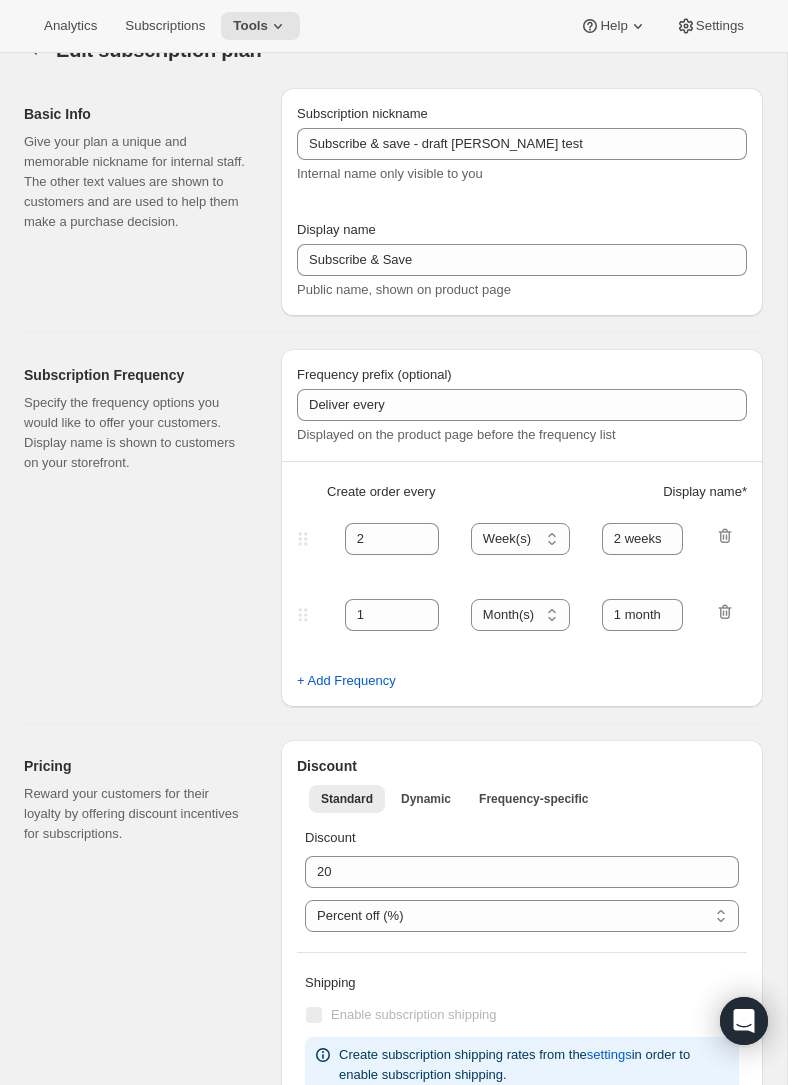 scroll, scrollTop: 0, scrollLeft: 0, axis: both 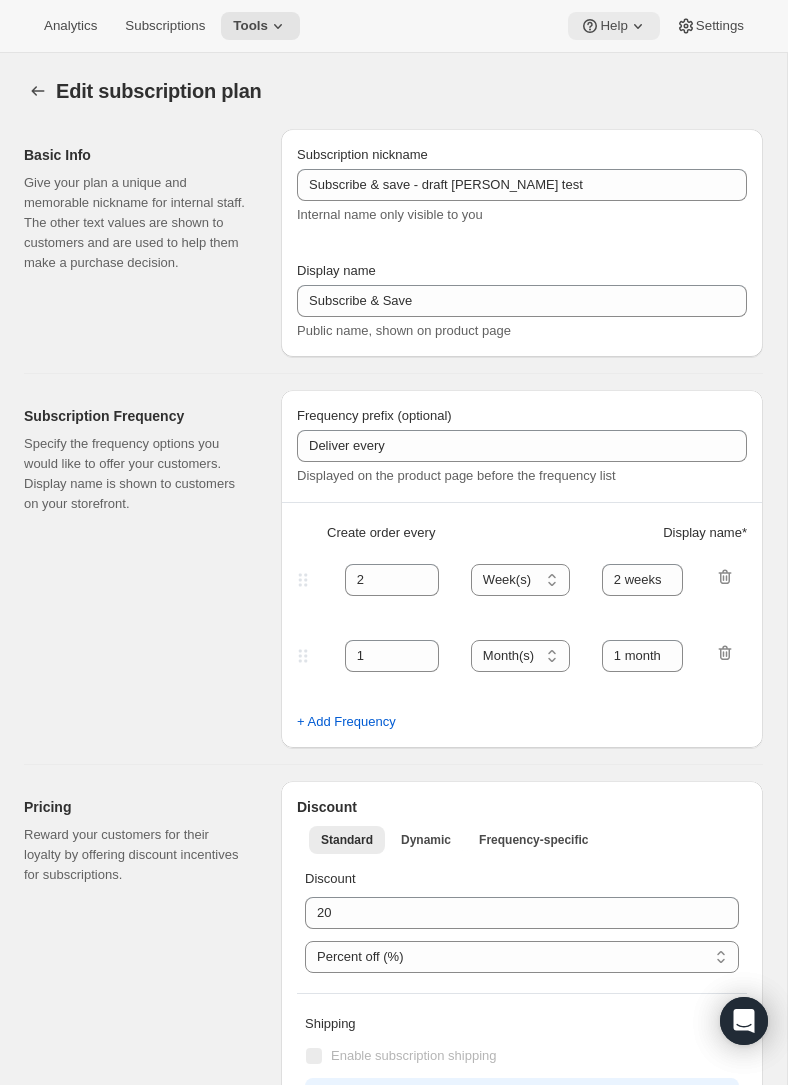 click 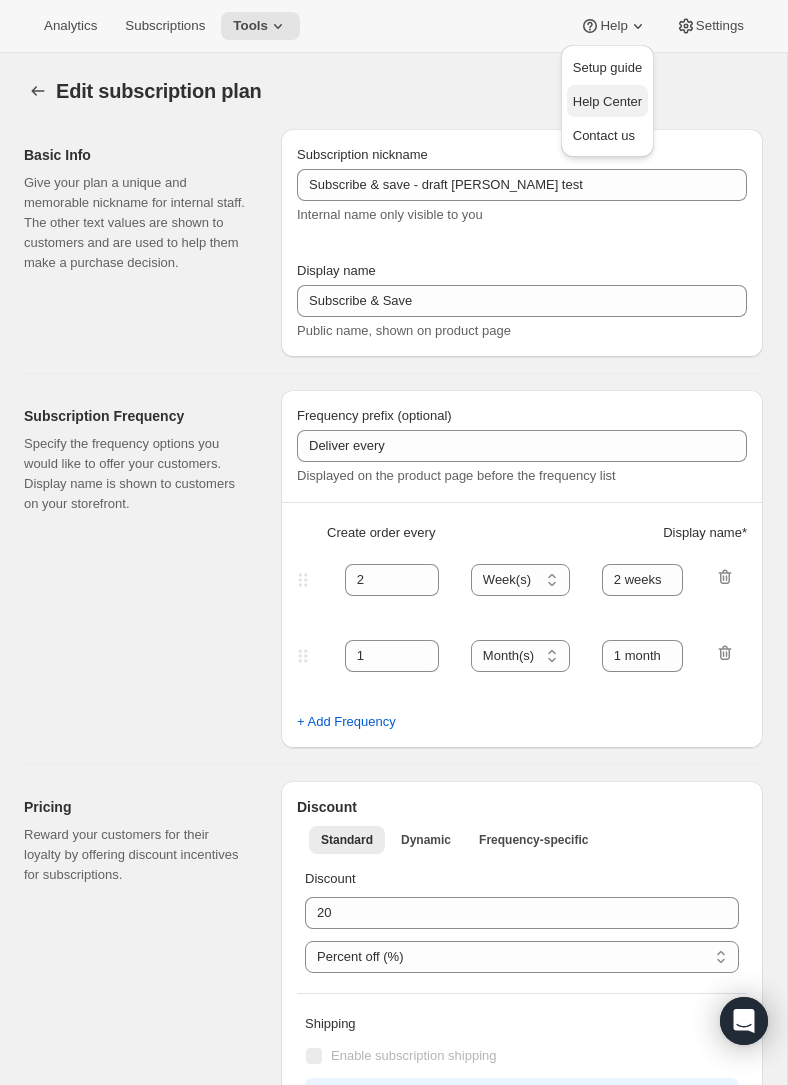 click on "Help Center" at bounding box center [607, 101] 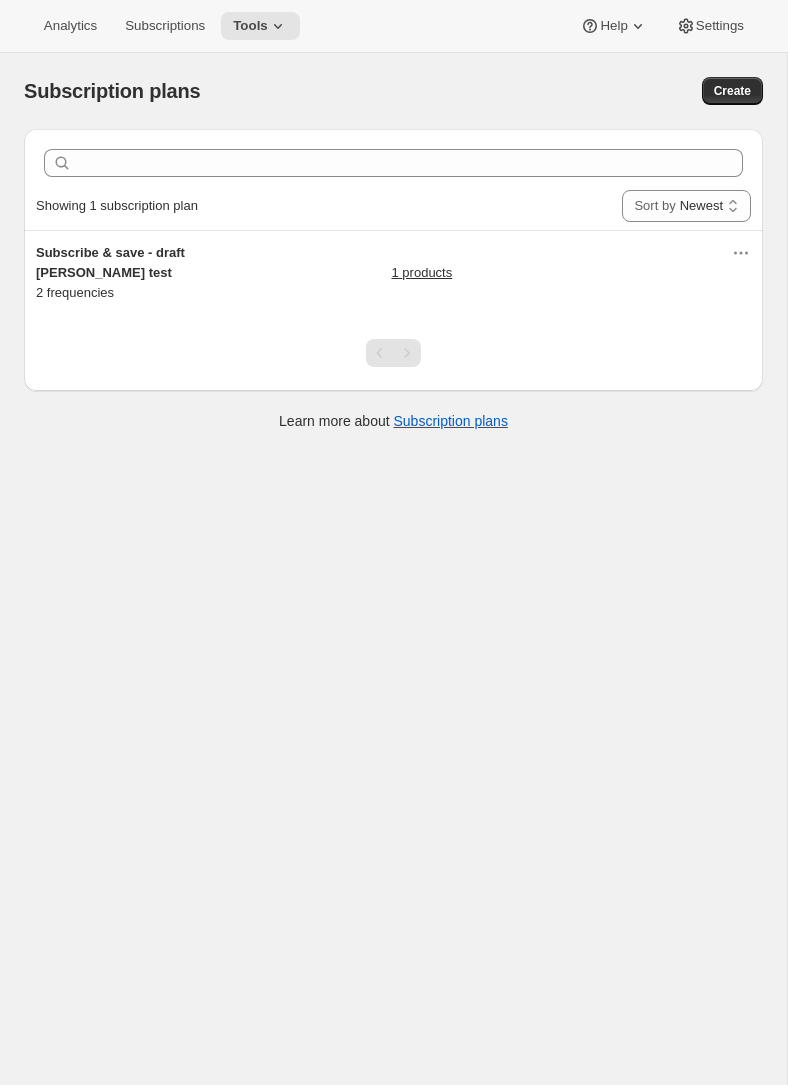 scroll, scrollTop: 0, scrollLeft: 0, axis: both 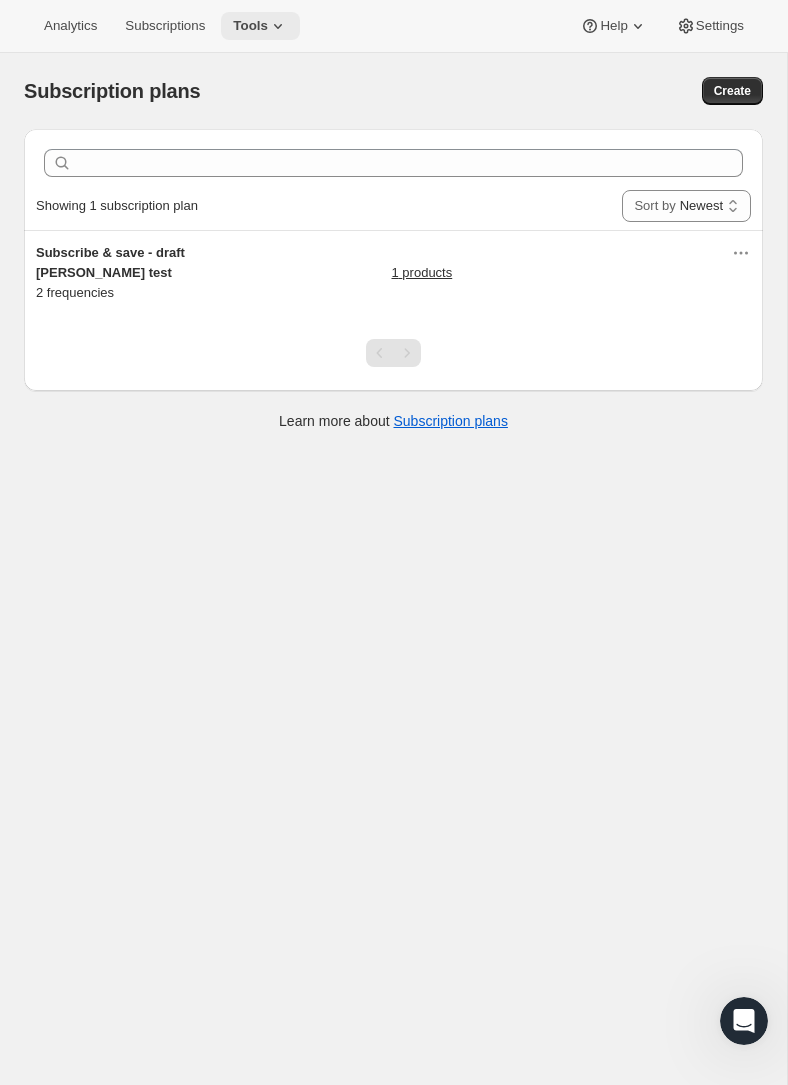 click on "Tools" at bounding box center [250, 26] 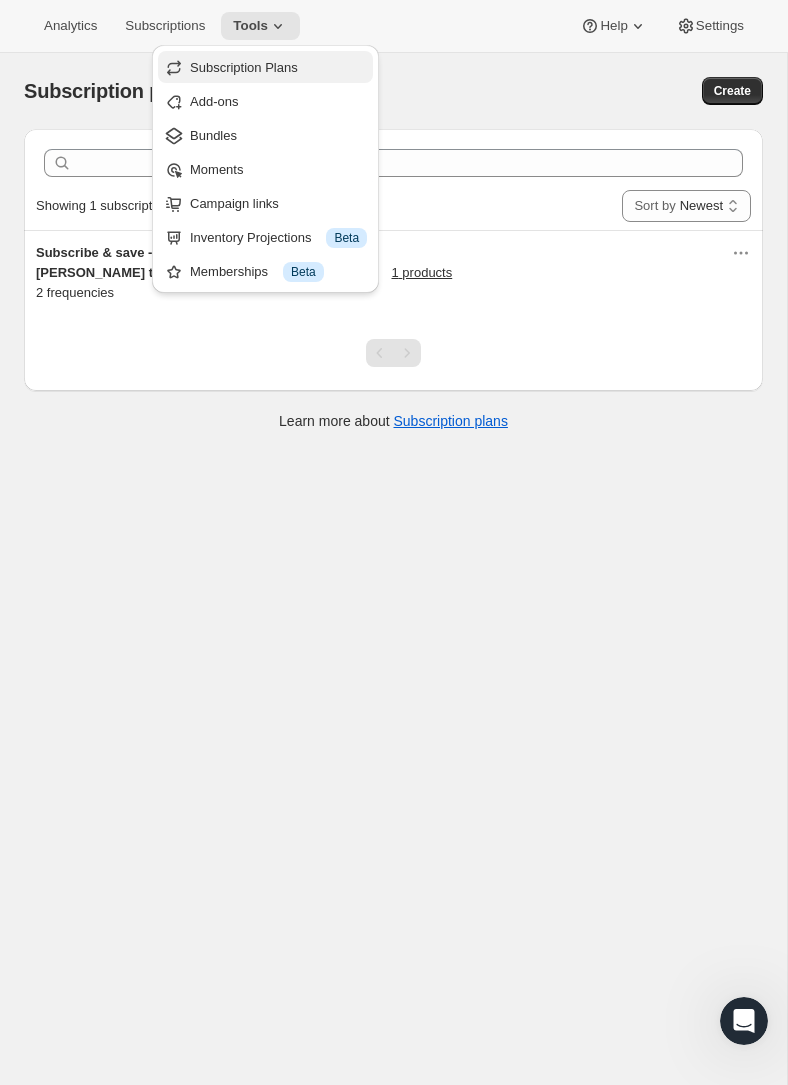 click on "Subscription Plans" at bounding box center (244, 67) 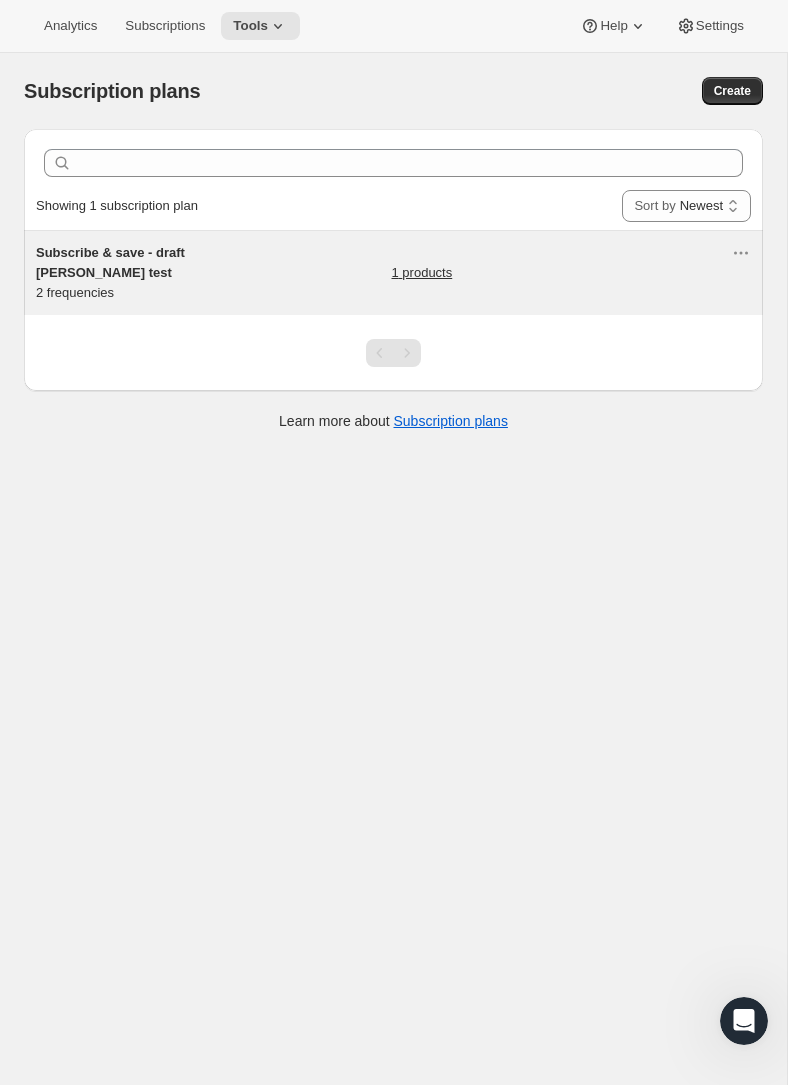 click on "1   products" at bounding box center (422, 273) 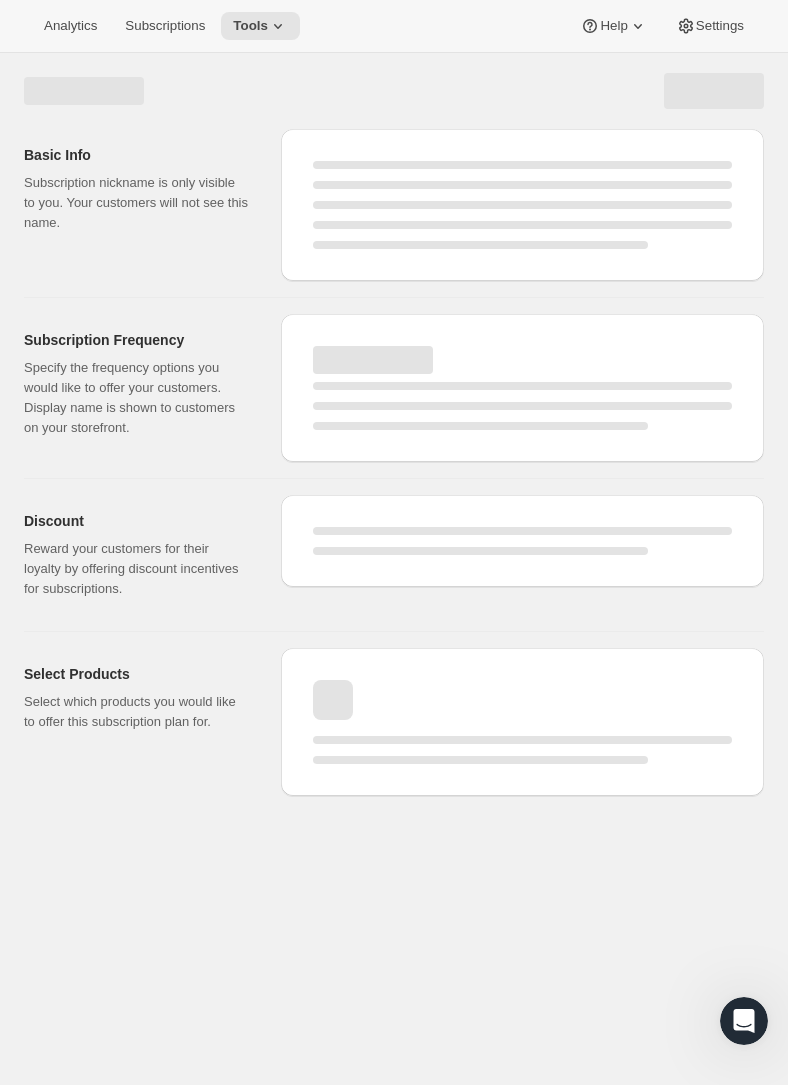 select on "WEEK" 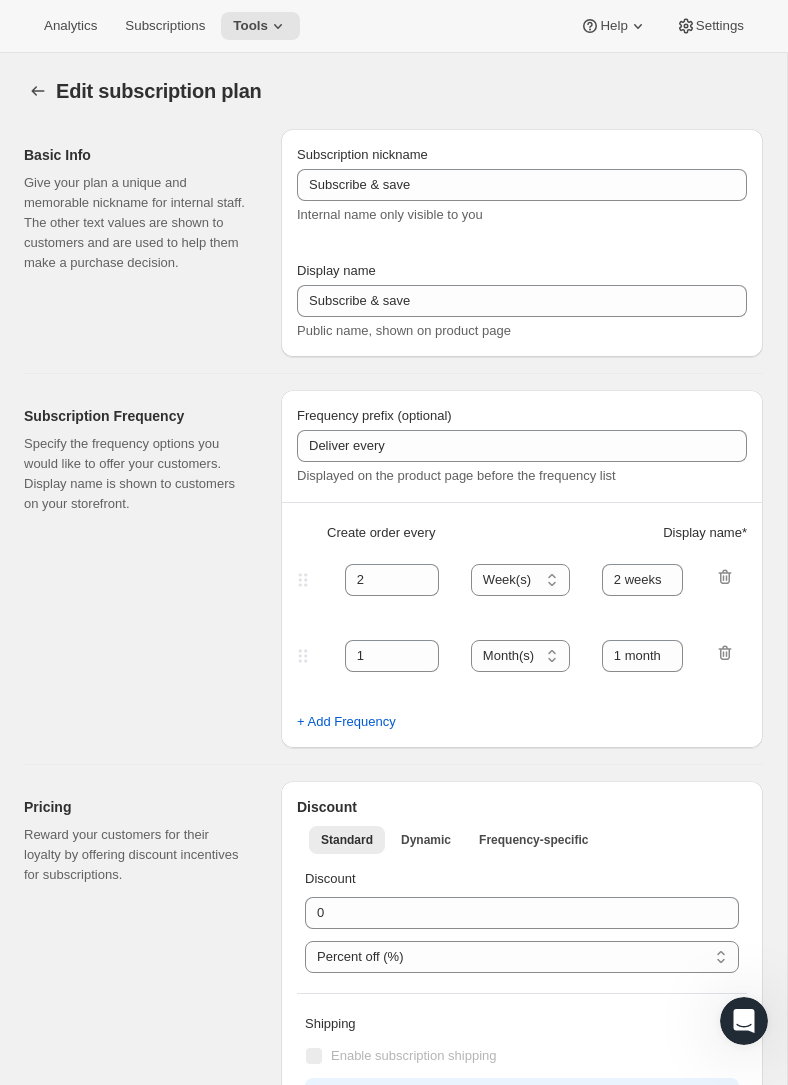 type on "Subscribe & save - draft [PERSON_NAME] test" 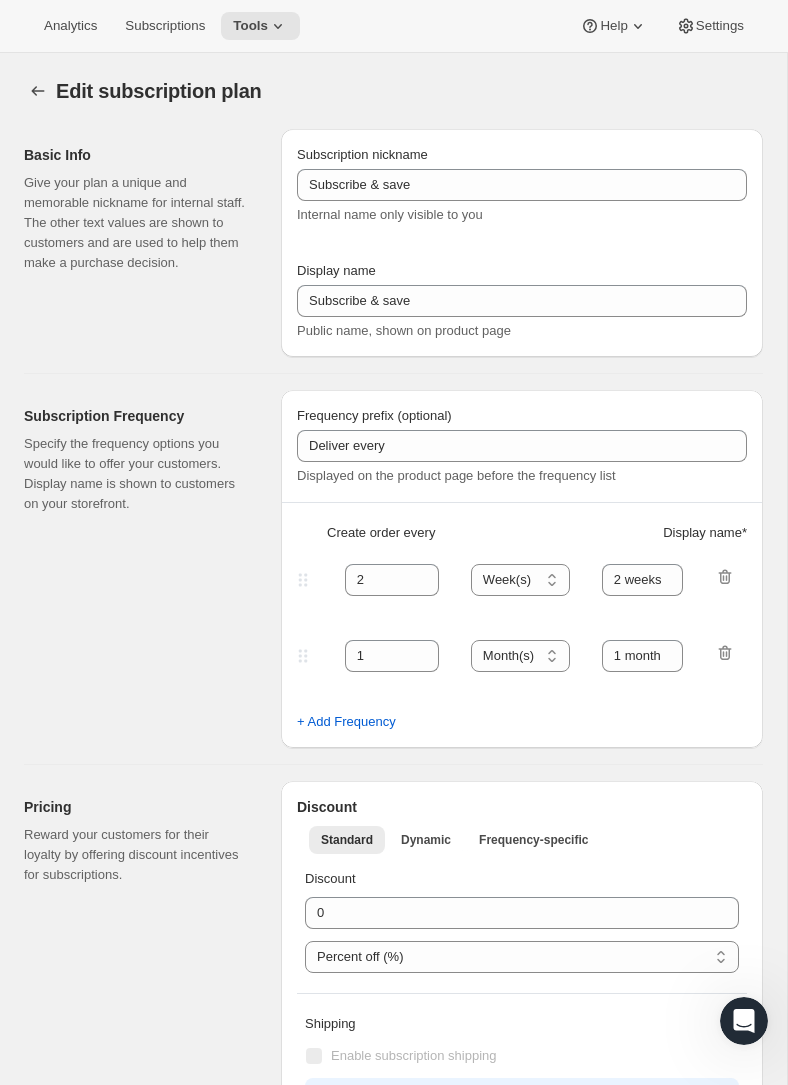 type on "Subscribe & Save" 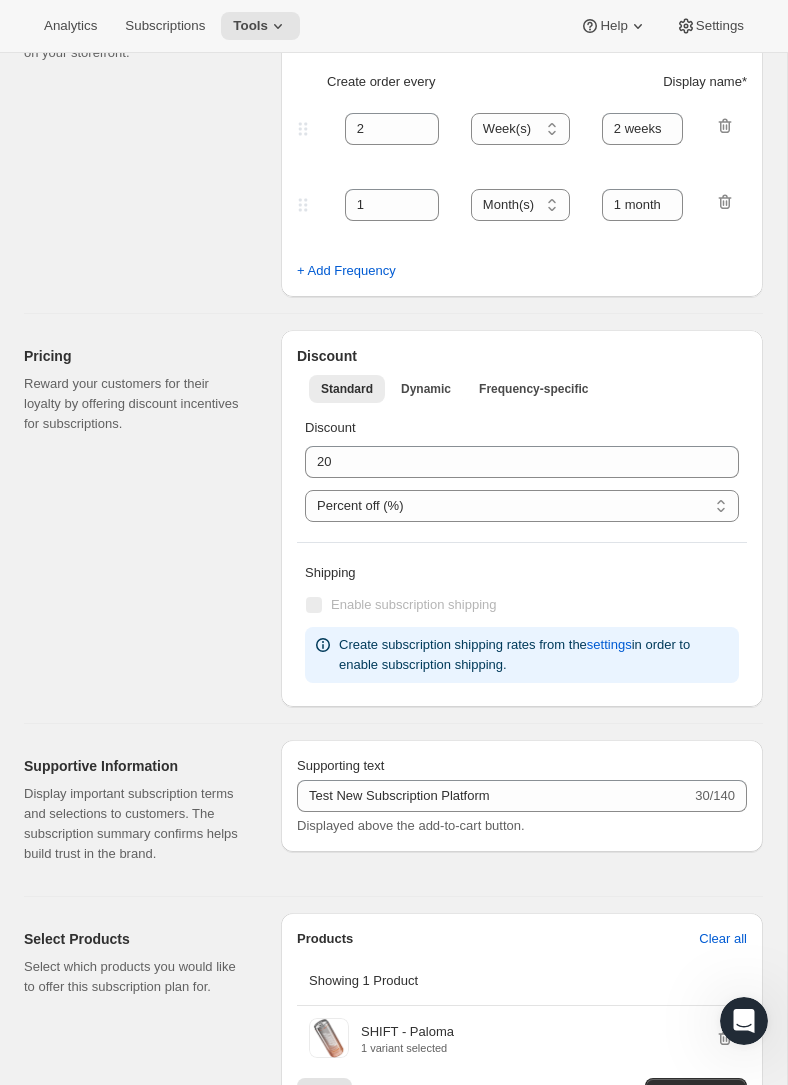 scroll, scrollTop: 0, scrollLeft: 0, axis: both 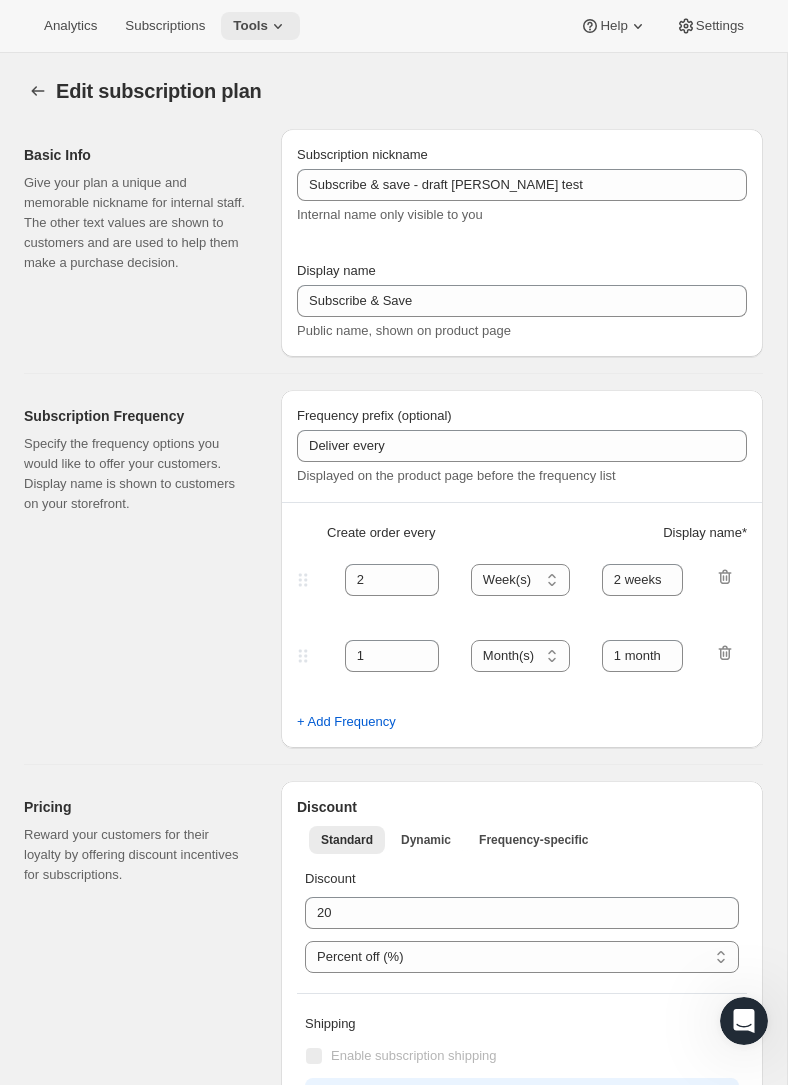 click on "Tools" at bounding box center (250, 26) 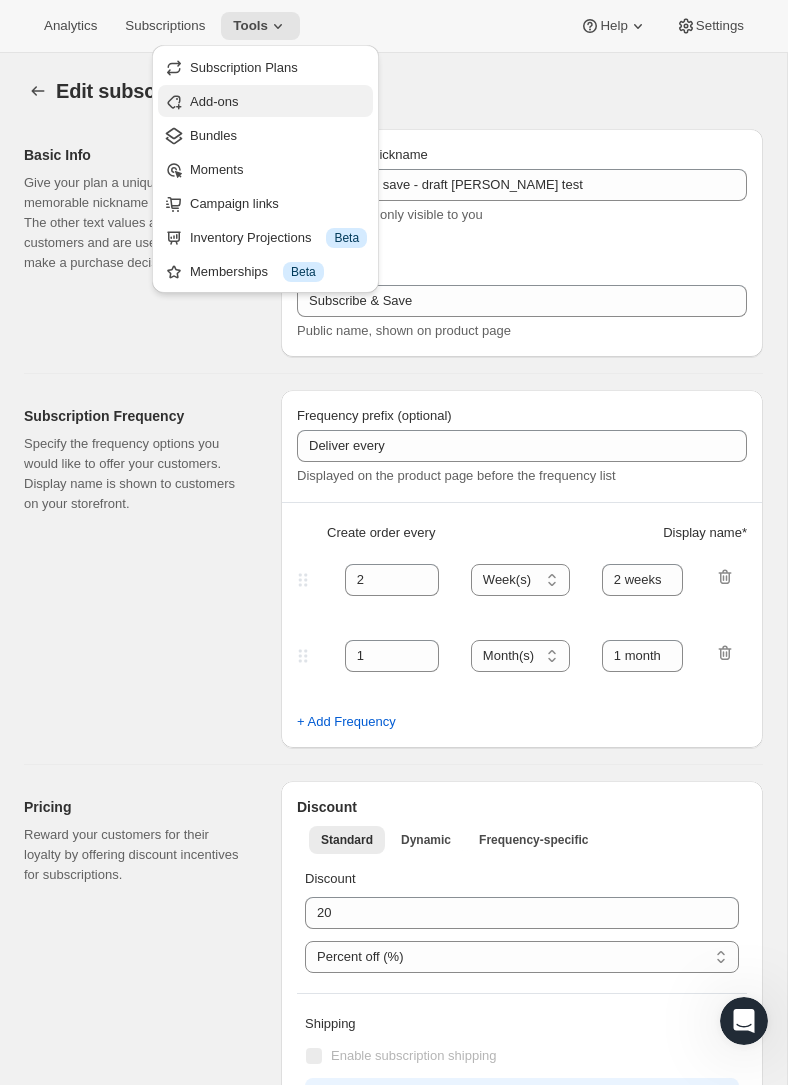 click on "Add-ons" at bounding box center [278, 102] 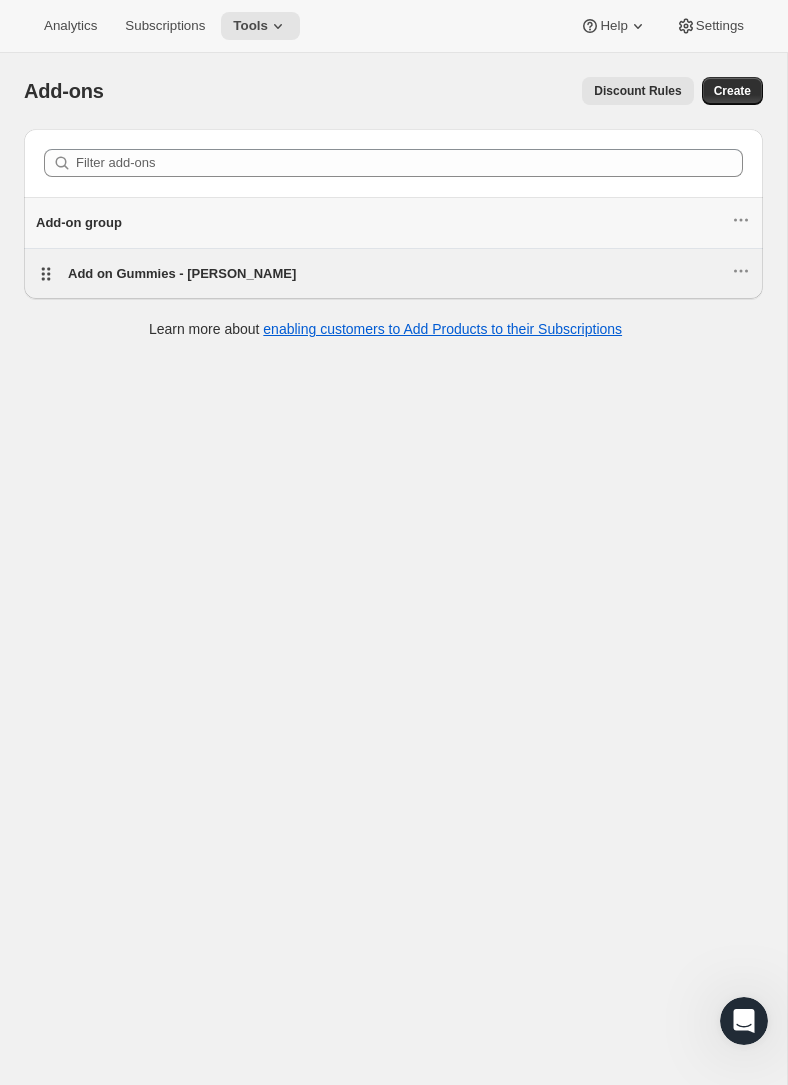 click on "Add on Gummies - [PERSON_NAME]" at bounding box center (182, 273) 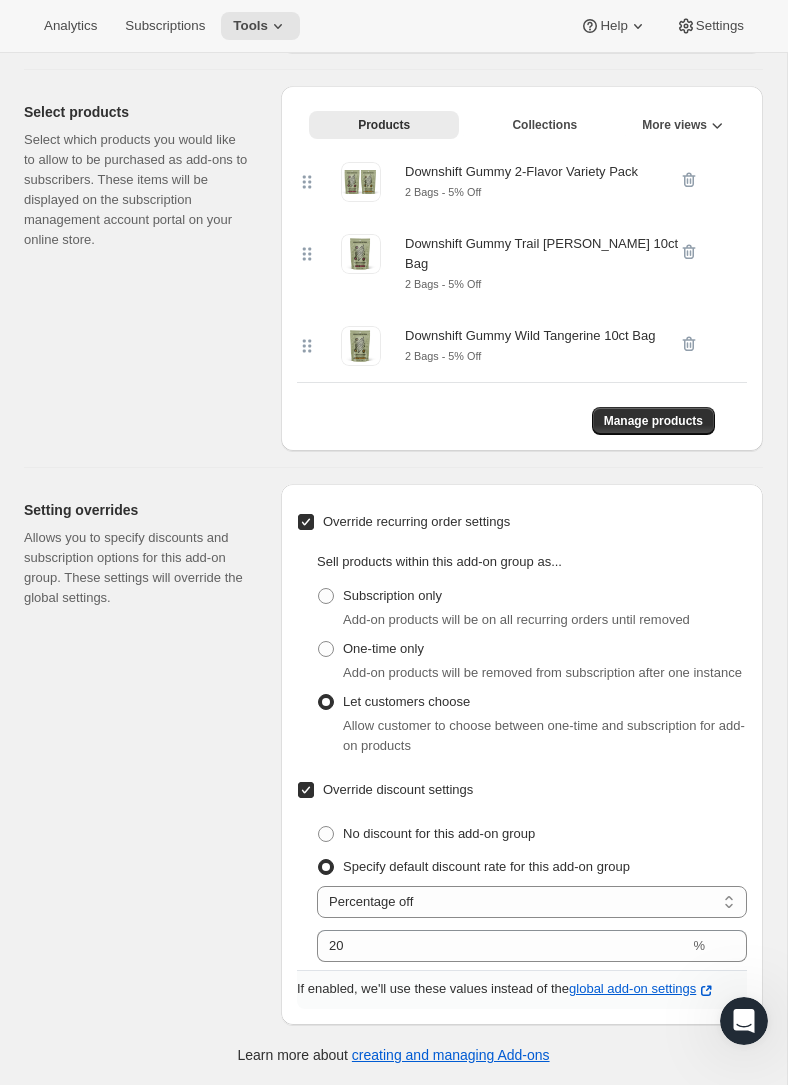 scroll, scrollTop: 0, scrollLeft: 0, axis: both 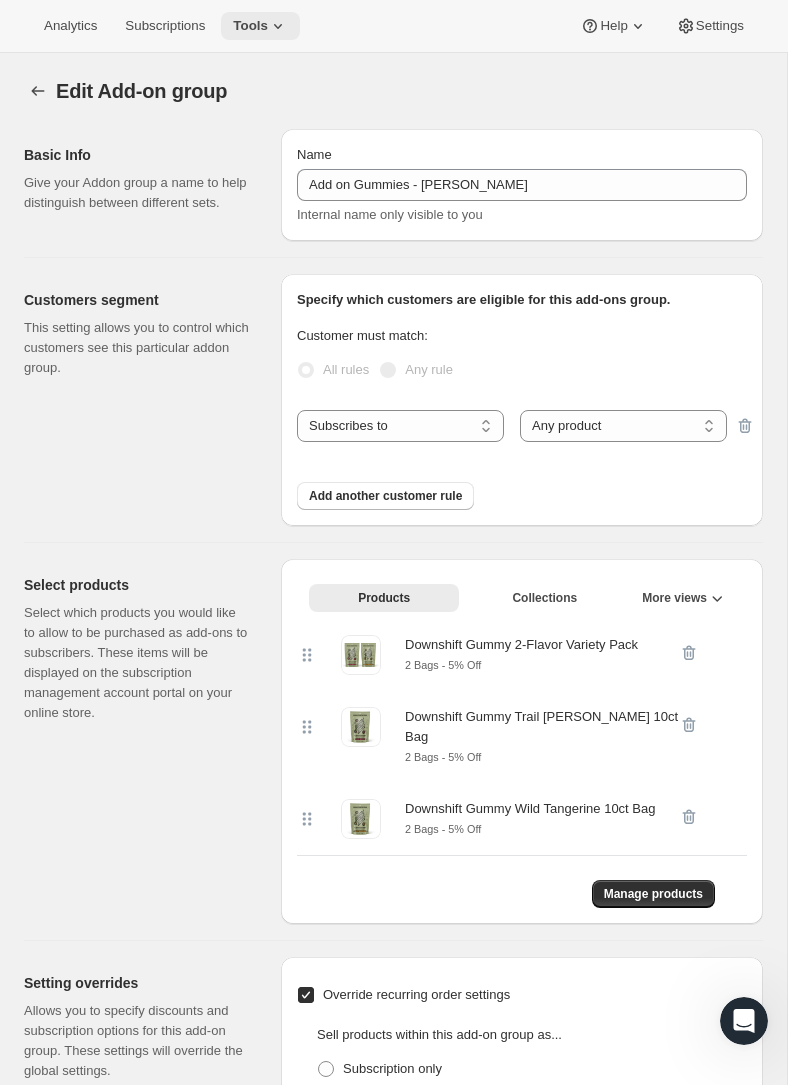 click on "Tools" at bounding box center [250, 26] 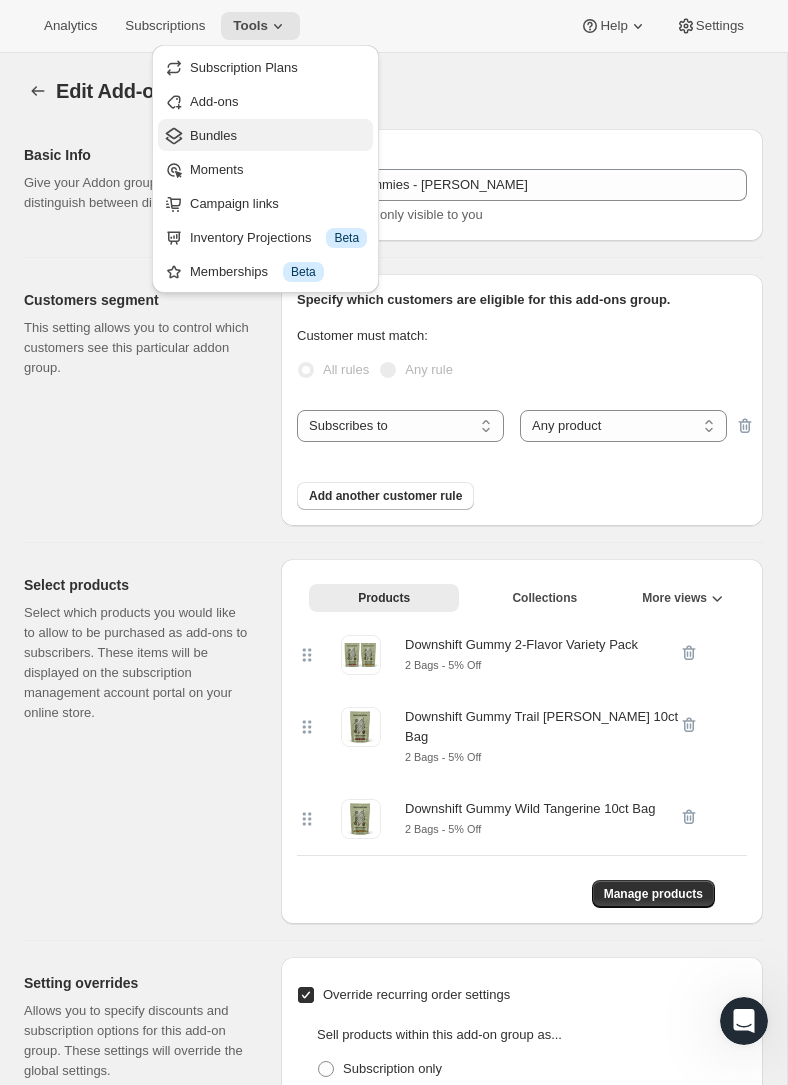 click on "Bundles" at bounding box center [278, 136] 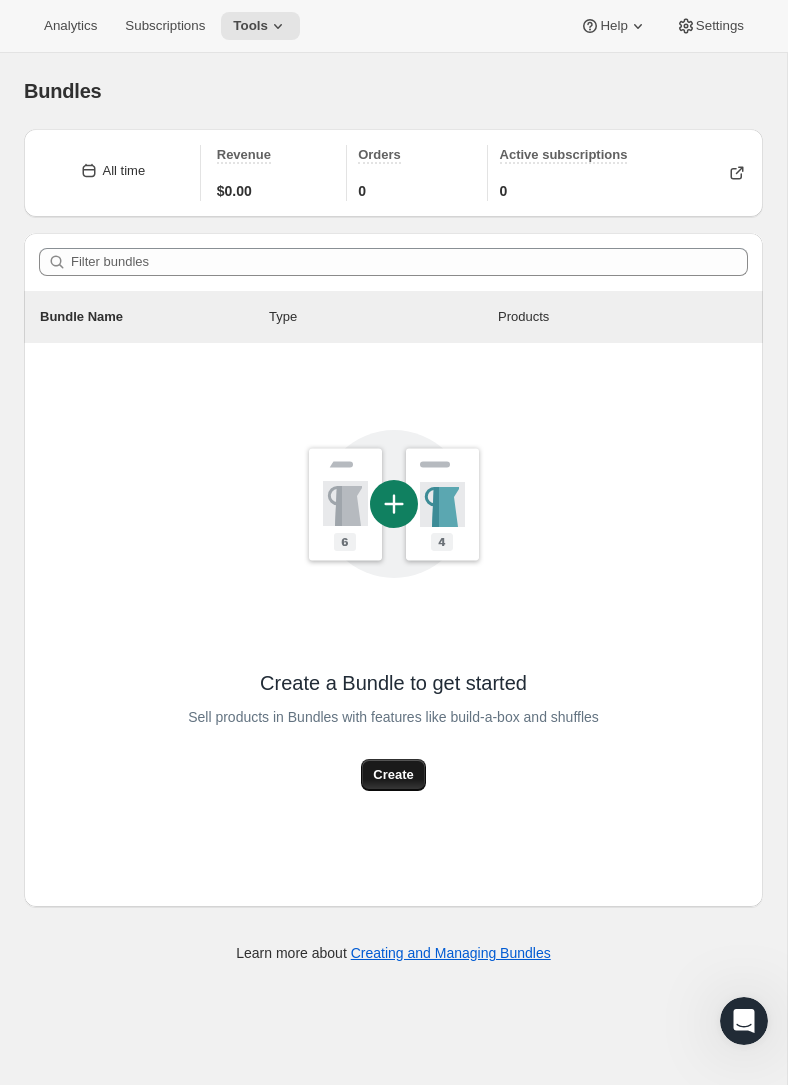 click on "Create" at bounding box center (393, 775) 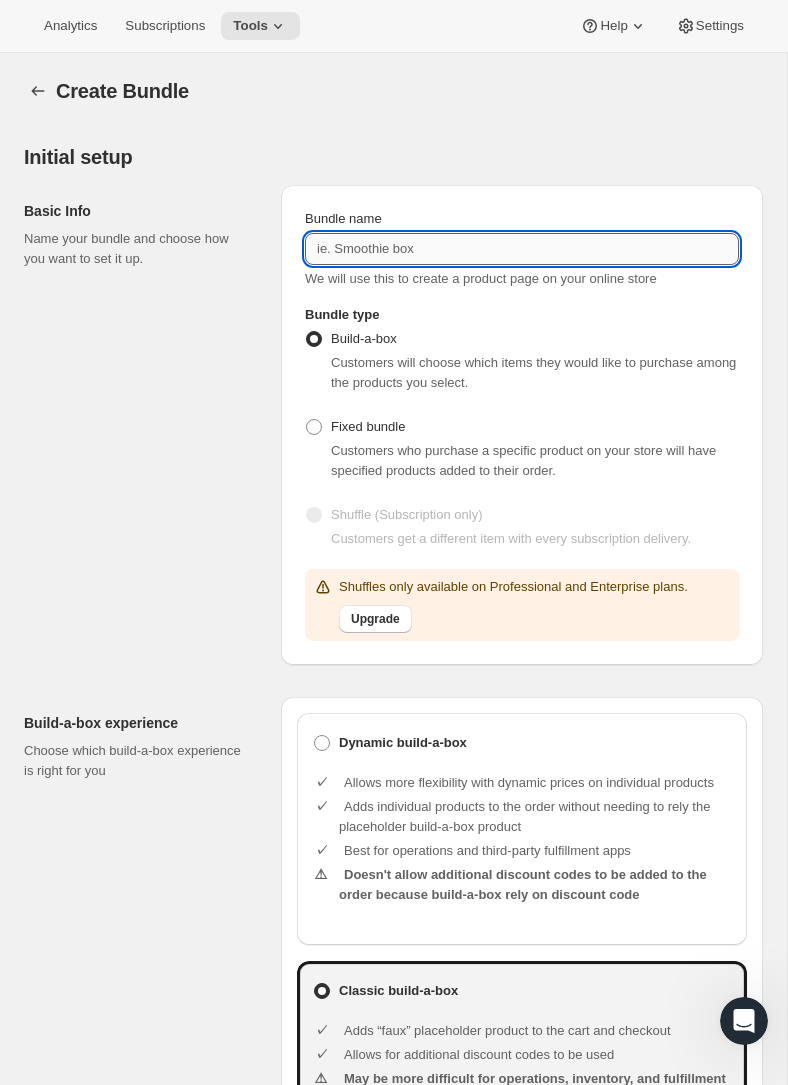 click on "Bundle name" at bounding box center (522, 249) 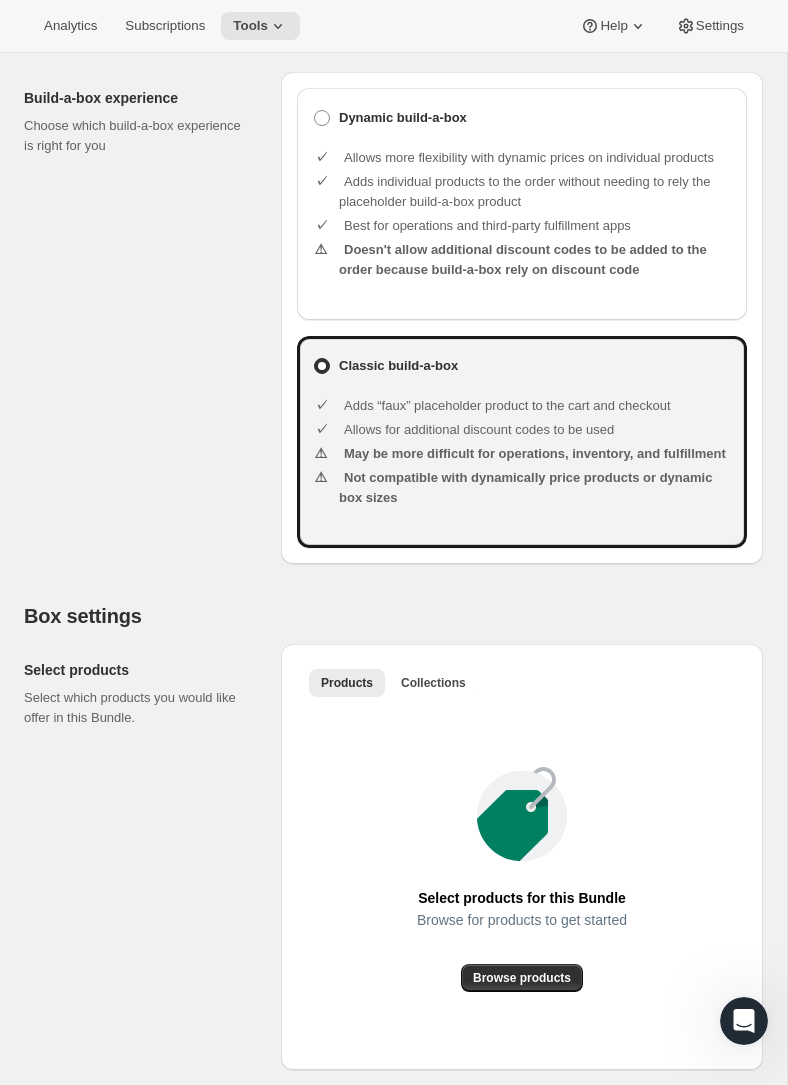 scroll, scrollTop: 627, scrollLeft: 0, axis: vertical 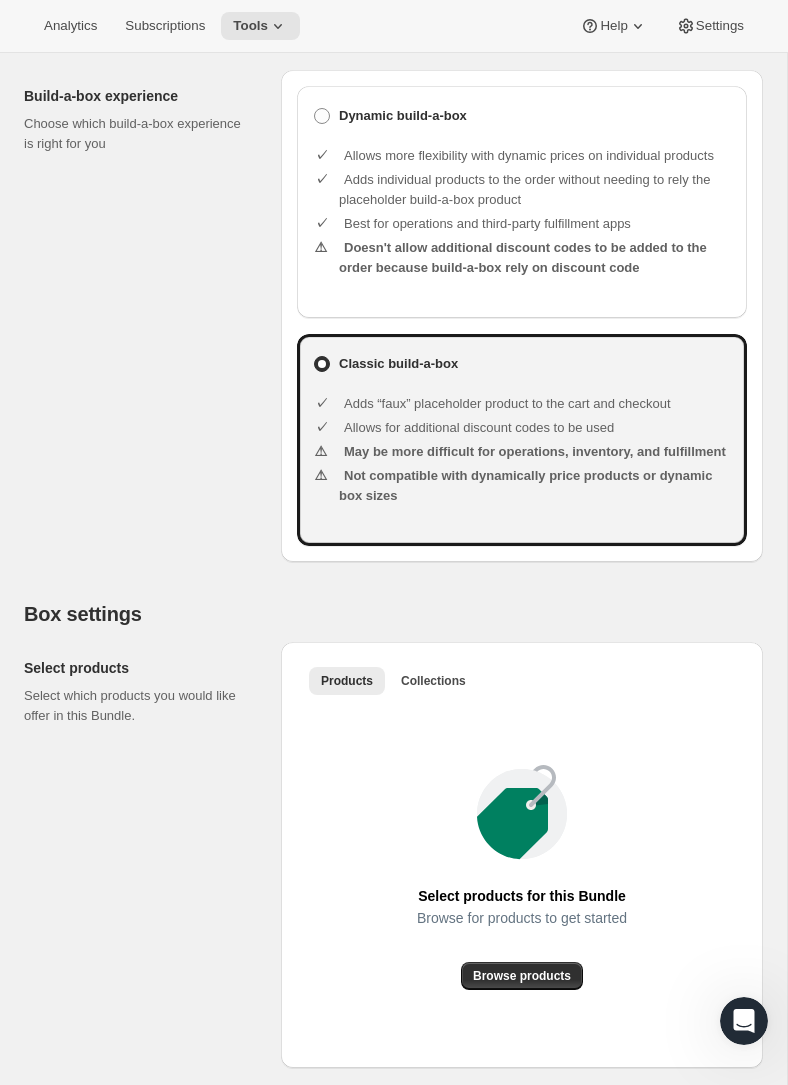 type on "Test Membership Box" 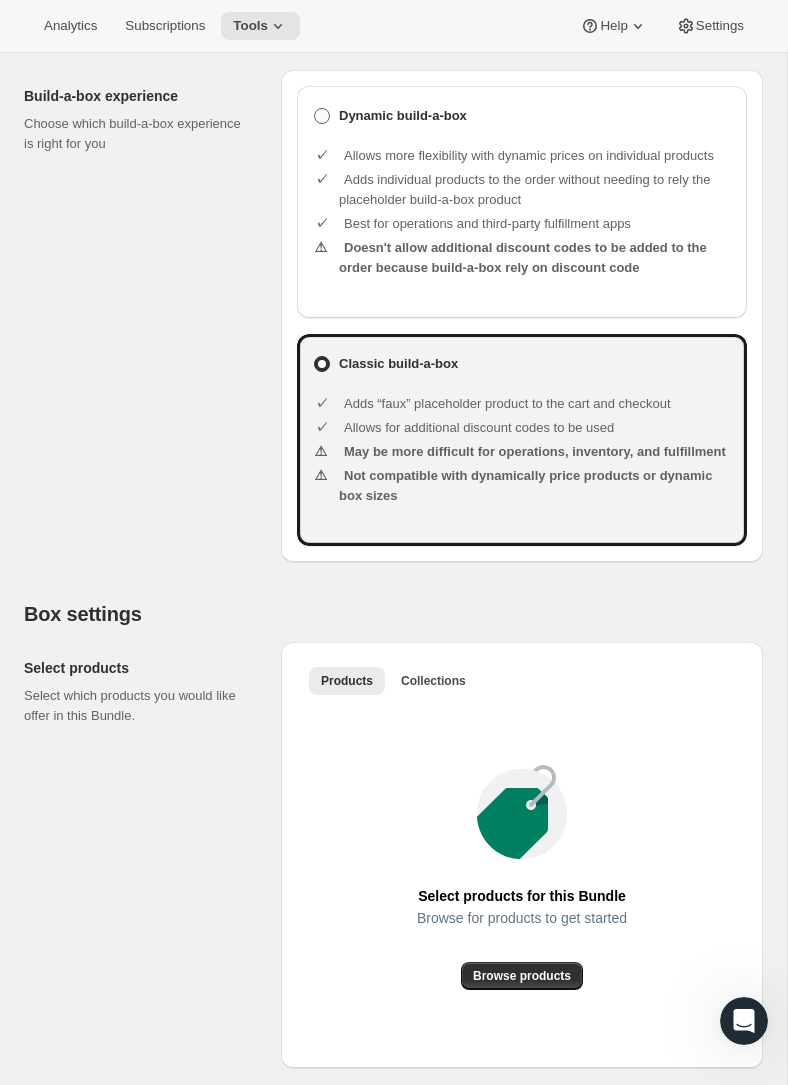 click on "Dynamic build-a-box" at bounding box center (403, 116) 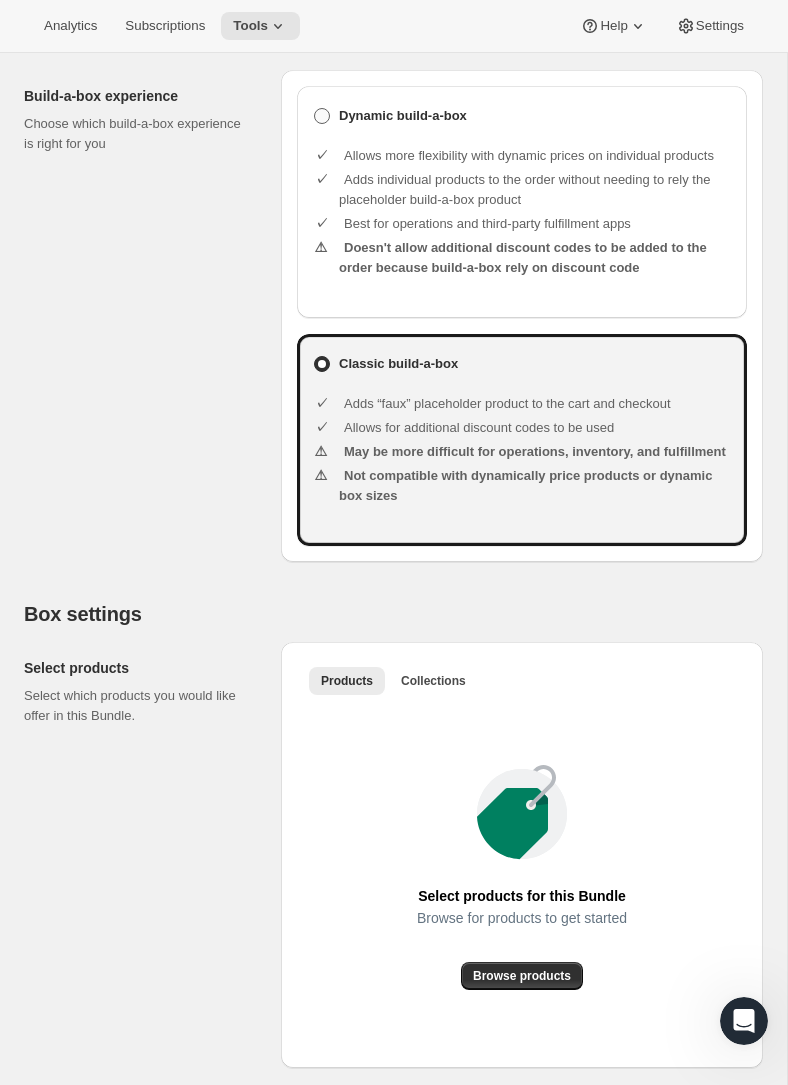 radio on "true" 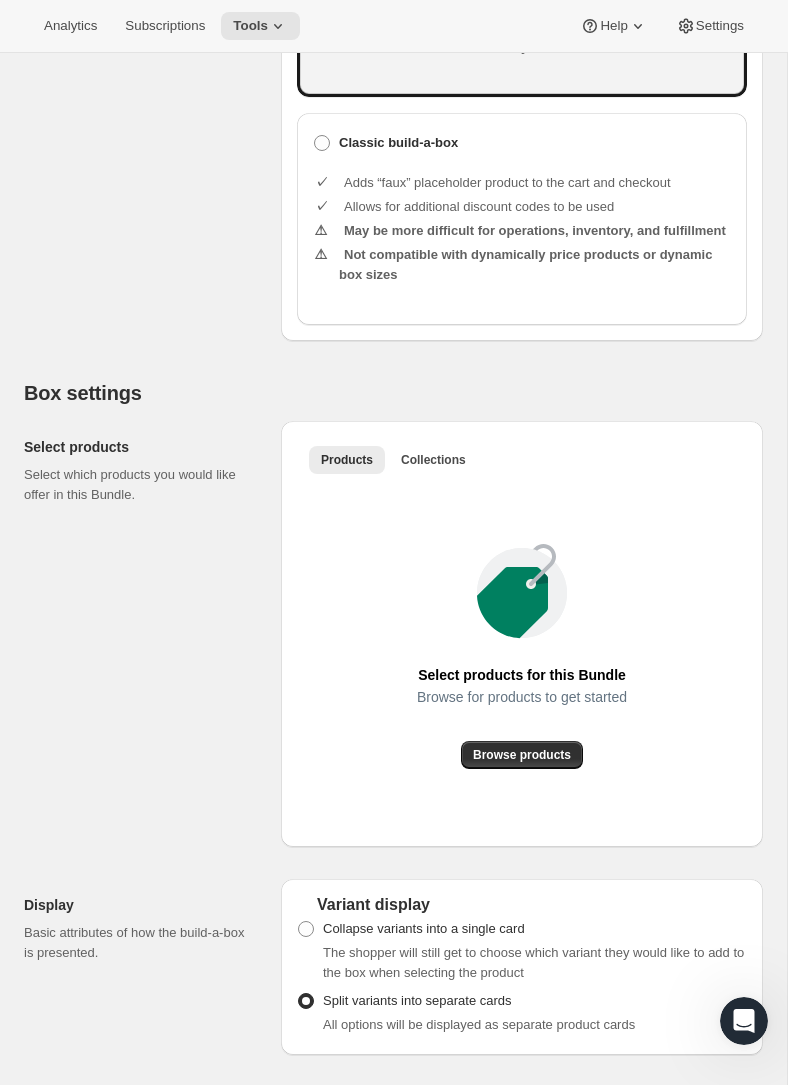 scroll, scrollTop: 980, scrollLeft: 0, axis: vertical 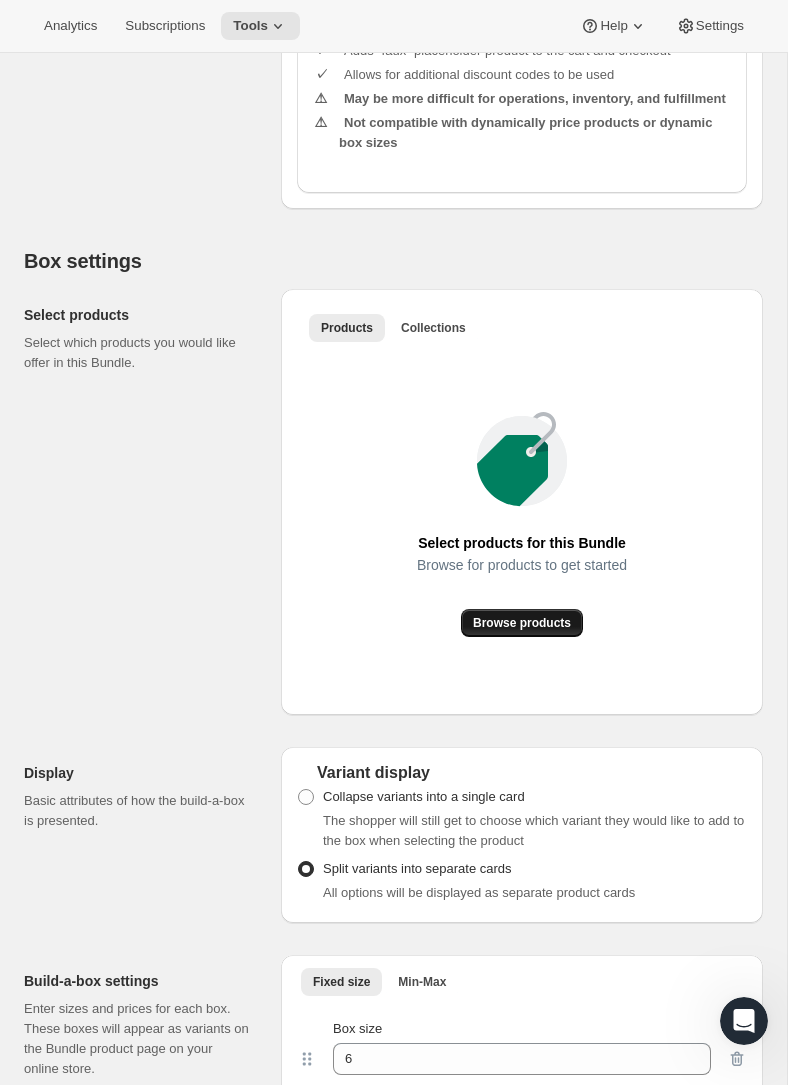 click on "Browse products" at bounding box center (522, 623) 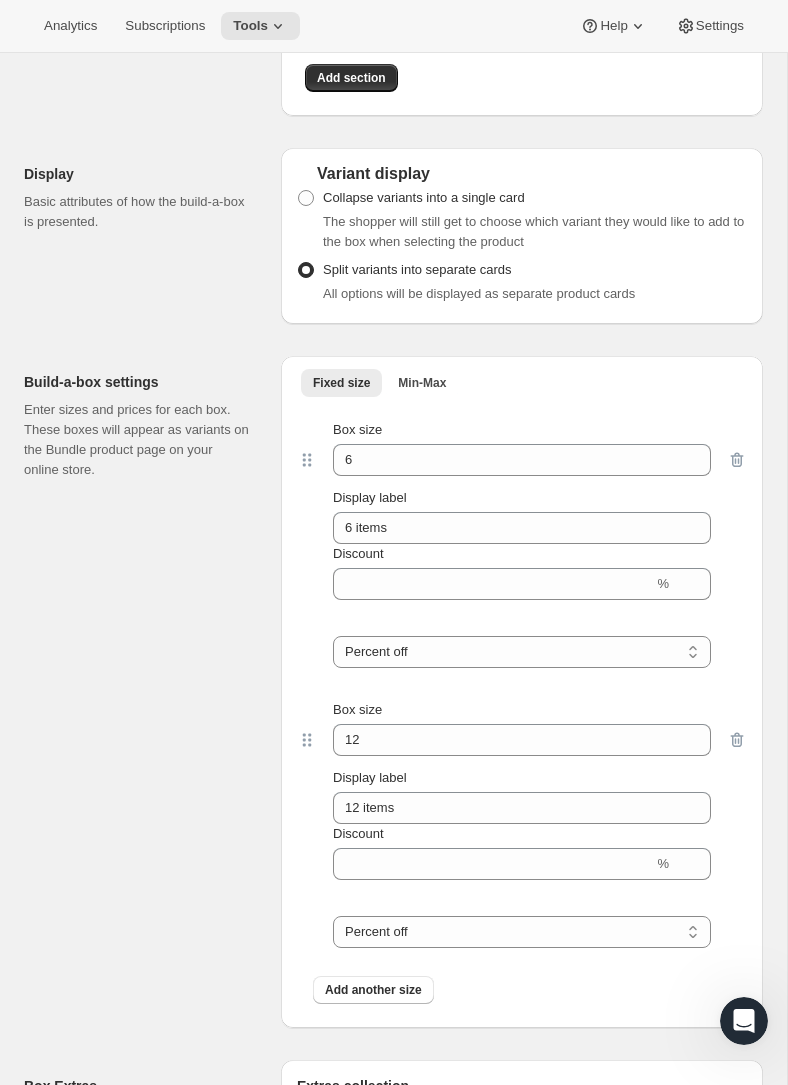scroll, scrollTop: 1462, scrollLeft: 0, axis: vertical 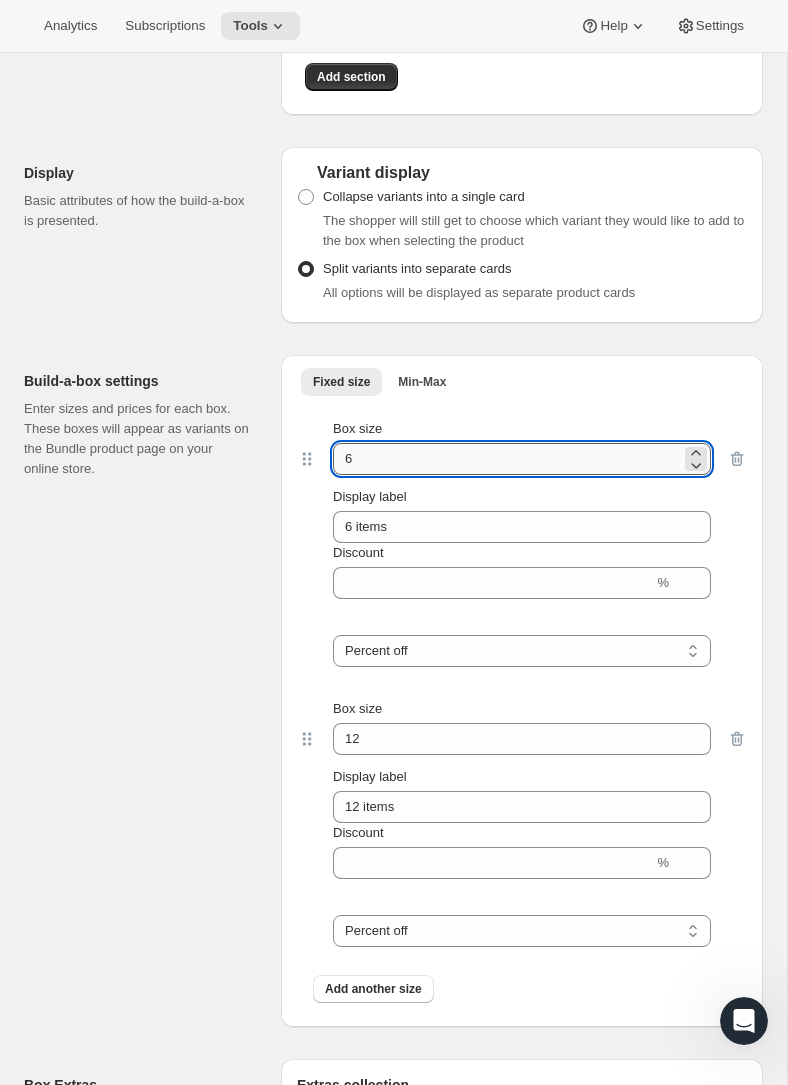 click on "6" at bounding box center [507, 459] 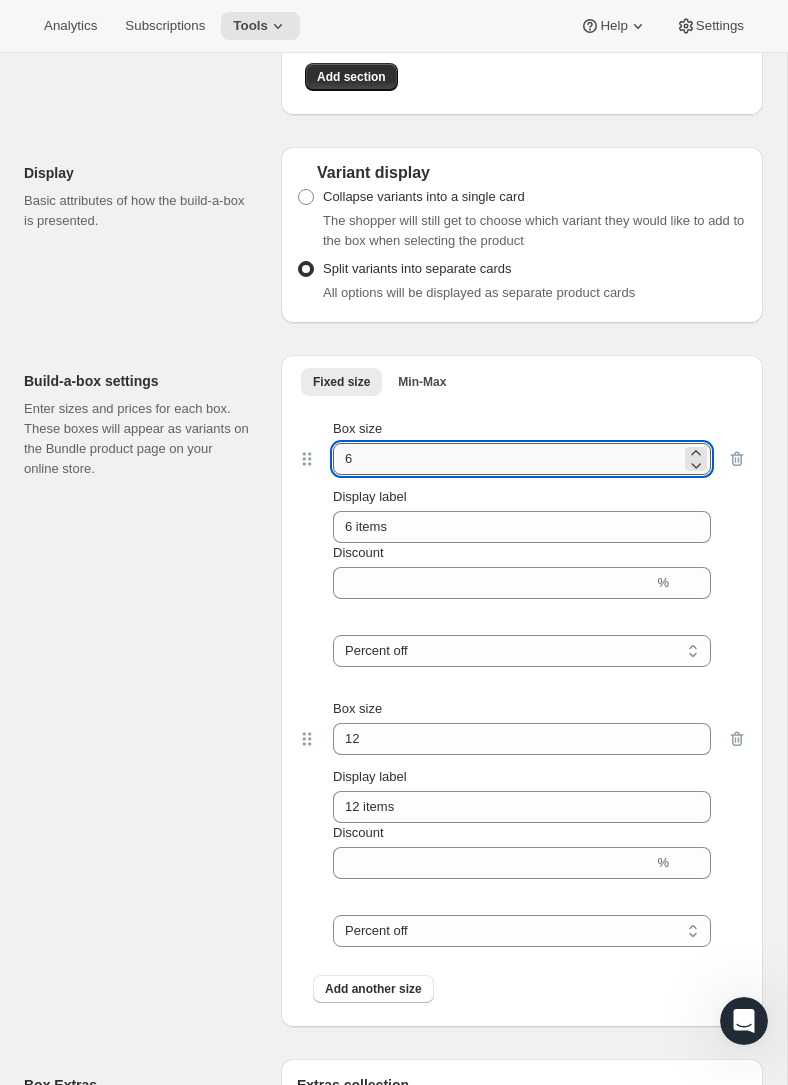 click on "6" at bounding box center [507, 459] 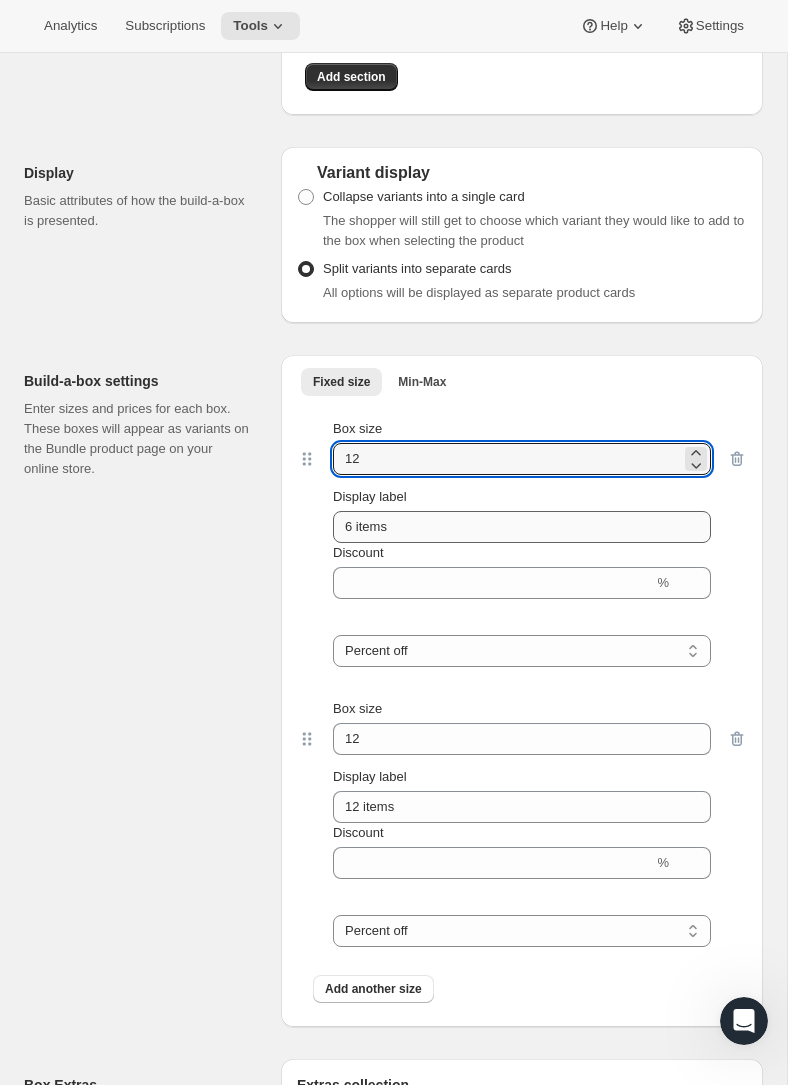 type on "12" 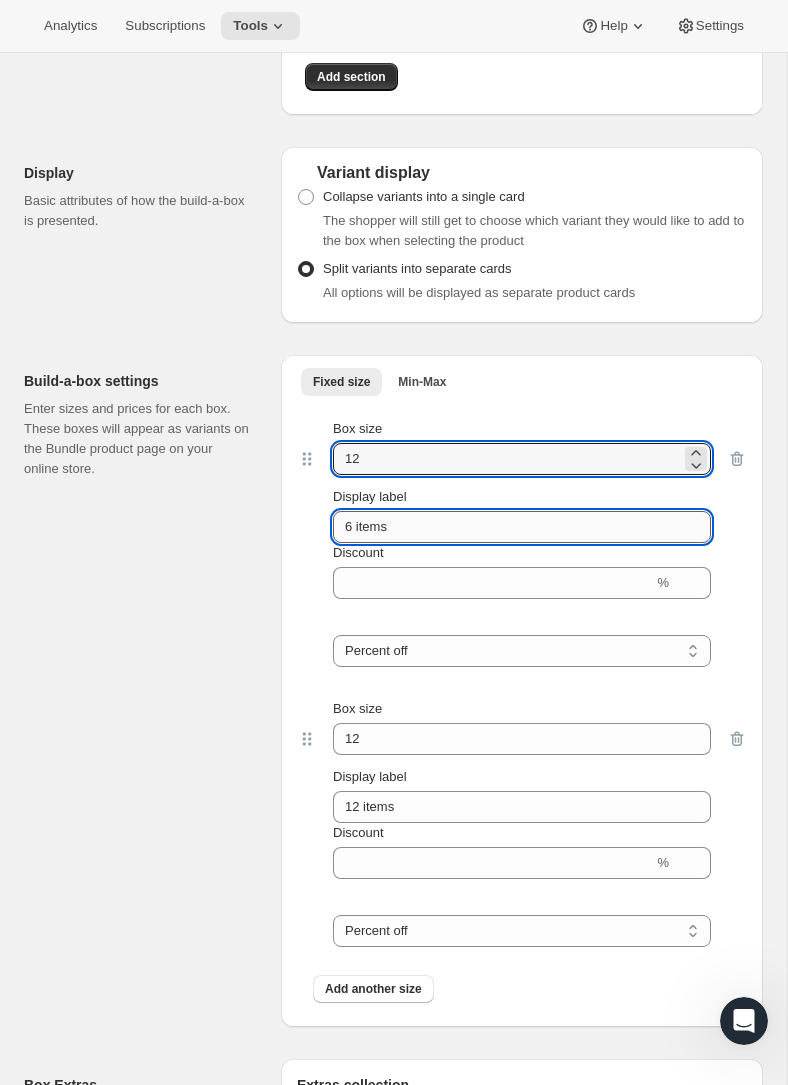 click on "6 items" at bounding box center (522, 527) 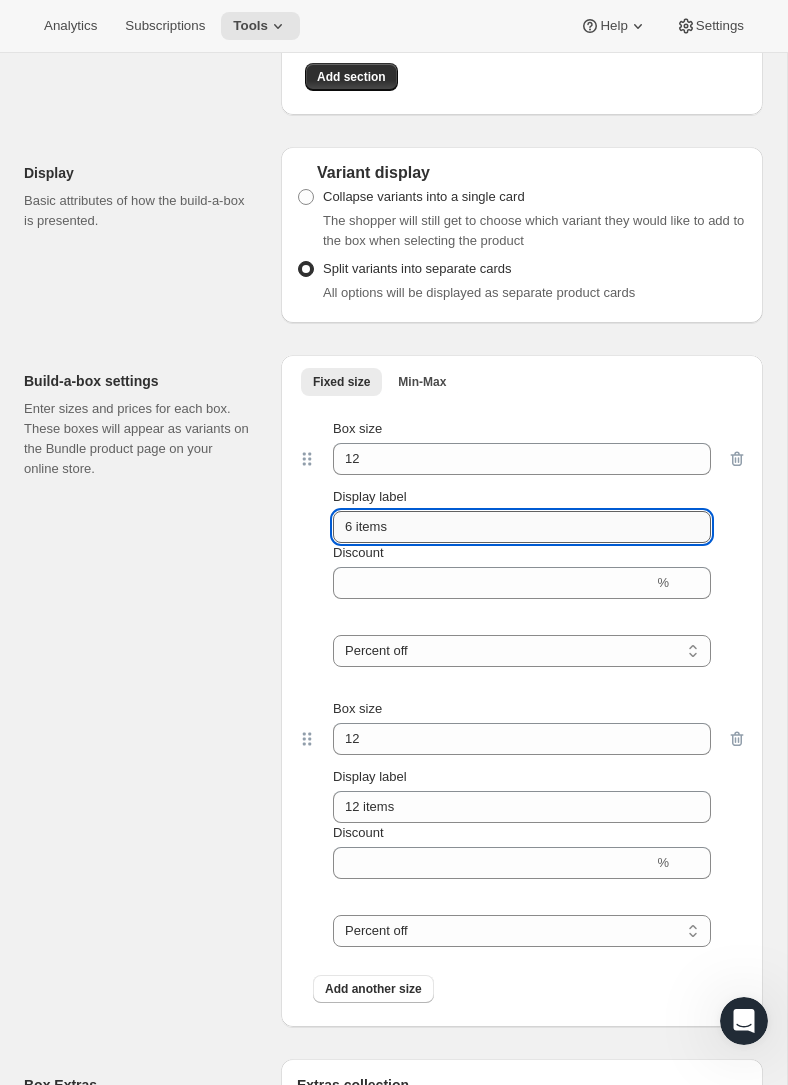 click on "6 items" at bounding box center (522, 527) 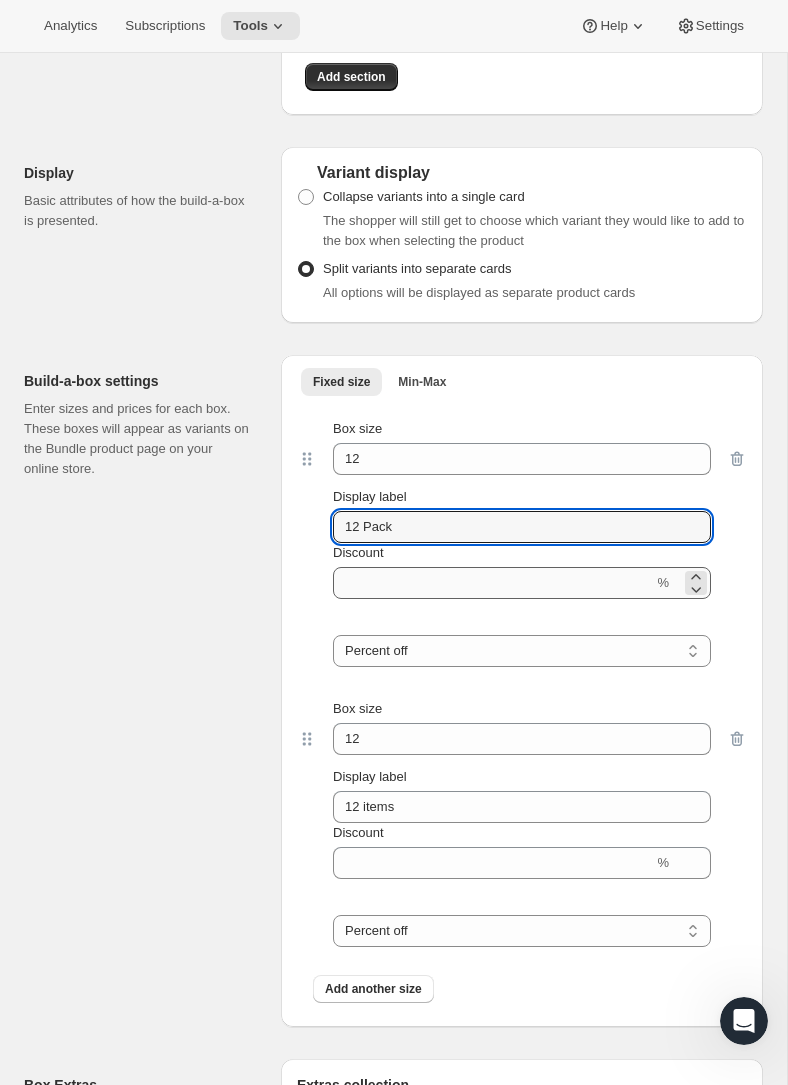 type on "12 Pack" 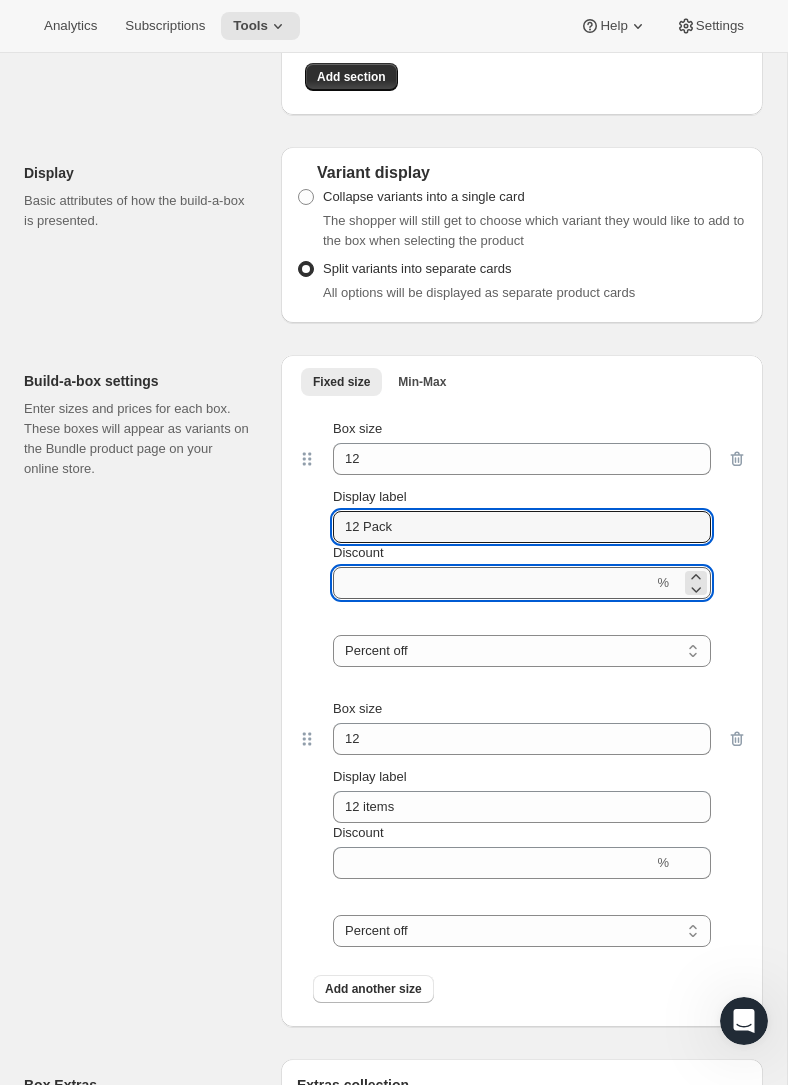 click on "Discount" at bounding box center (493, 583) 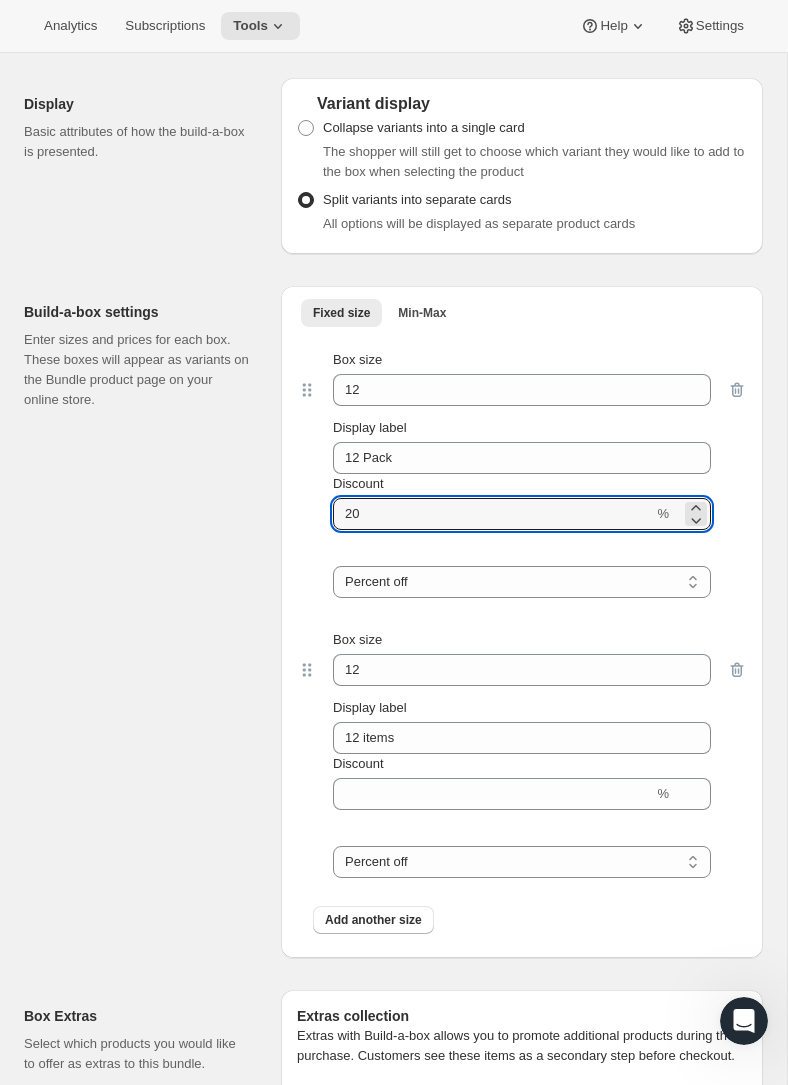 scroll, scrollTop: 1533, scrollLeft: 0, axis: vertical 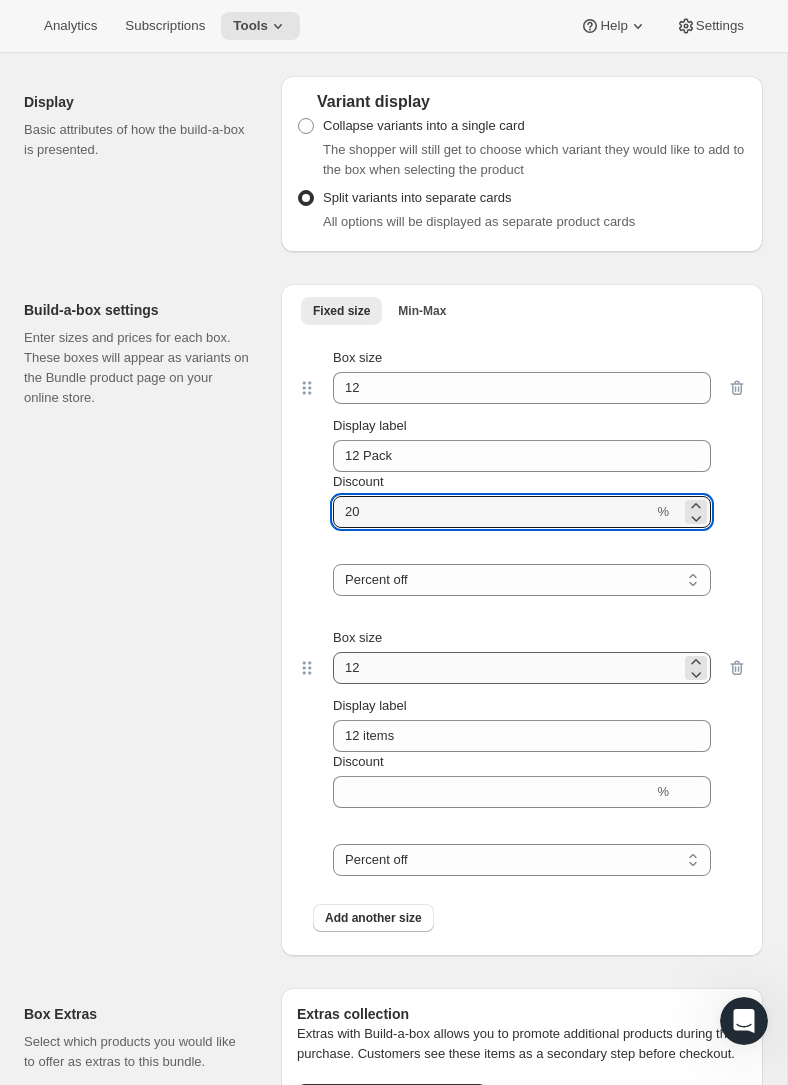 type on "20" 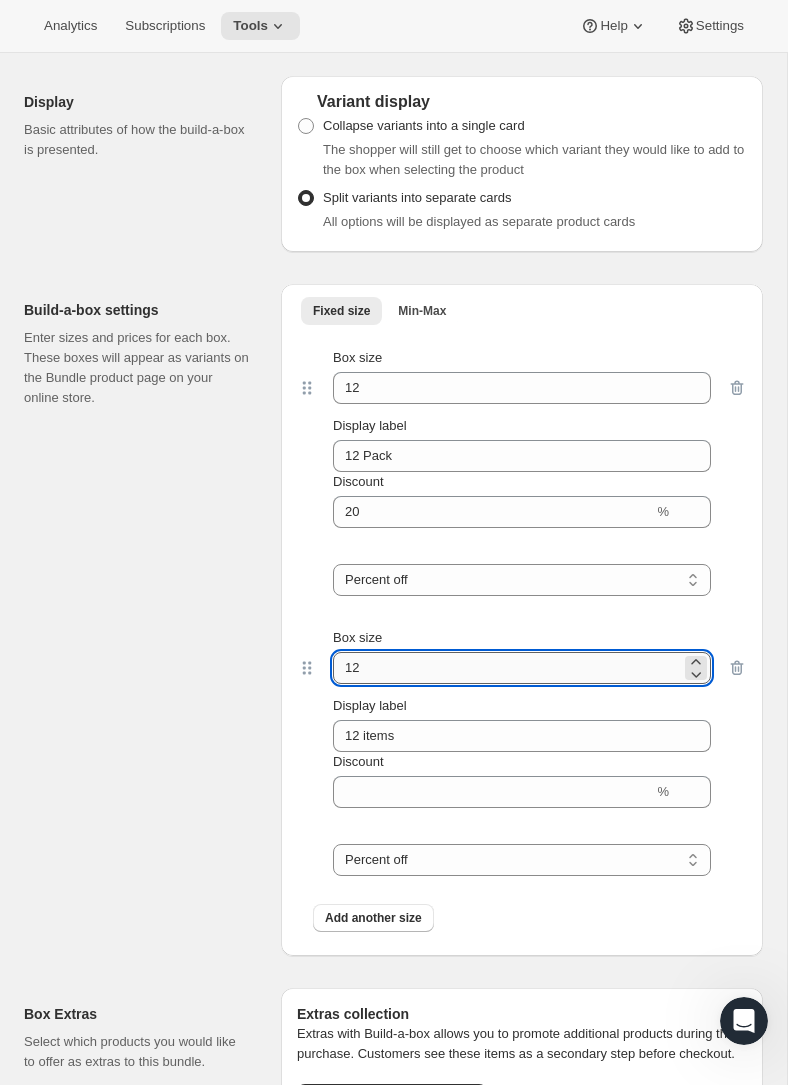 click on "12" at bounding box center (507, 668) 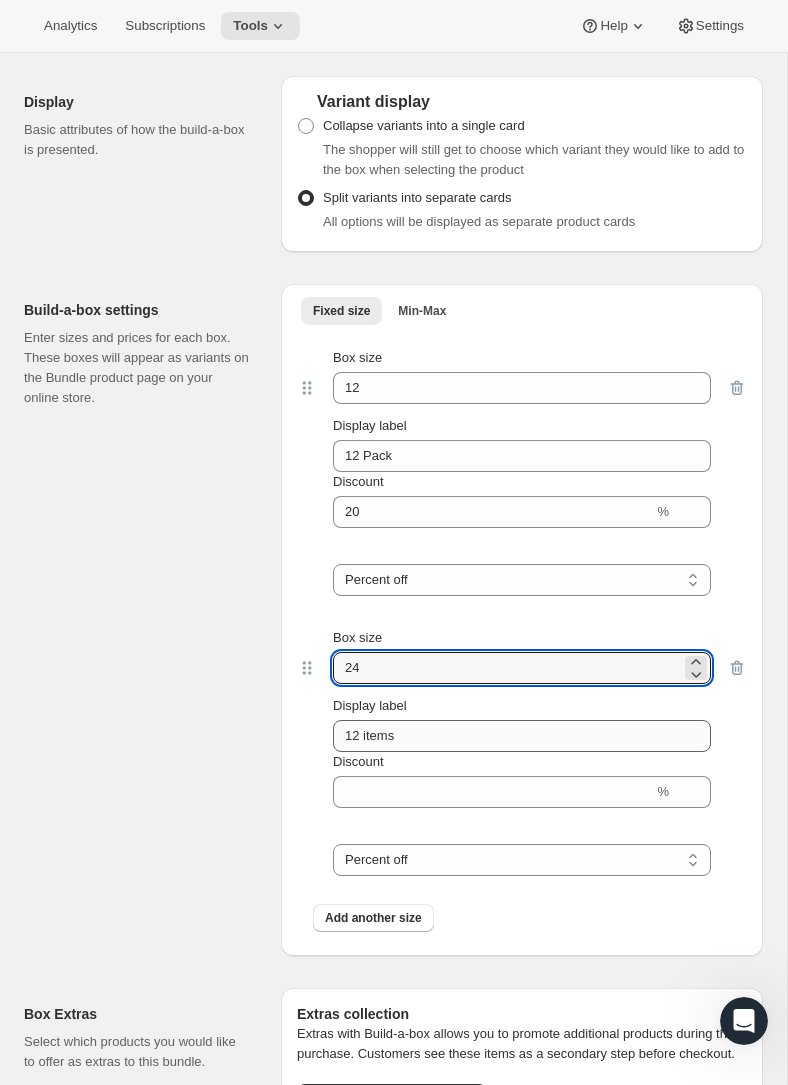 type on "24" 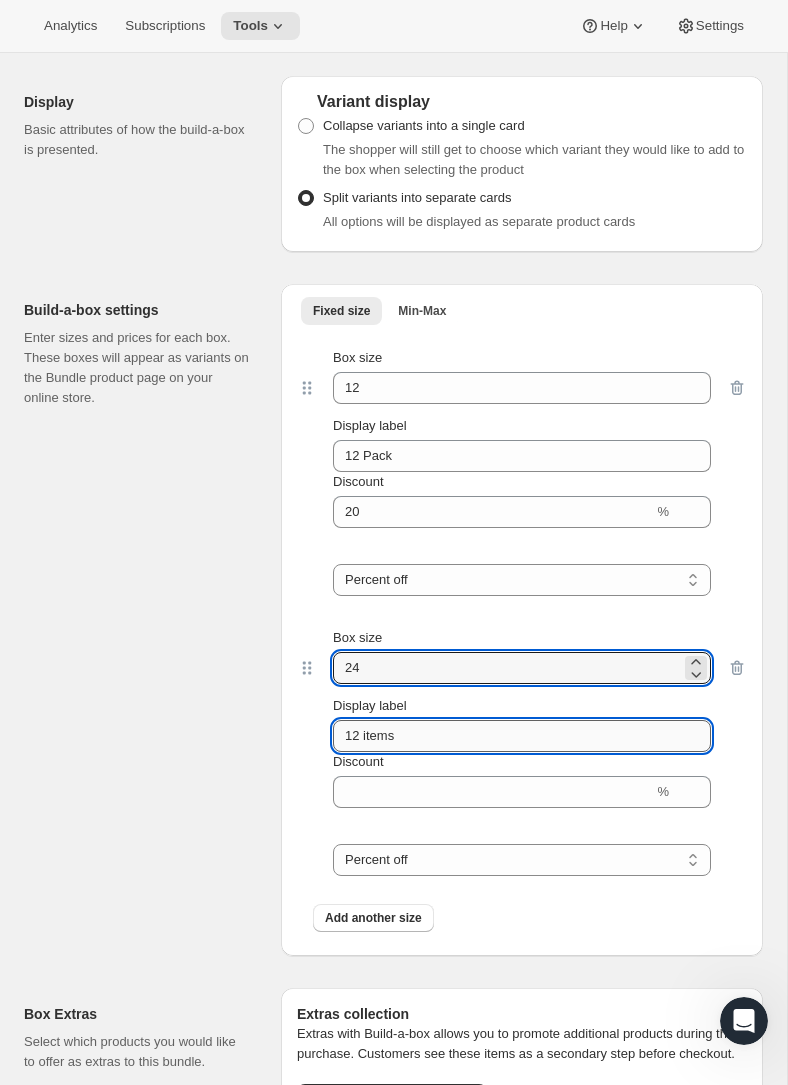 click on "12 items" at bounding box center (522, 736) 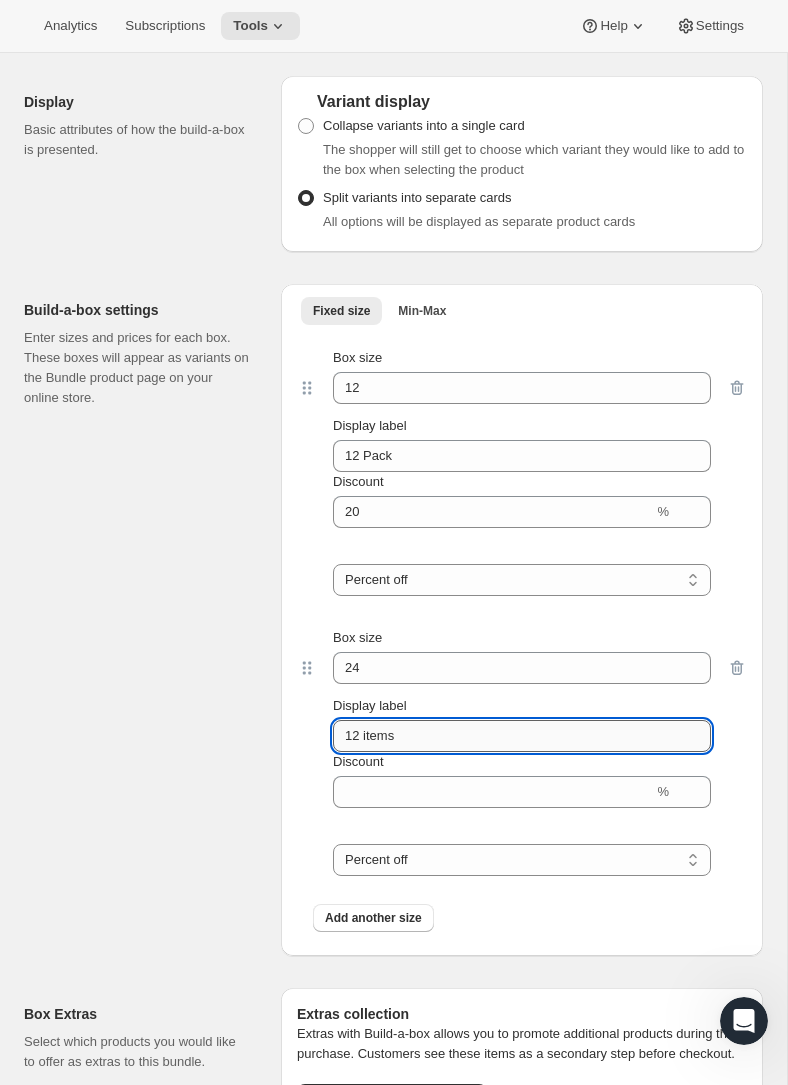 click on "12 items" at bounding box center [522, 736] 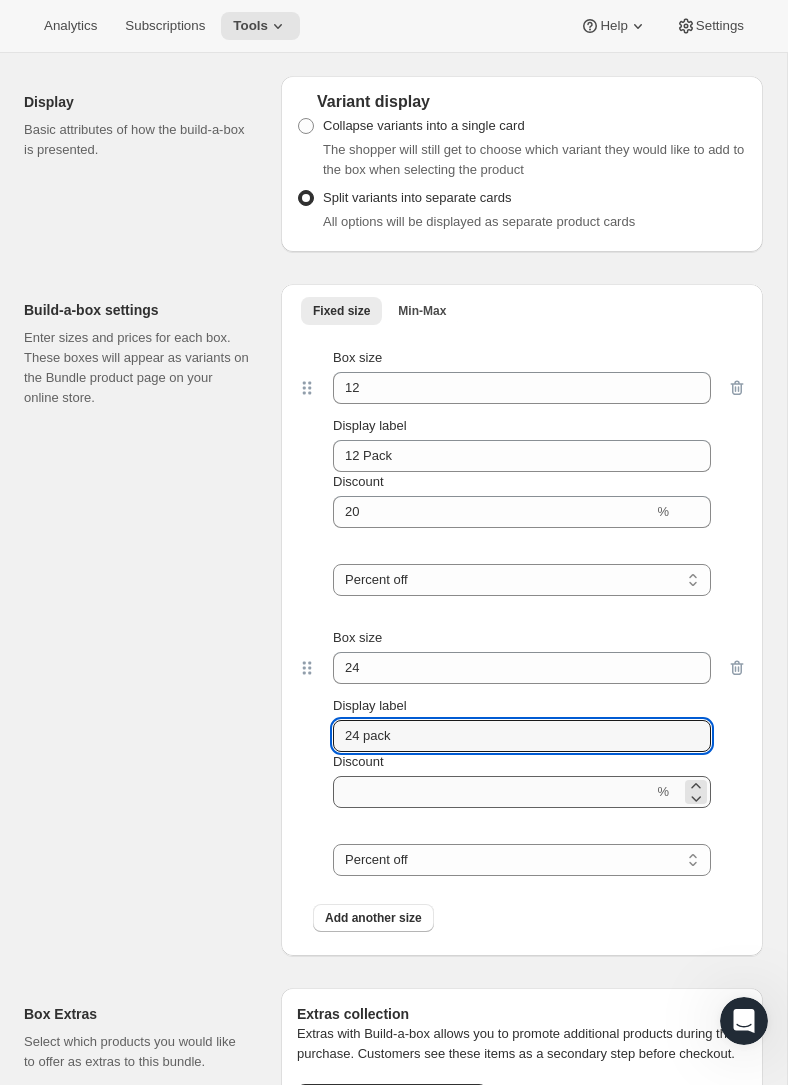 type on "24 pack" 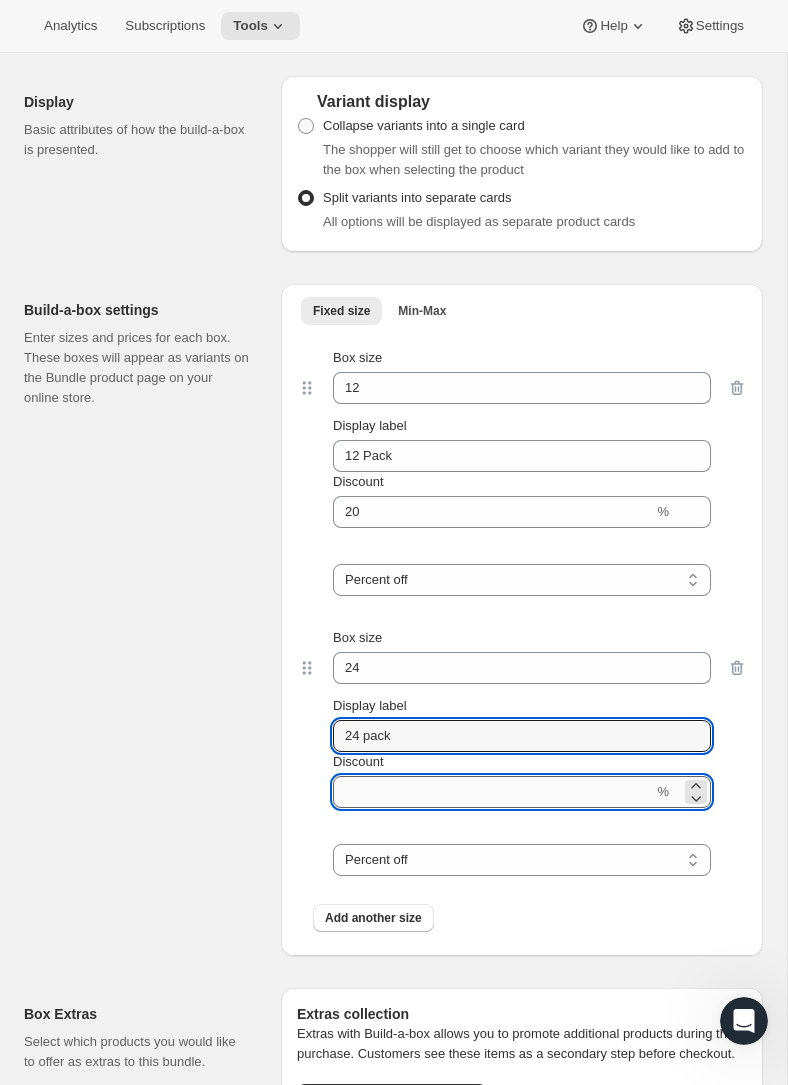 click on "Discount" at bounding box center [493, 792] 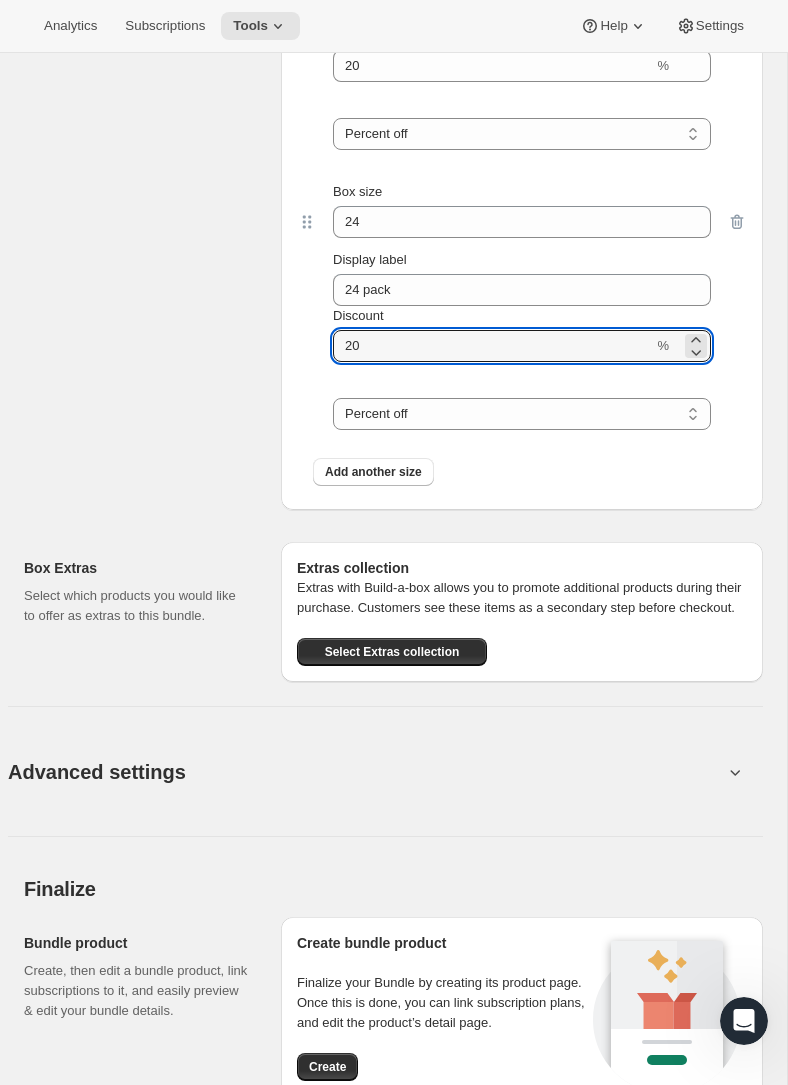 scroll, scrollTop: 1981, scrollLeft: 0, axis: vertical 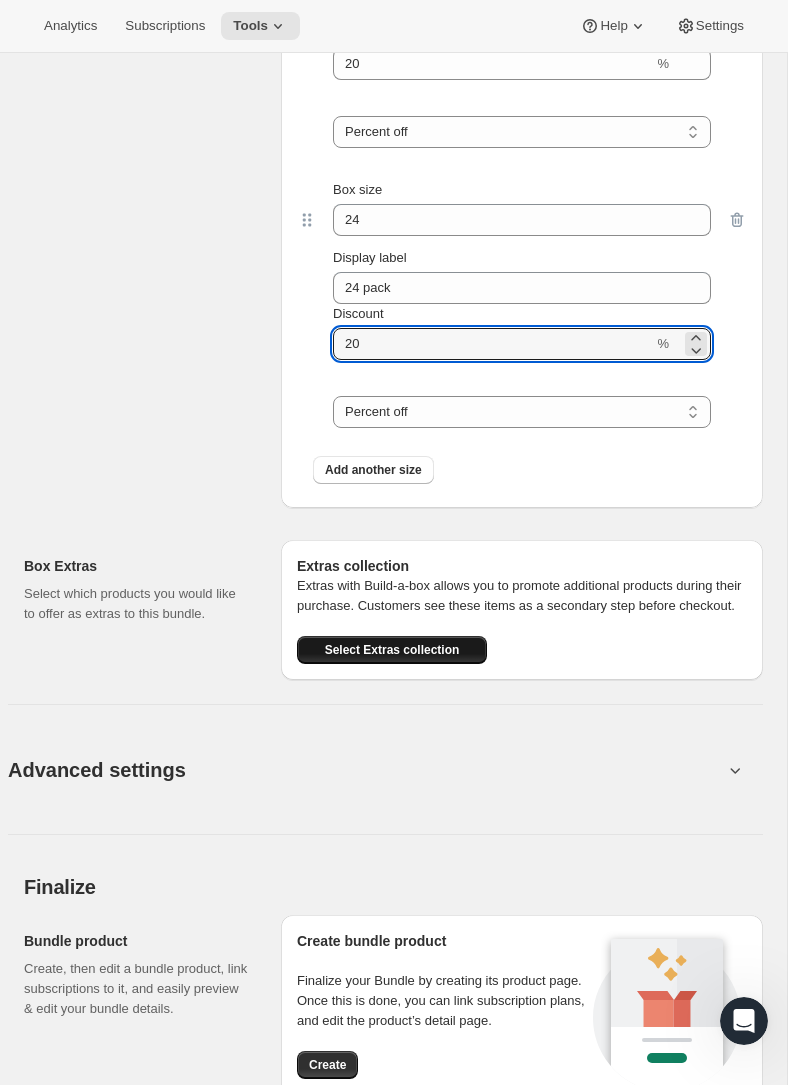 type on "20" 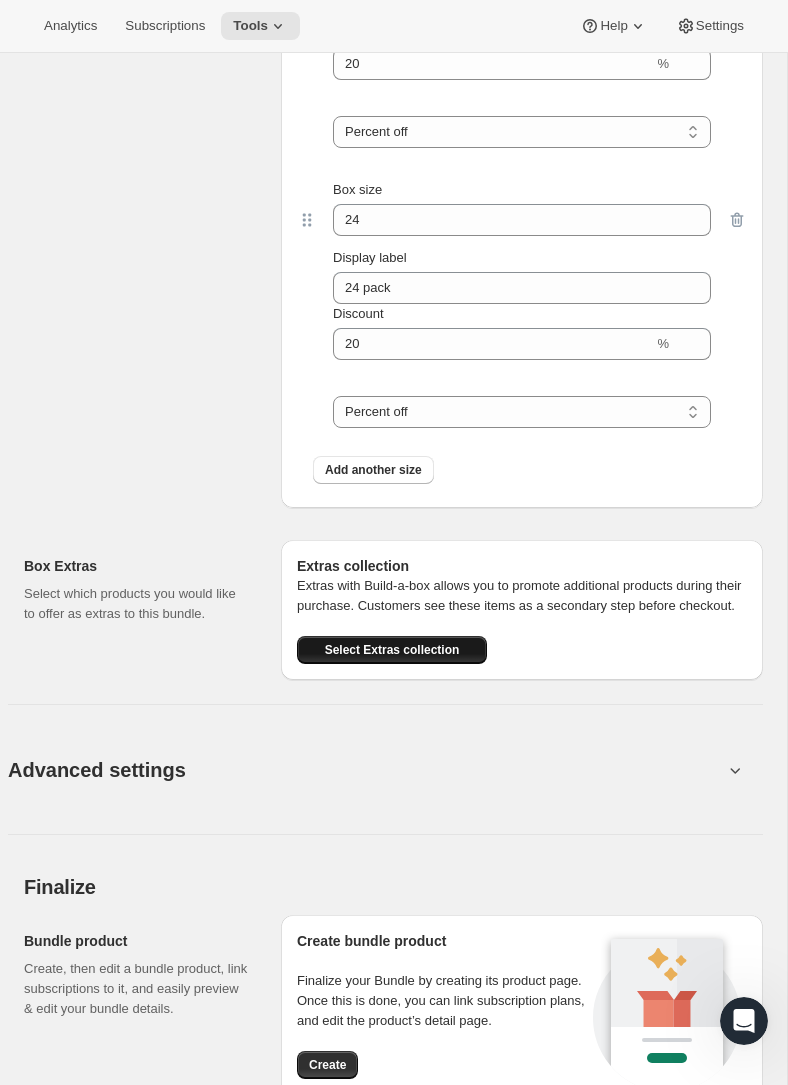 click on "Select Extras collection" at bounding box center (392, 650) 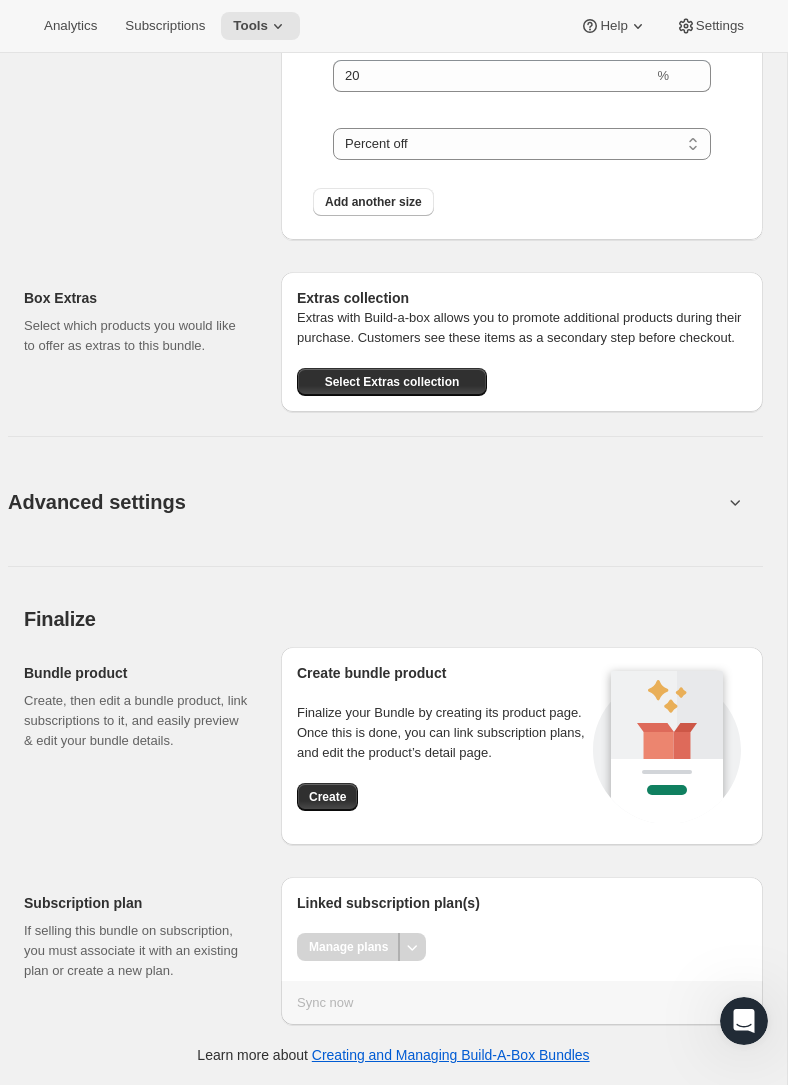 scroll, scrollTop: 2313, scrollLeft: 0, axis: vertical 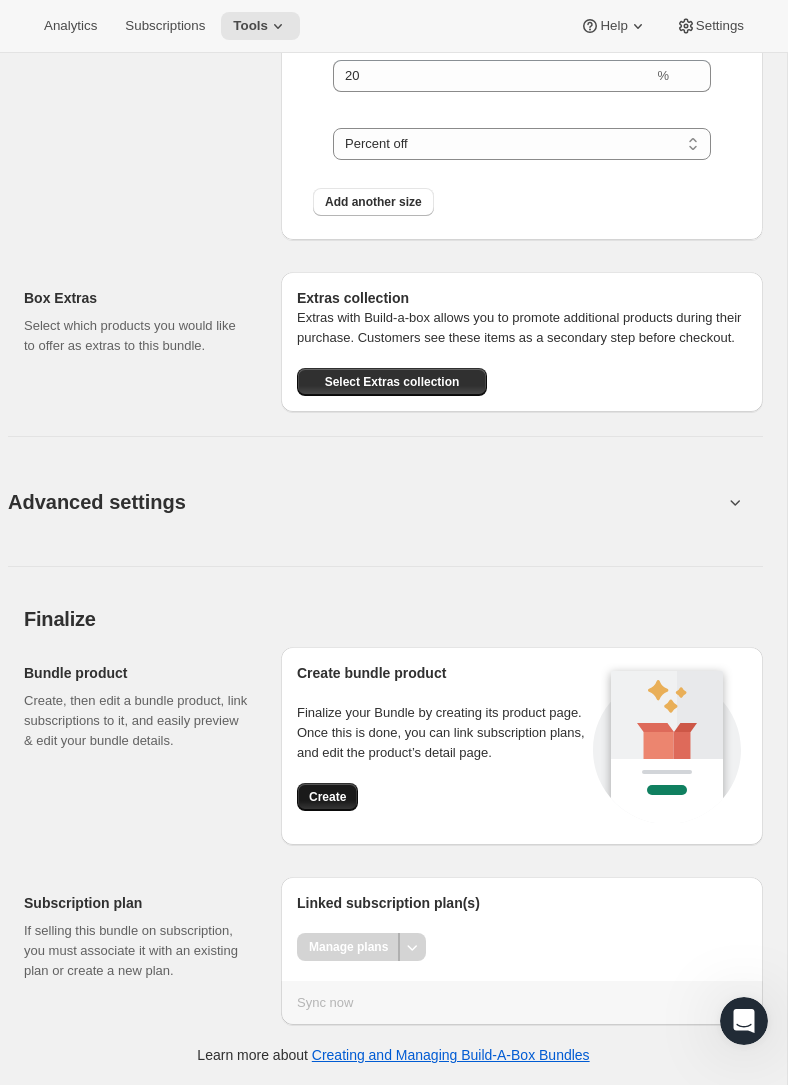 click on "Create" at bounding box center (327, 797) 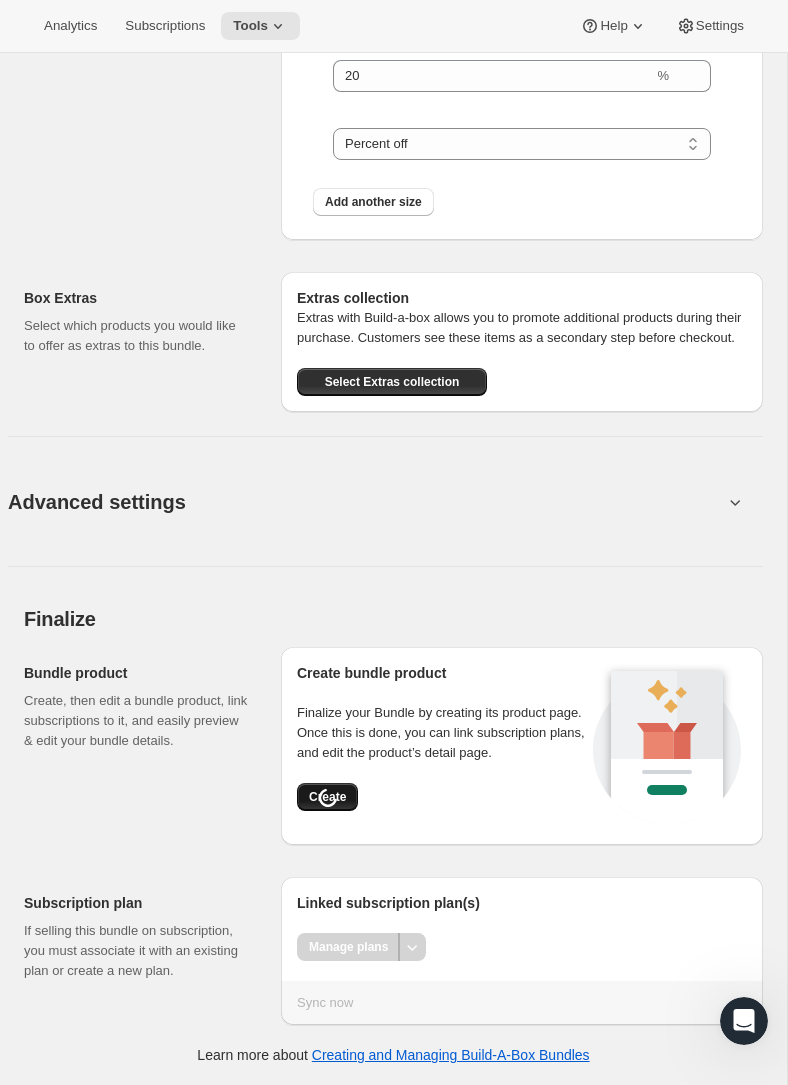 scroll, scrollTop: 116, scrollLeft: 0, axis: vertical 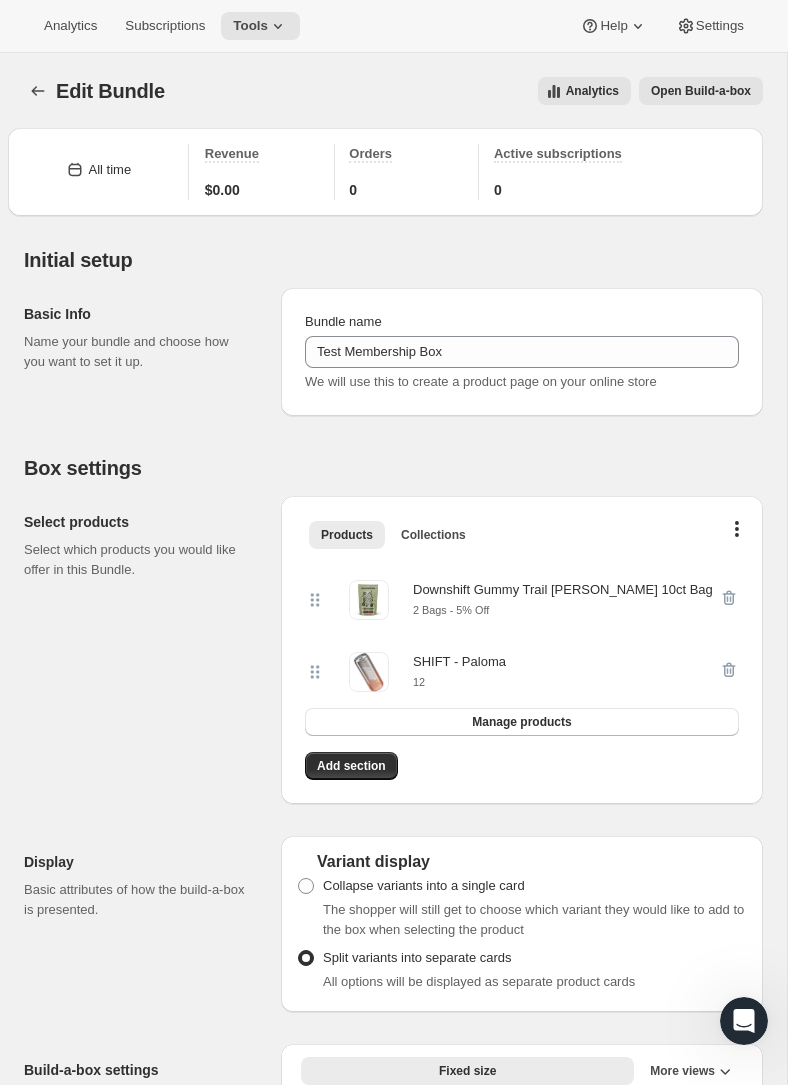click on "Open Build-a-box" at bounding box center [701, 91] 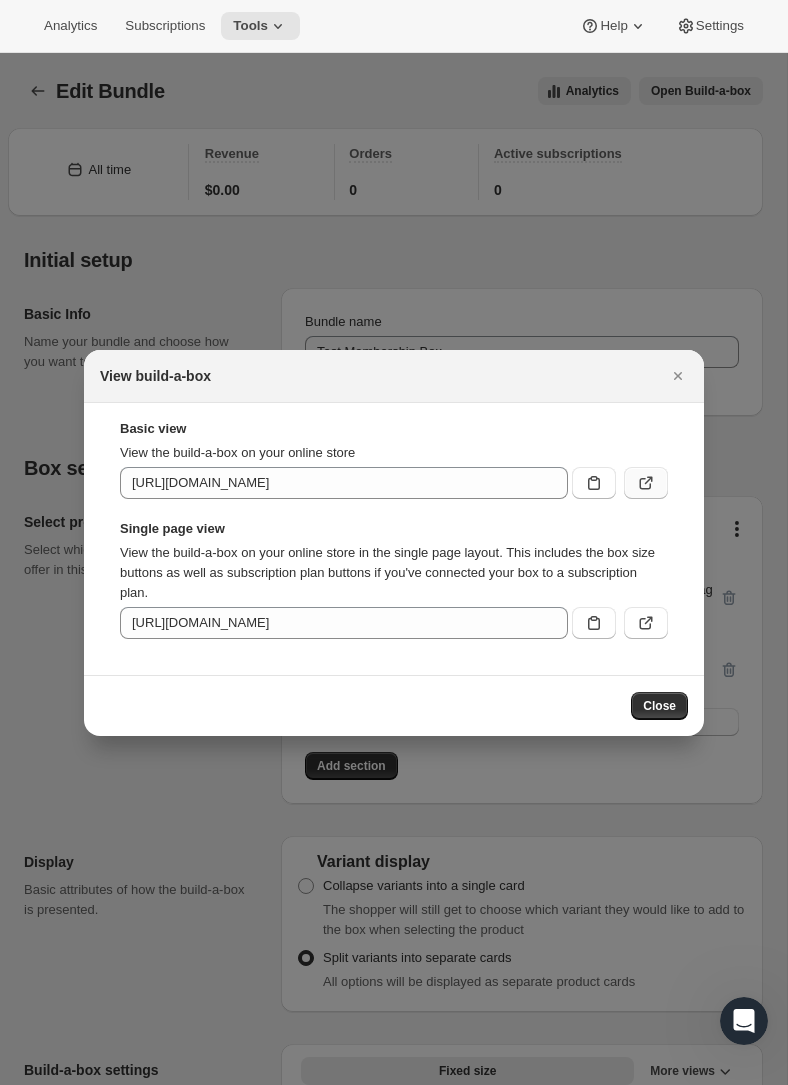 click 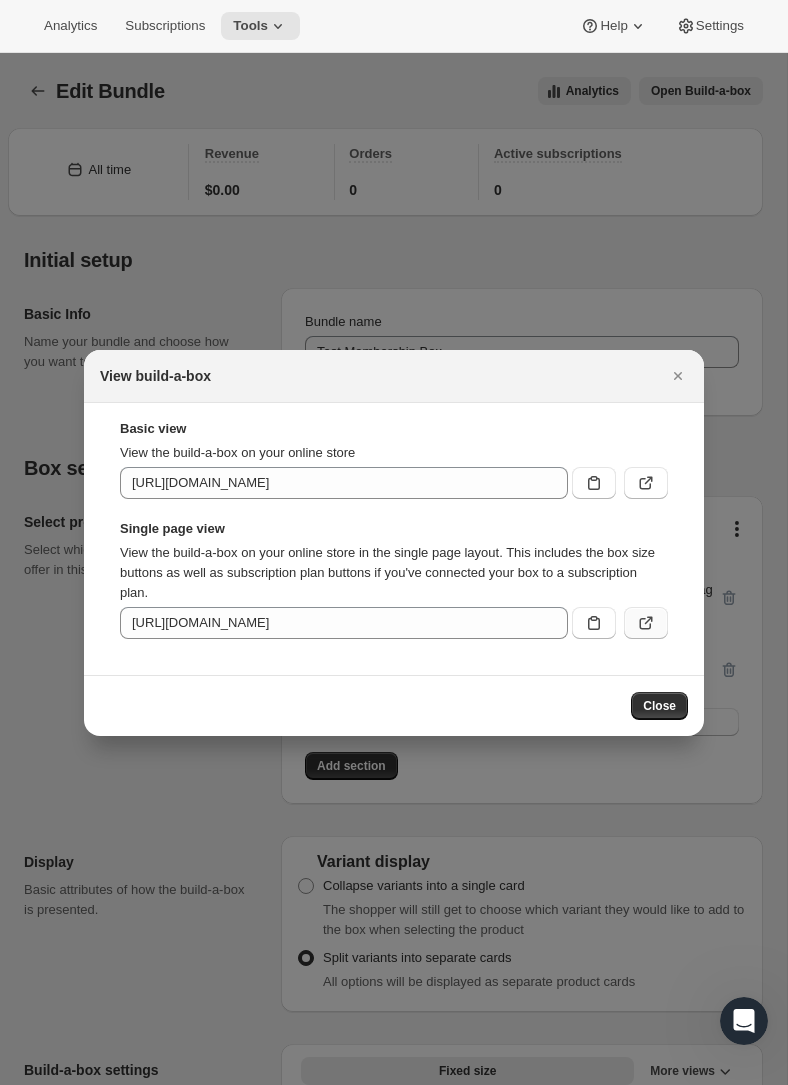 click 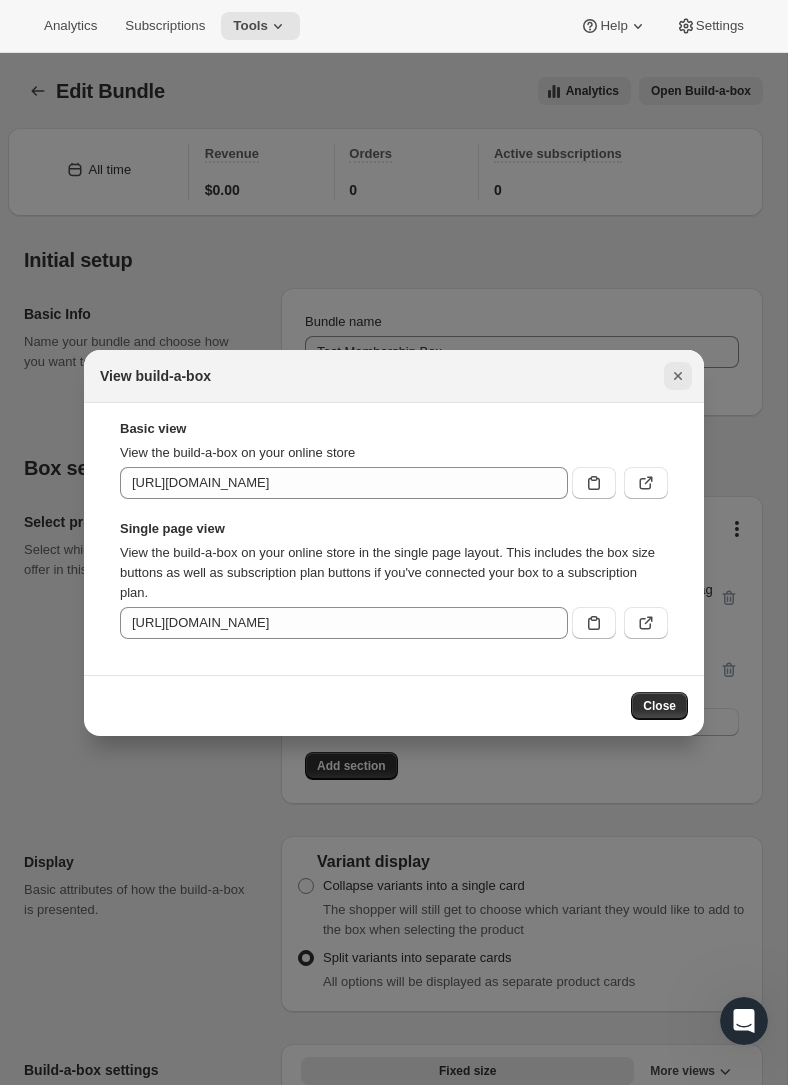 click 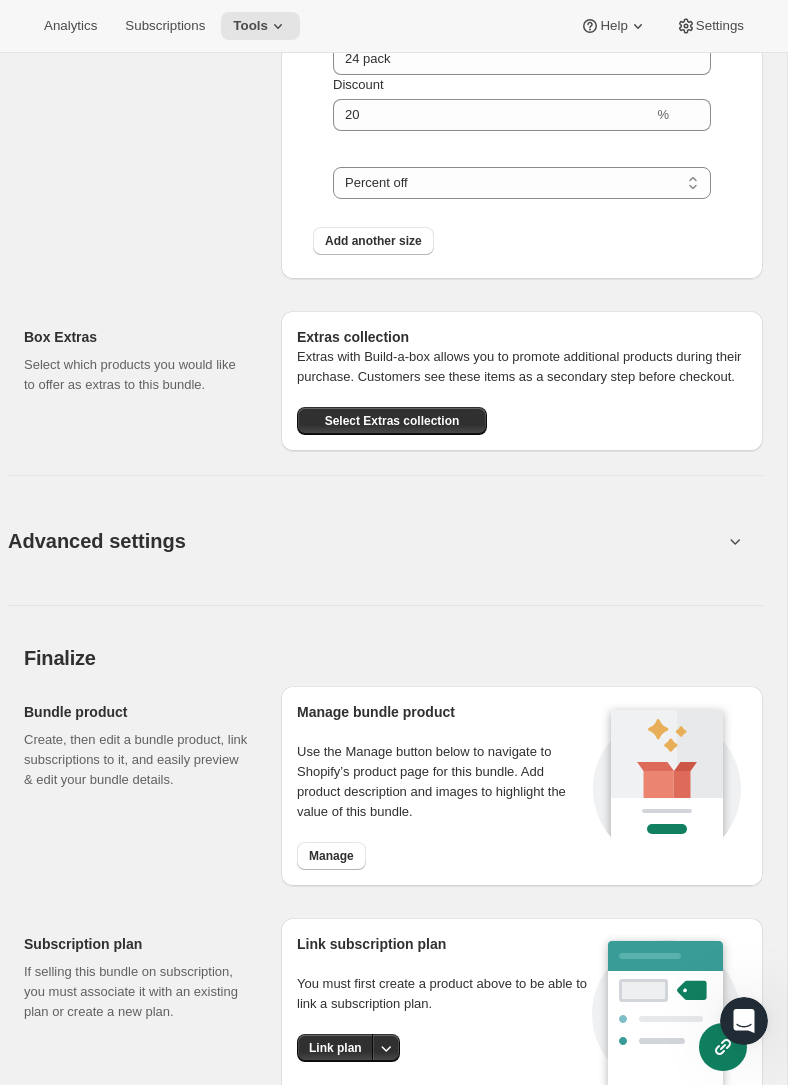 scroll, scrollTop: 1577, scrollLeft: 0, axis: vertical 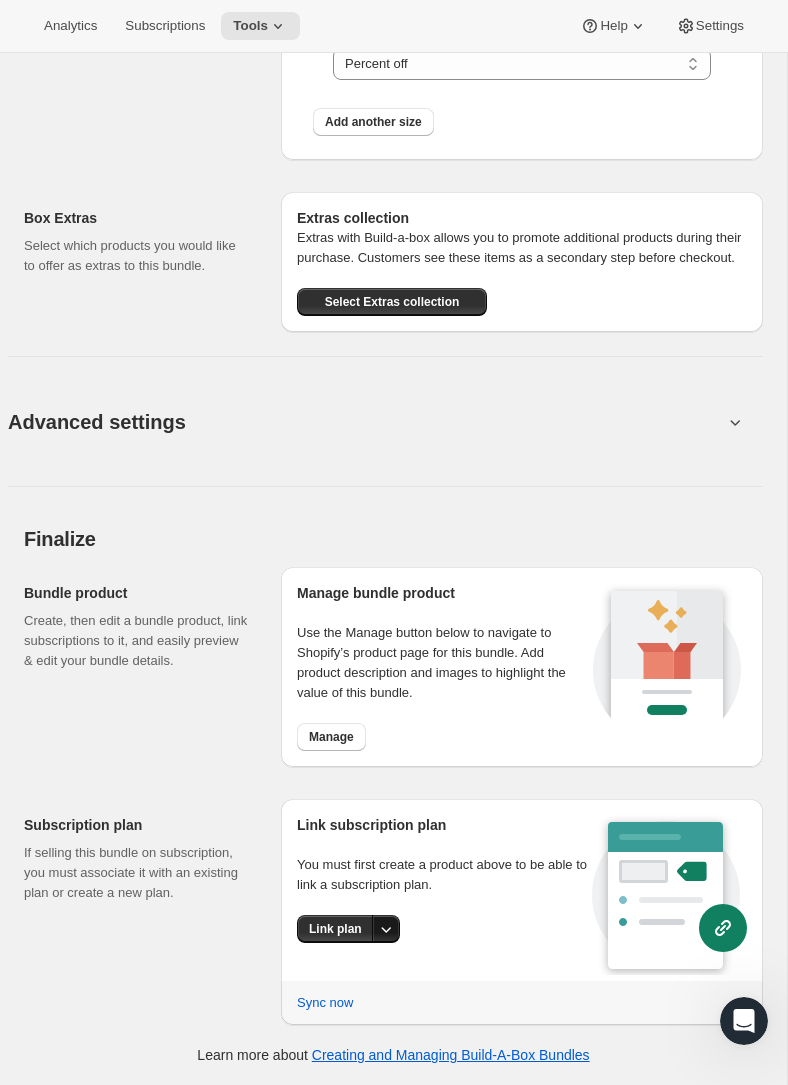 click at bounding box center (386, 929) 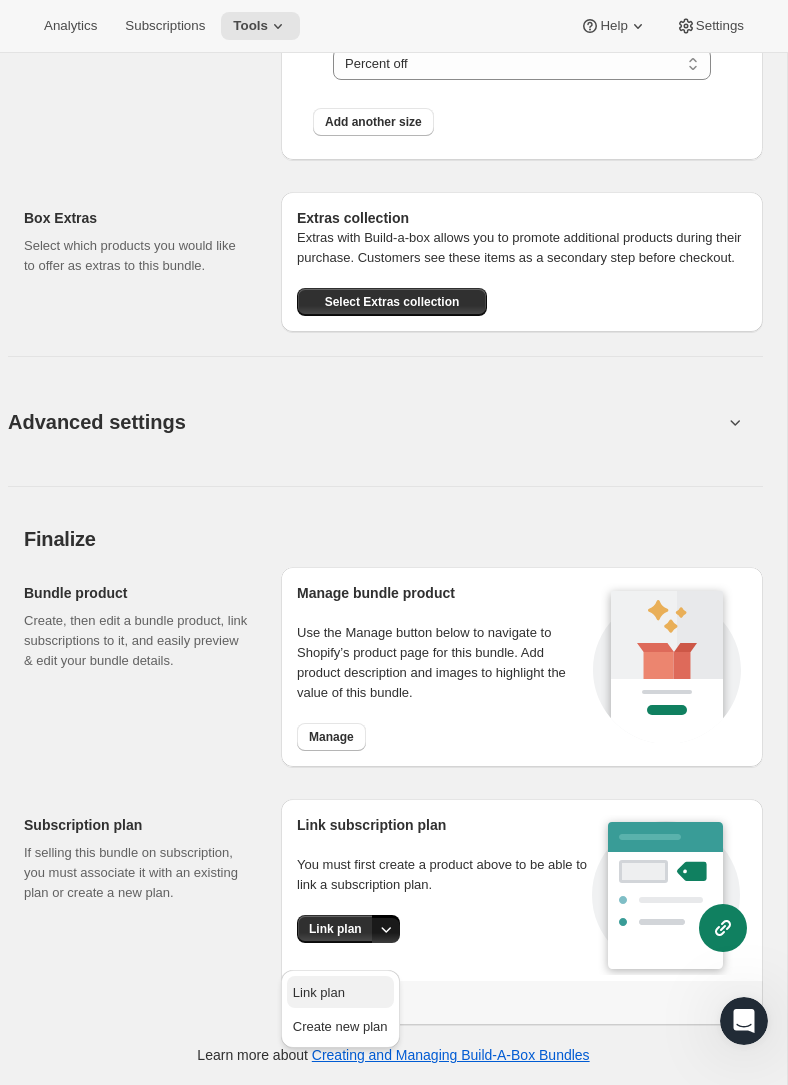 click on "Link plan" at bounding box center (319, 992) 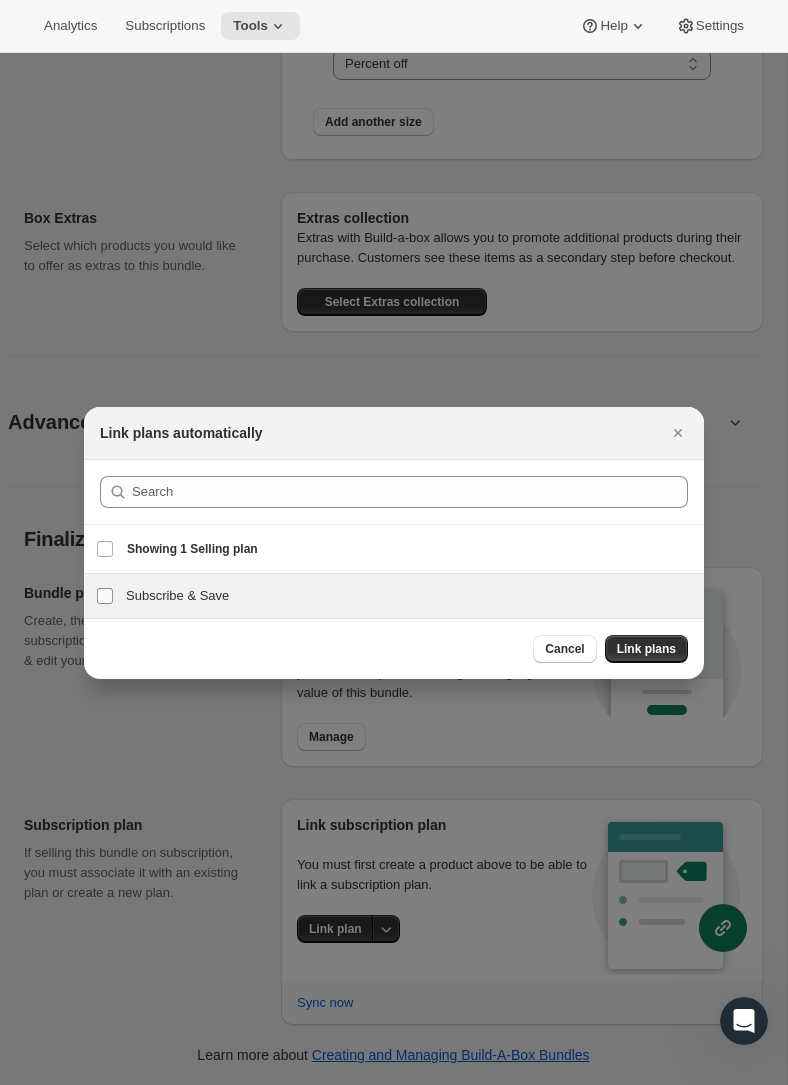 click on "Subscribe & Save" at bounding box center [105, 596] 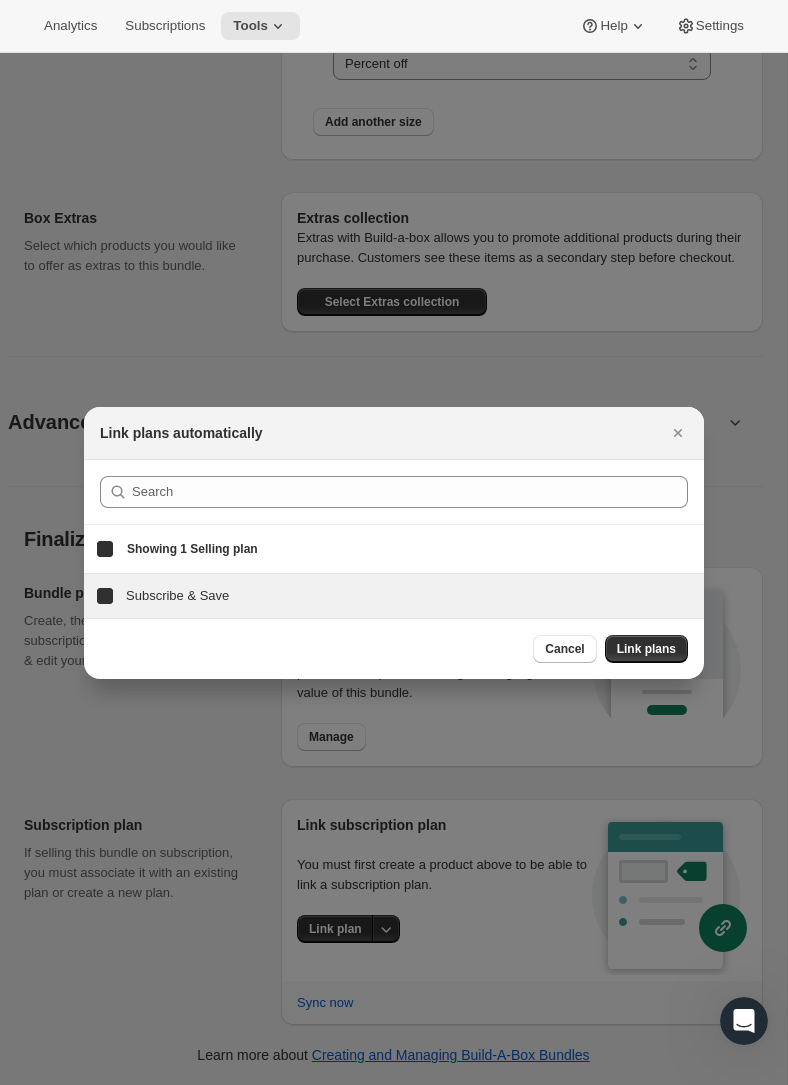 checkbox on "true" 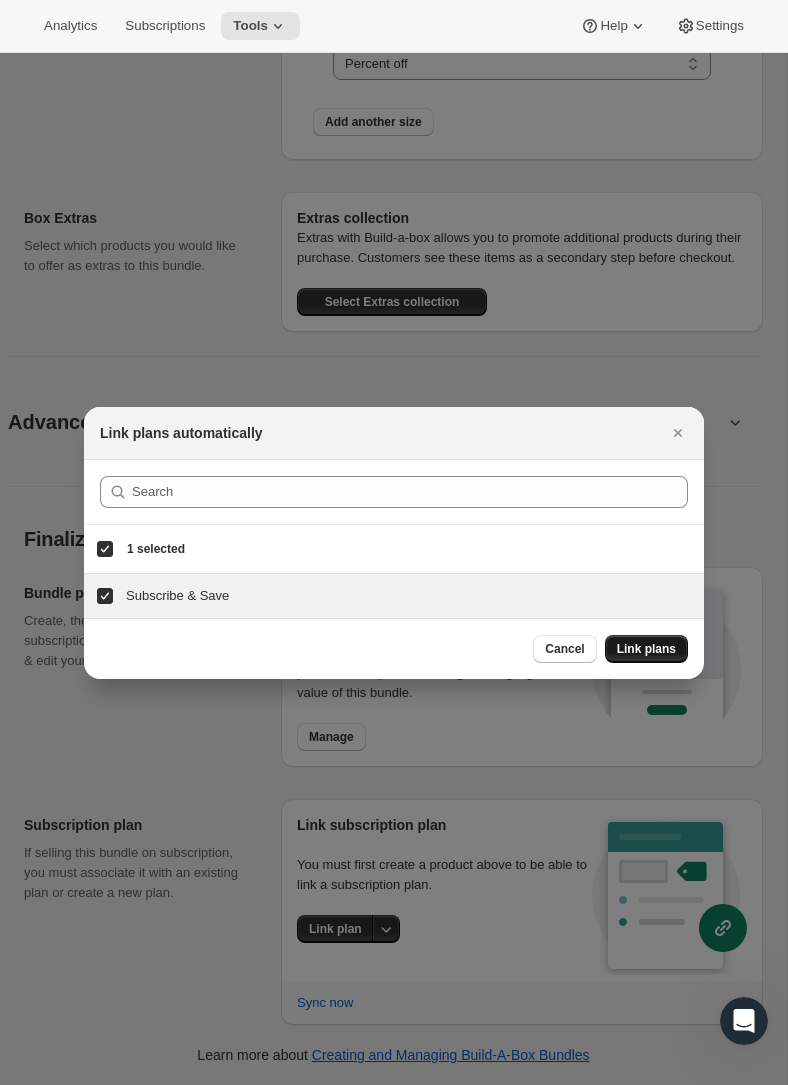 click on "Link plans" at bounding box center (646, 649) 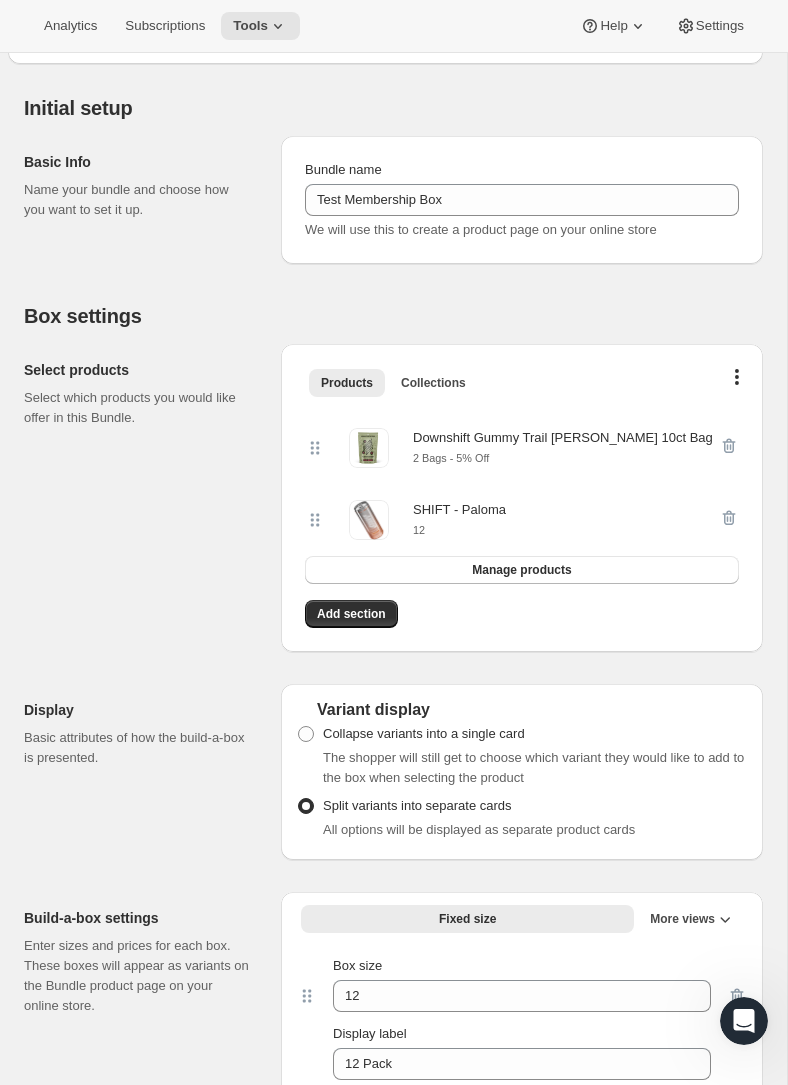 scroll, scrollTop: 0, scrollLeft: 0, axis: both 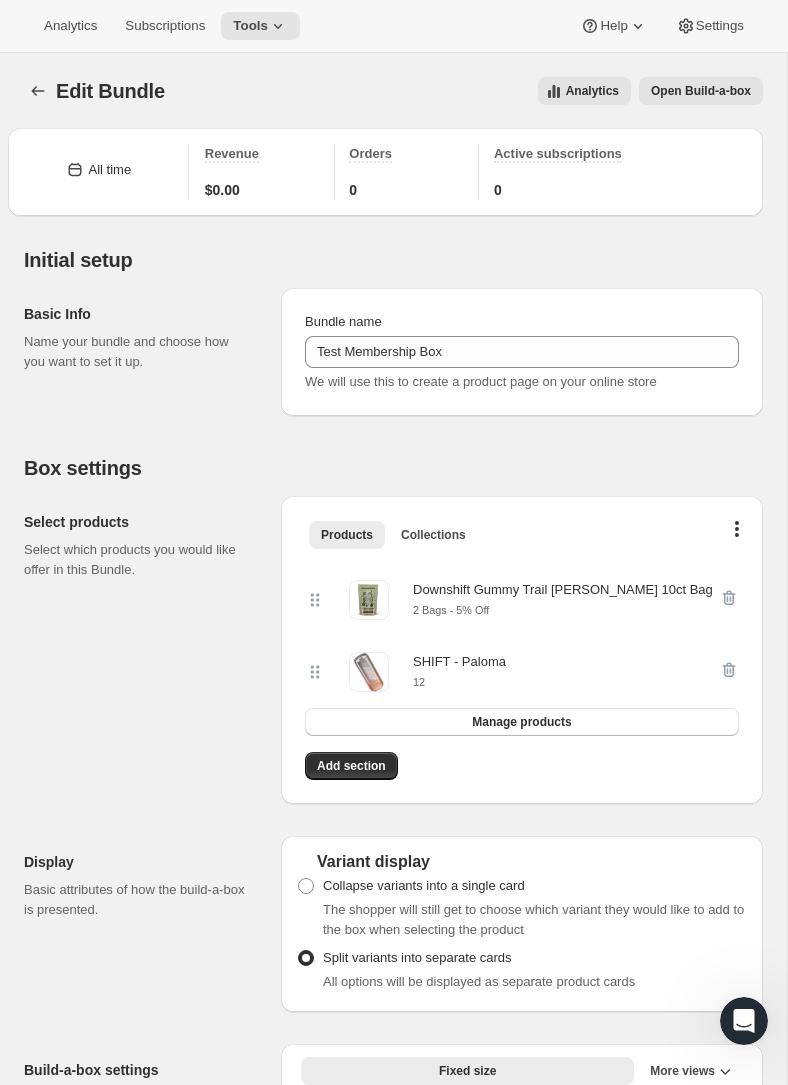 click on "Open Build-a-box" at bounding box center (701, 91) 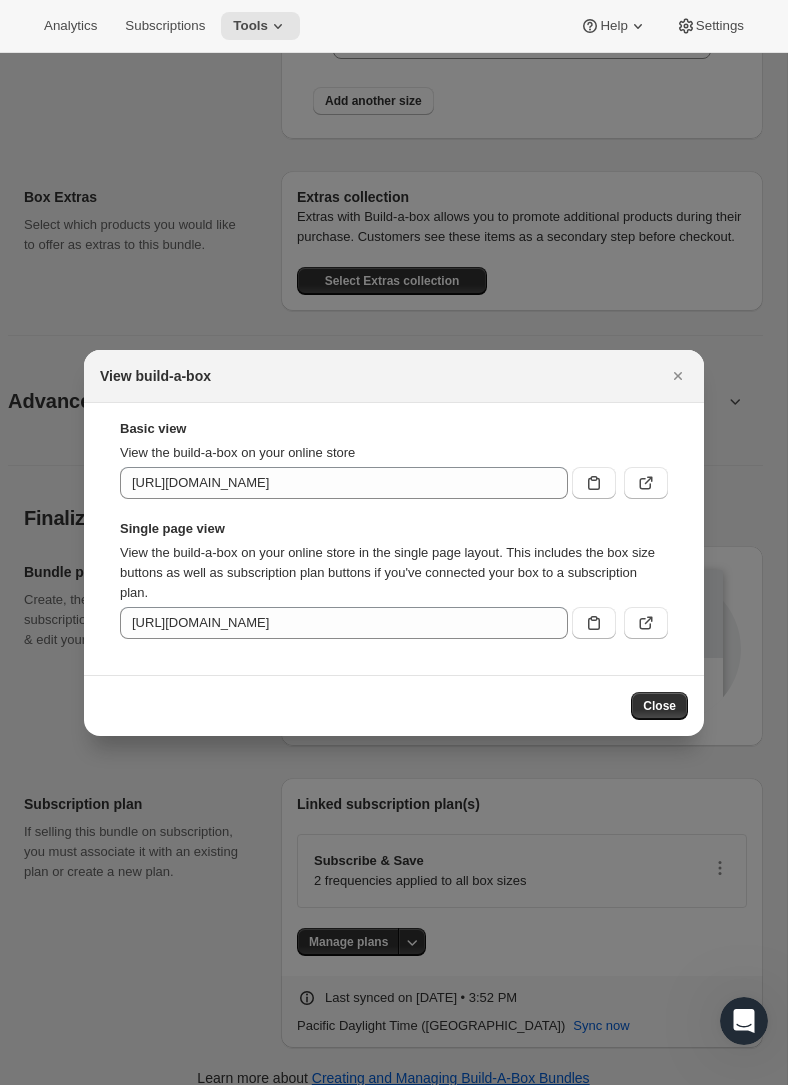 scroll, scrollTop: 0, scrollLeft: 0, axis: both 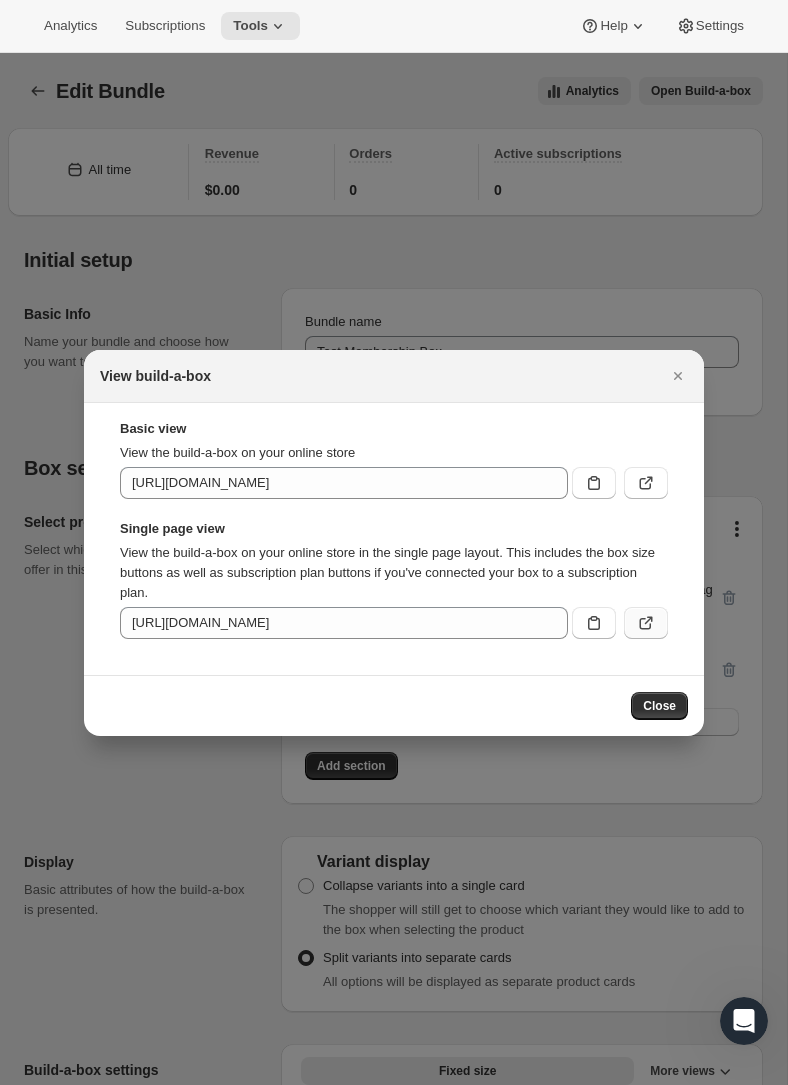 click 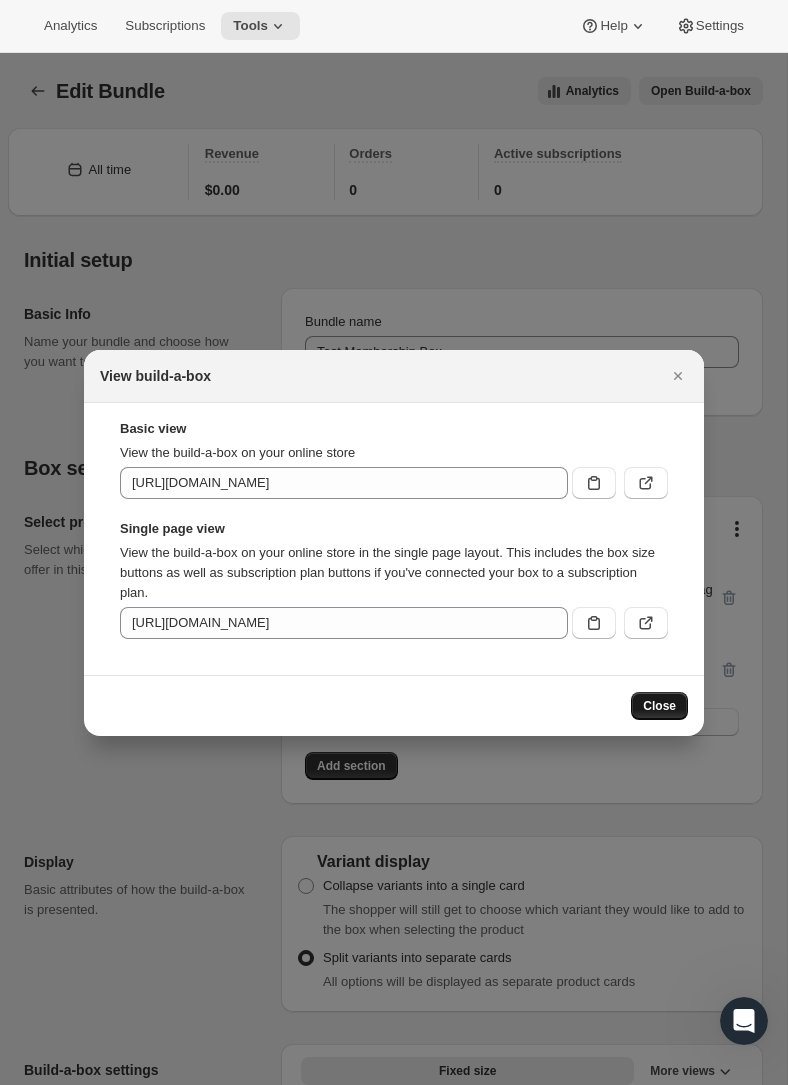 click on "Close" at bounding box center (659, 706) 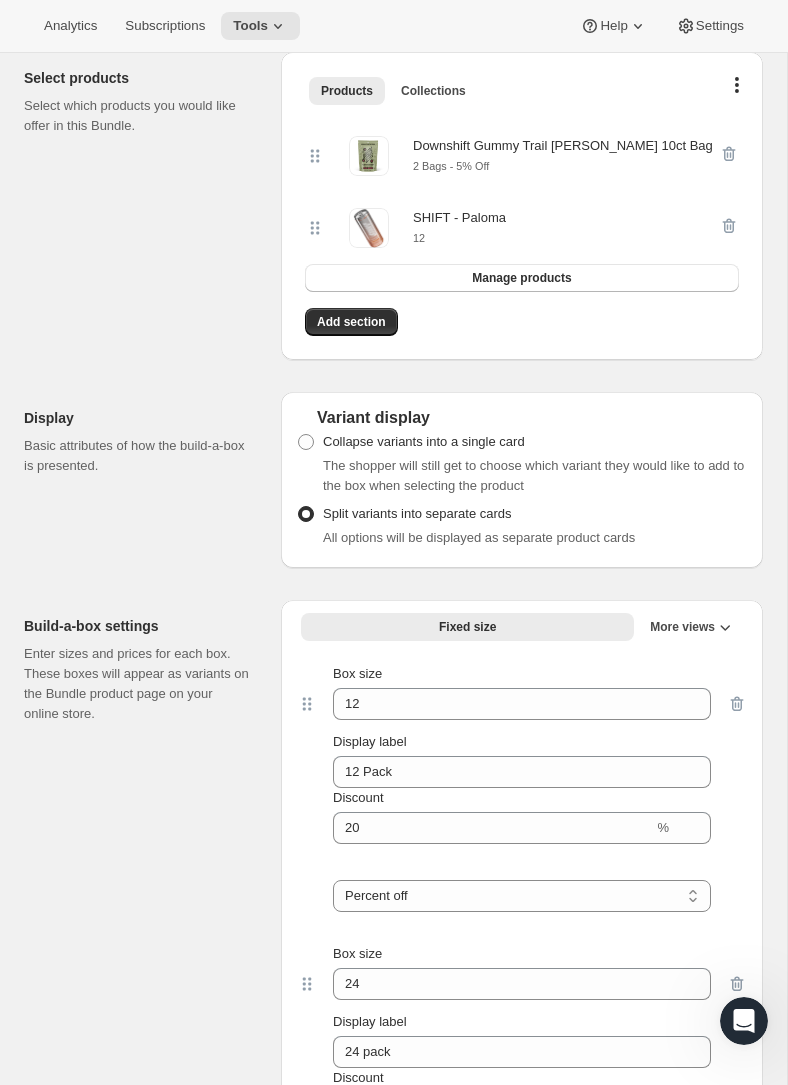 scroll, scrollTop: 449, scrollLeft: 0, axis: vertical 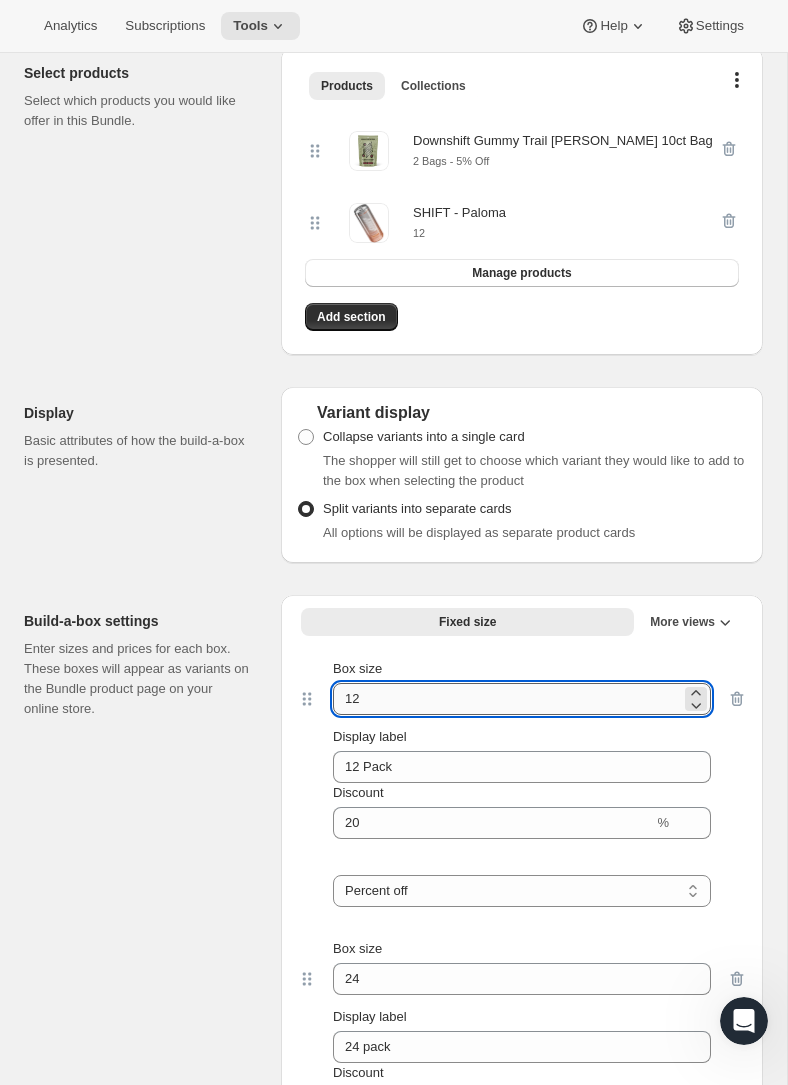 click on "12" at bounding box center [507, 699] 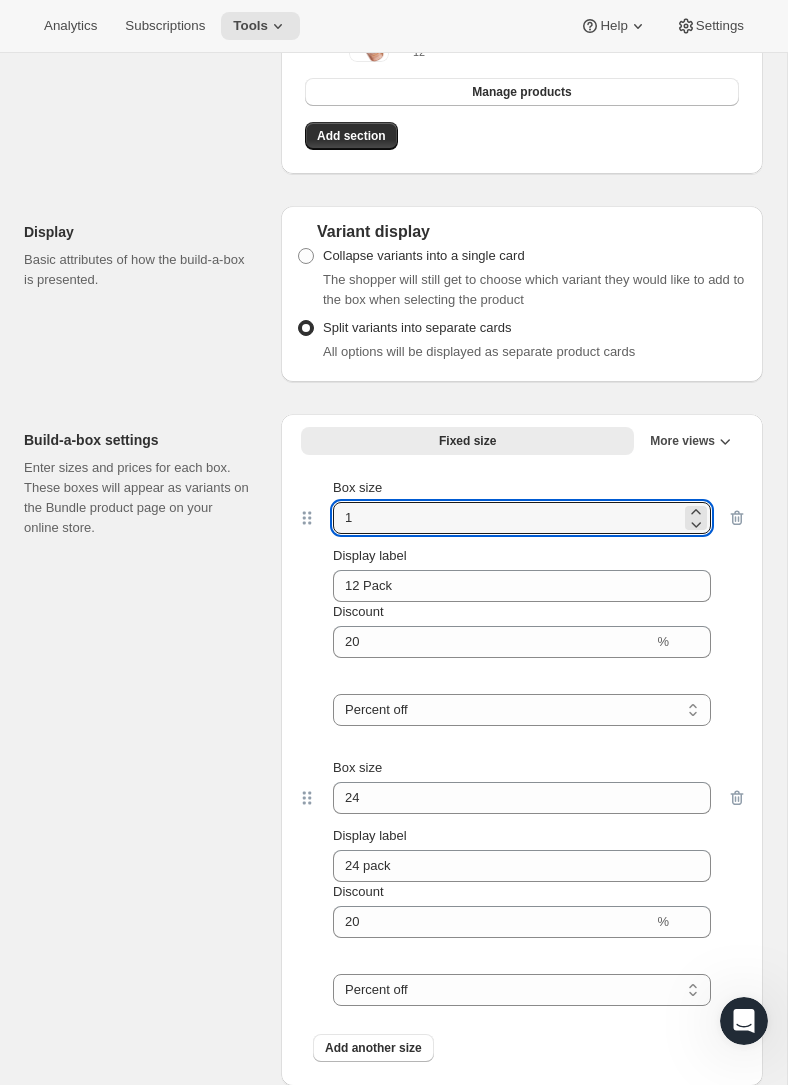 scroll, scrollTop: 663, scrollLeft: 0, axis: vertical 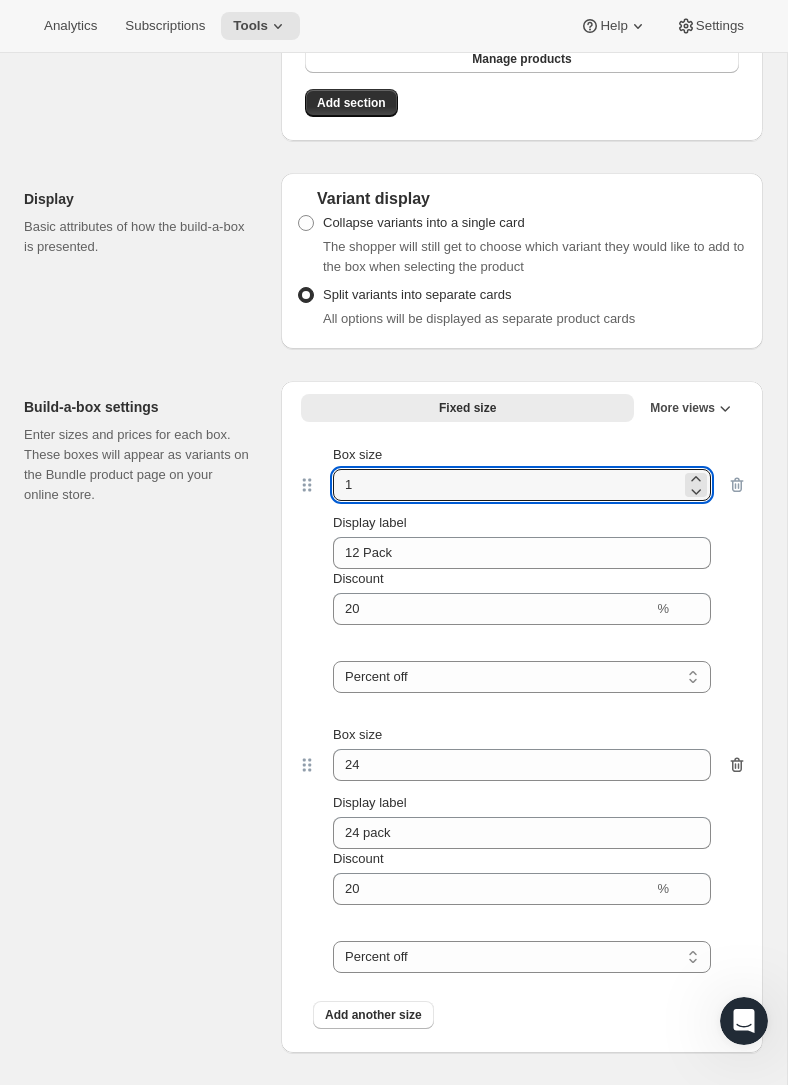 type on "1" 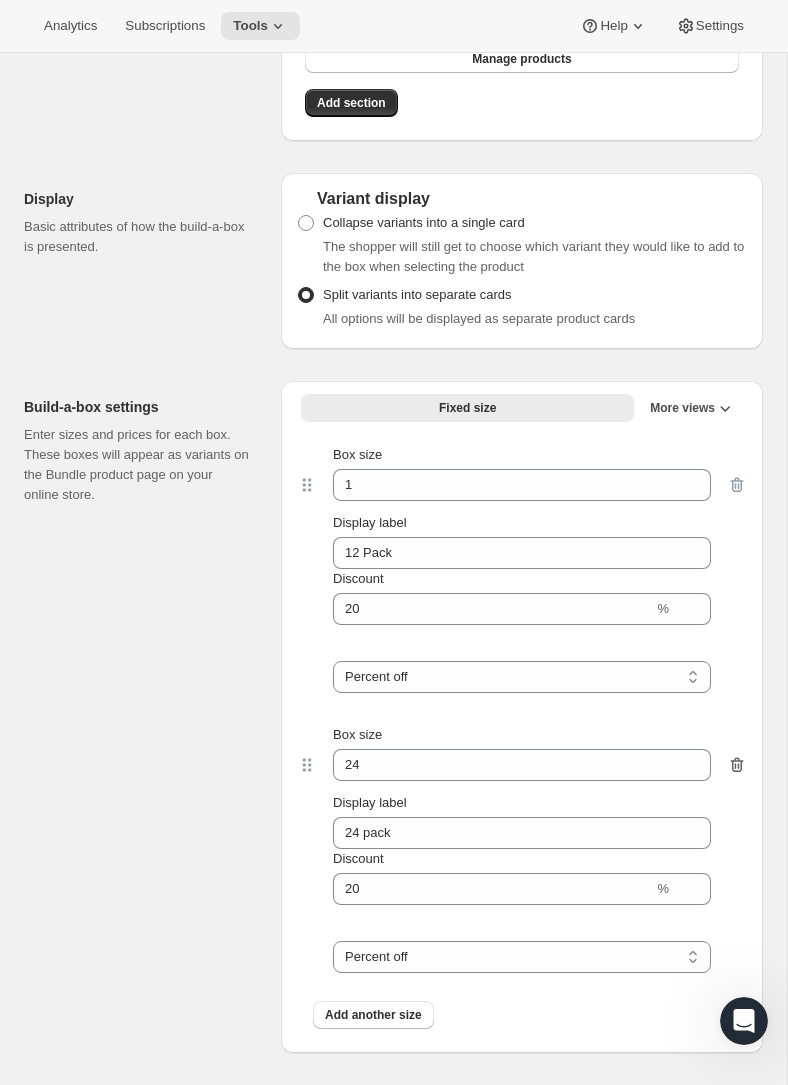 click 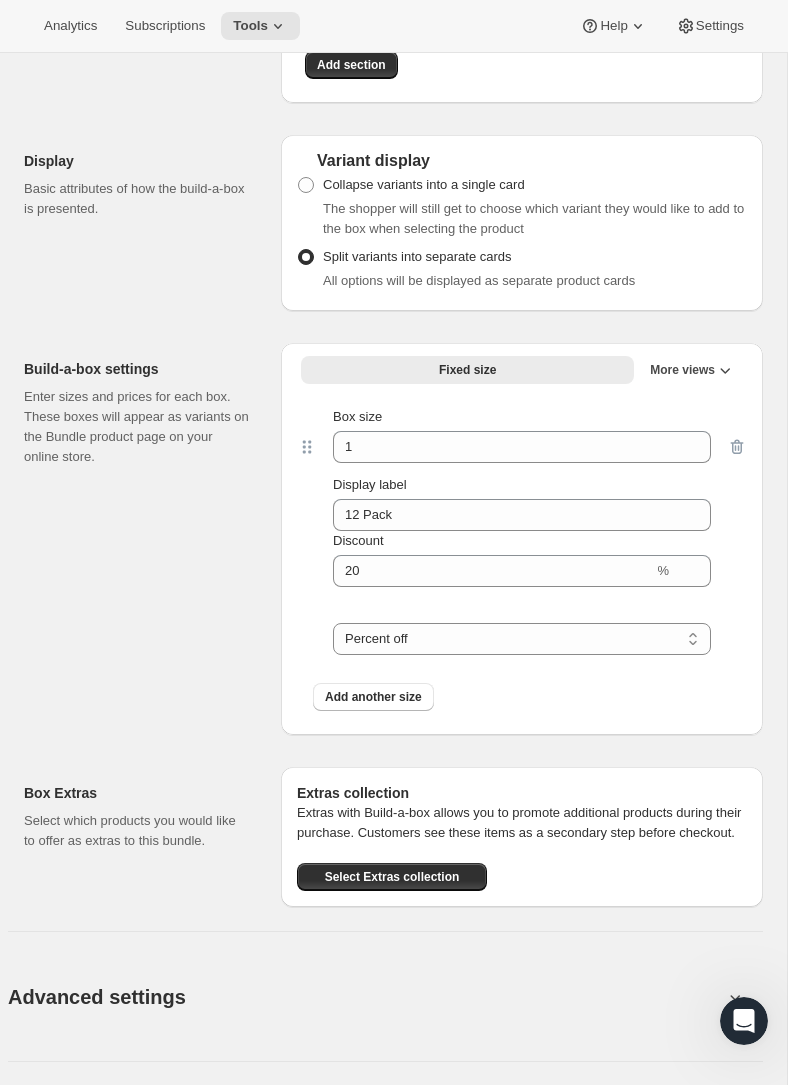 scroll, scrollTop: 587, scrollLeft: 0, axis: vertical 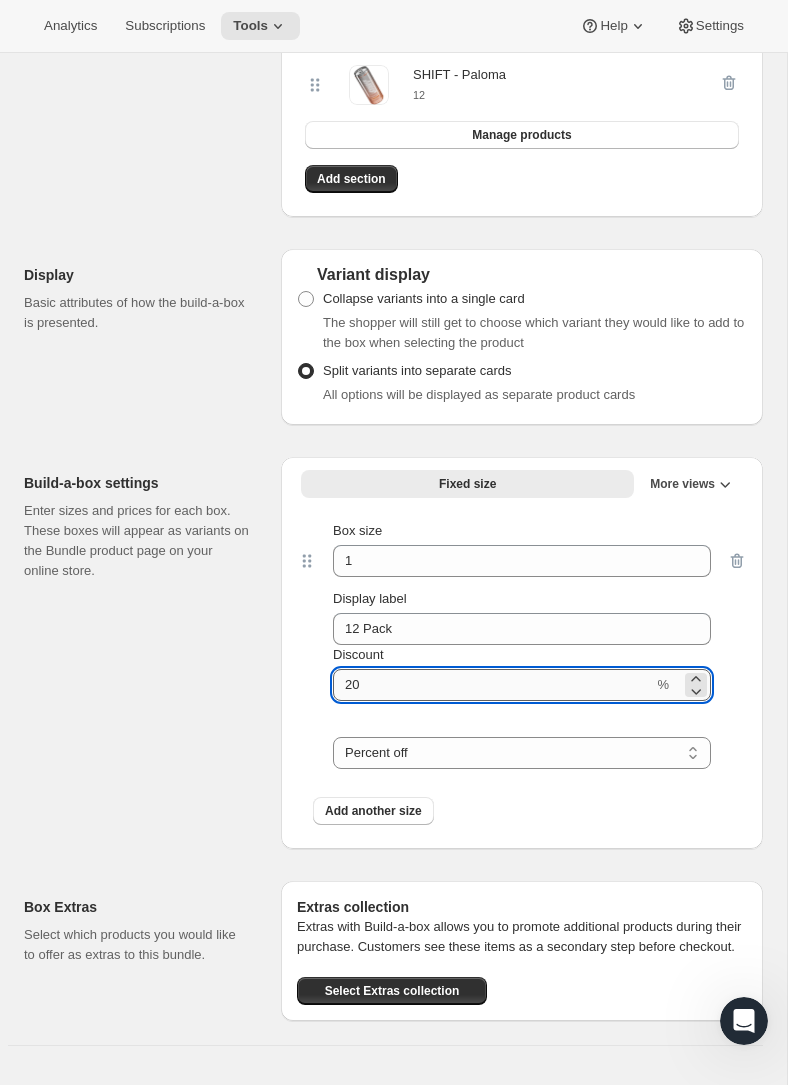 click on "Discount" at bounding box center [493, 685] 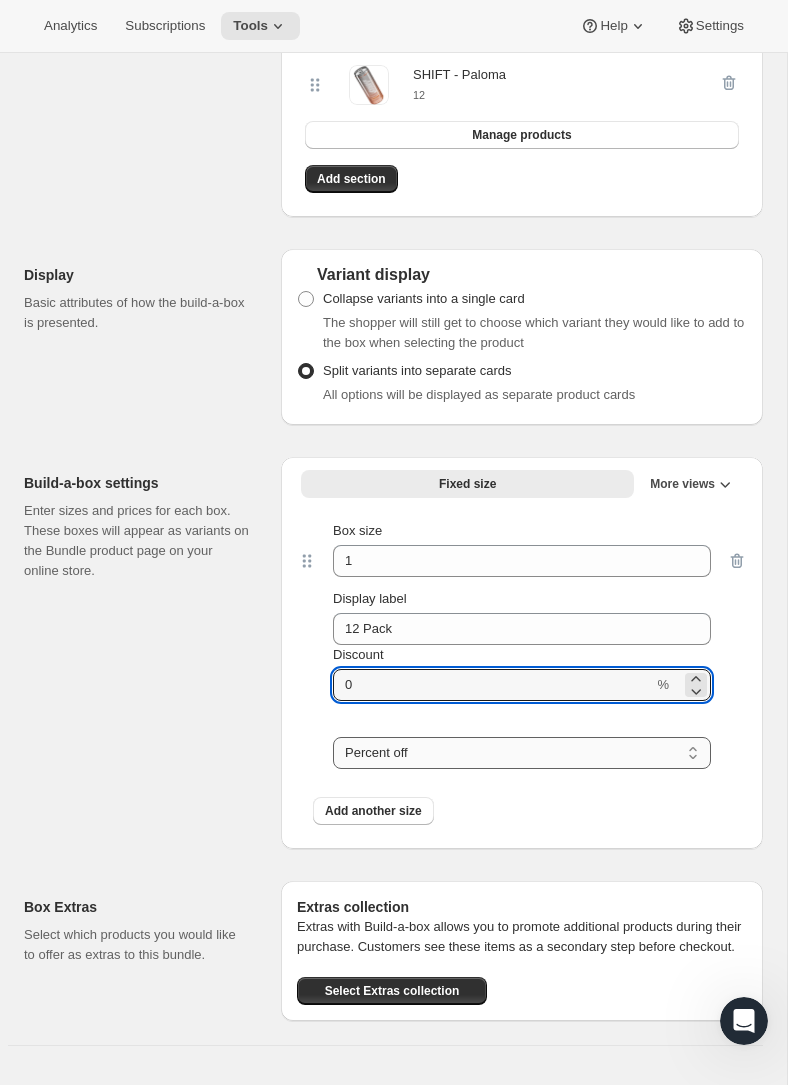 type on "0" 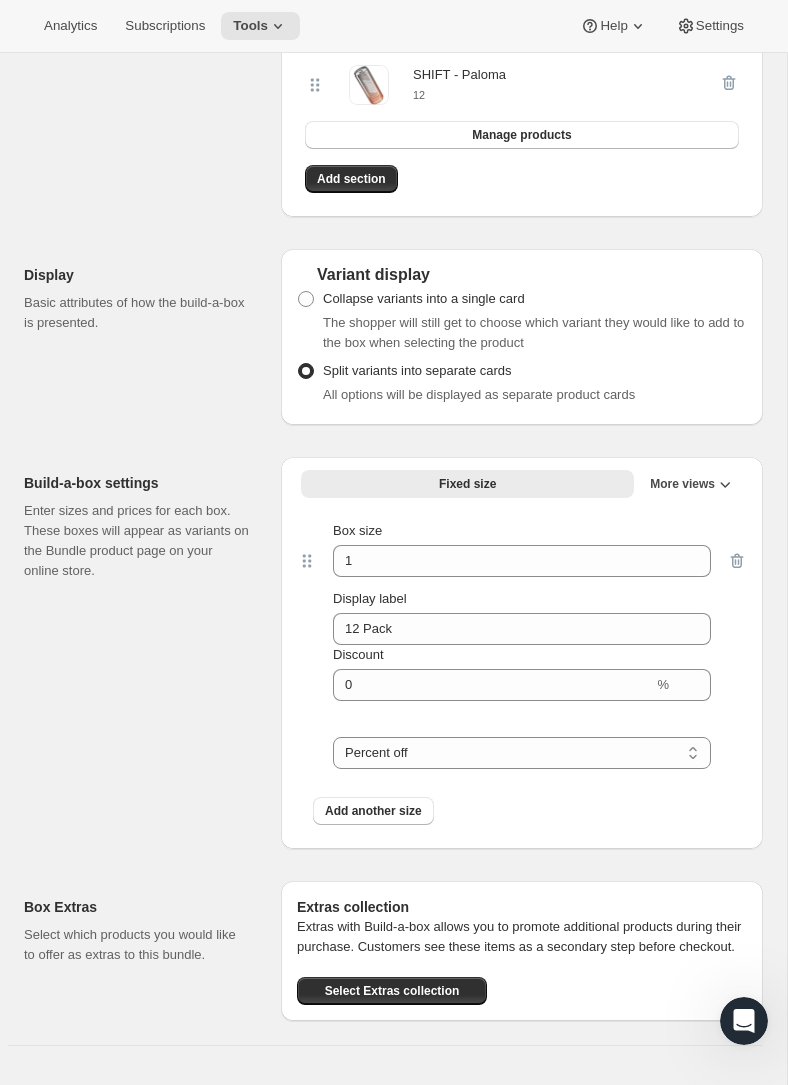click on "Box settings Select products Select which products you would like offer in this Bundle. Products Collections More views Products Collections More views Downshift Gummy Trail [PERSON_NAME] 10ct Bag 2 Bags - 5% Off SHIFT - Paloma 12 Manage products Add section Display Basic attributes of how the build-a-box is presented. Variant display Collapse variants into a single card The shopper will still get to choose which variant they would like to add to the box when selecting the product Split variants into separate cards All options will be displayed as separate product cards Build-a-box settings Enter sizes and prices for each box. These boxes will appear as variants on the Bundle product page on your online store. Fixed size Min-Max More views Fixed size More views Box size 1 Display label 12 Pack Discount %   Percent off Amount off Percent off Add another size Box Extras Select which products you would like to offer as extras to this bundle. Extras collection Select Extras collection" at bounding box center [393, 433] 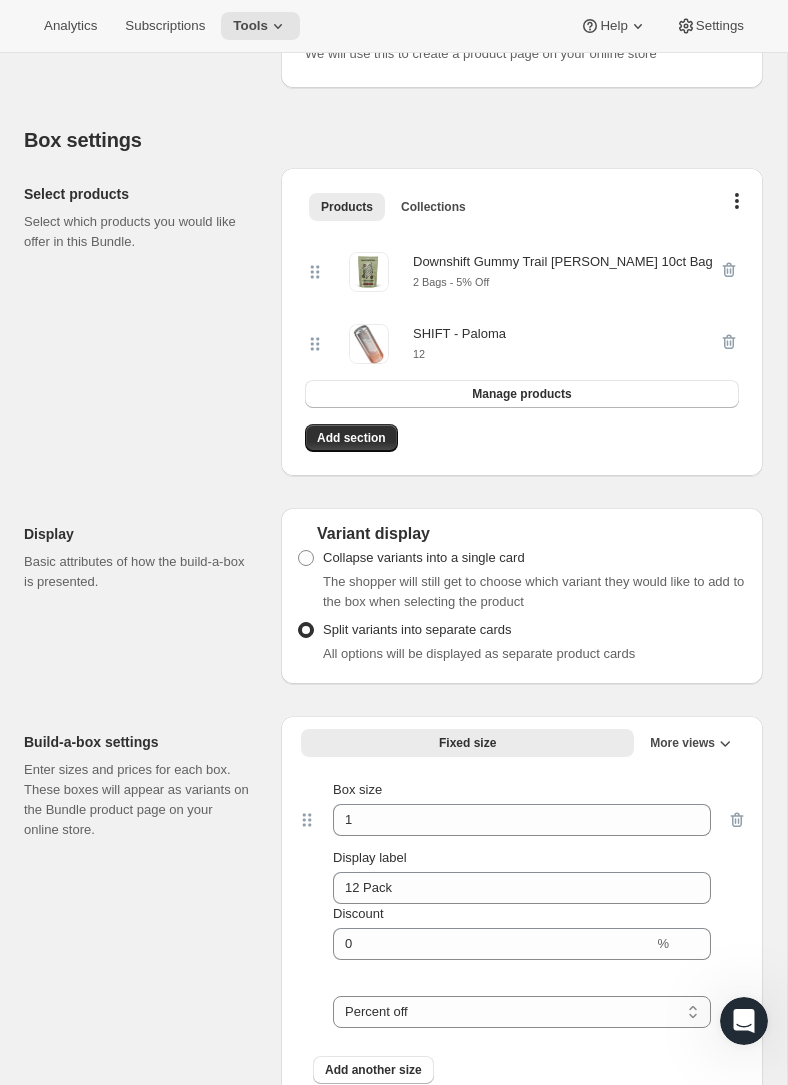 scroll, scrollTop: 0, scrollLeft: 0, axis: both 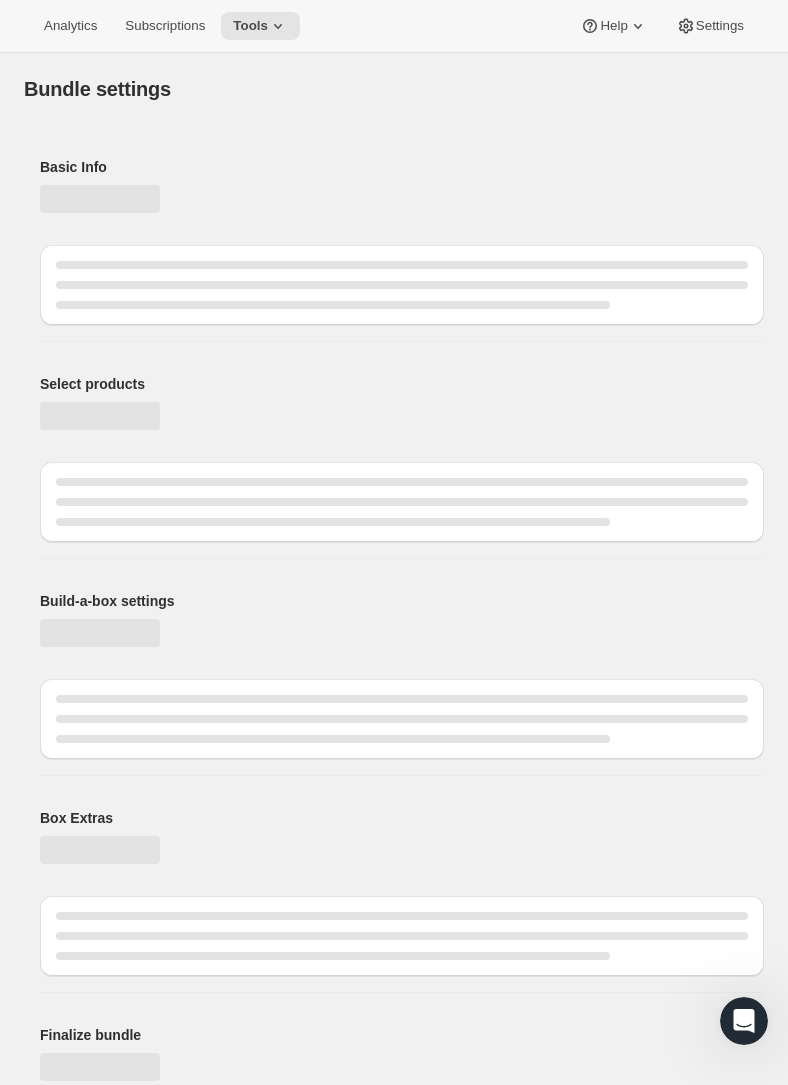 type 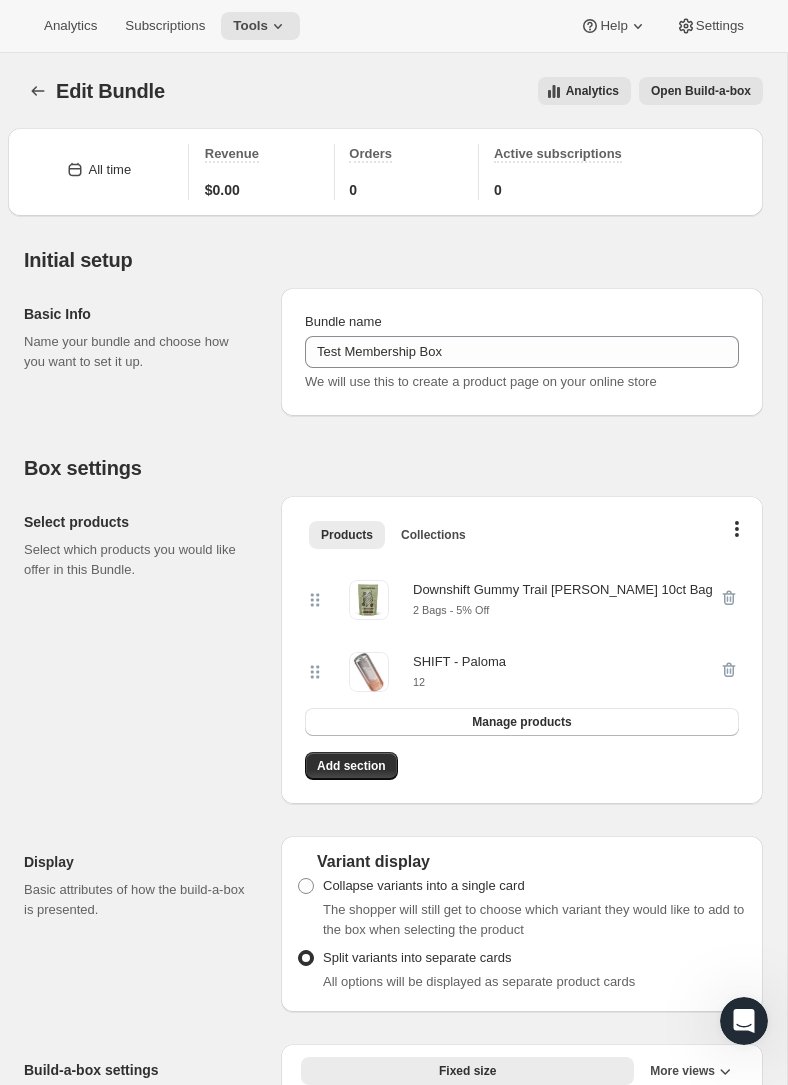 click on "Open Build-a-box" at bounding box center [701, 91] 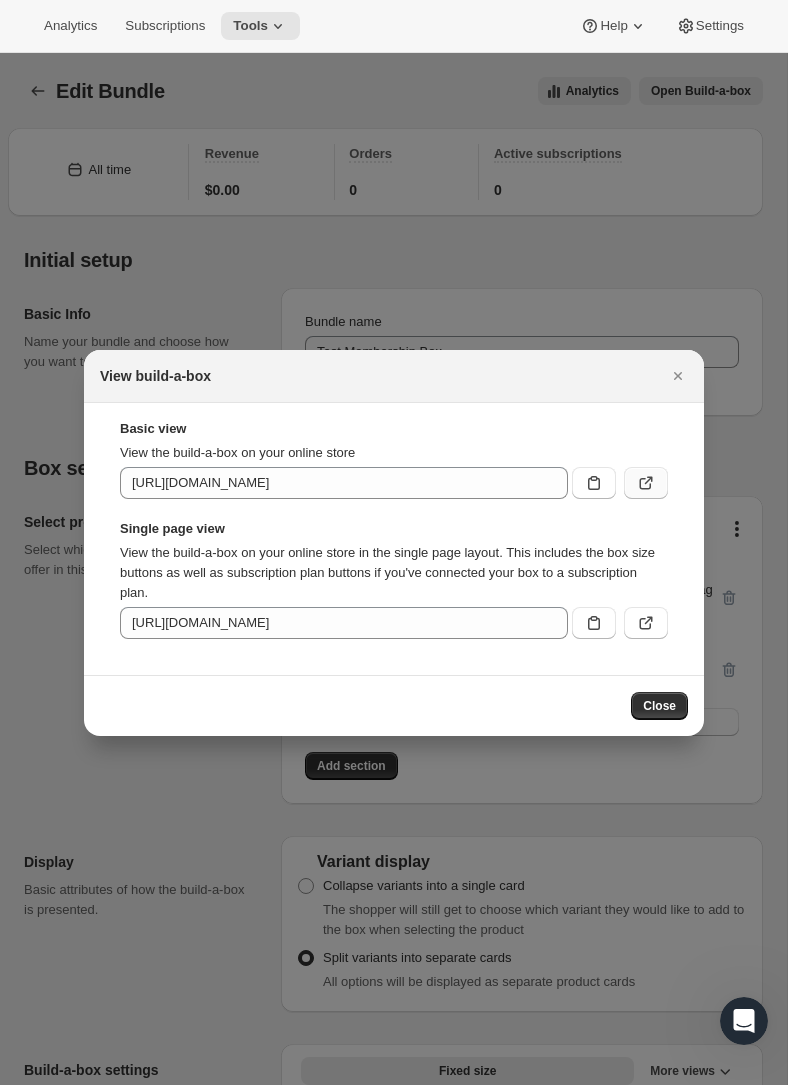 click 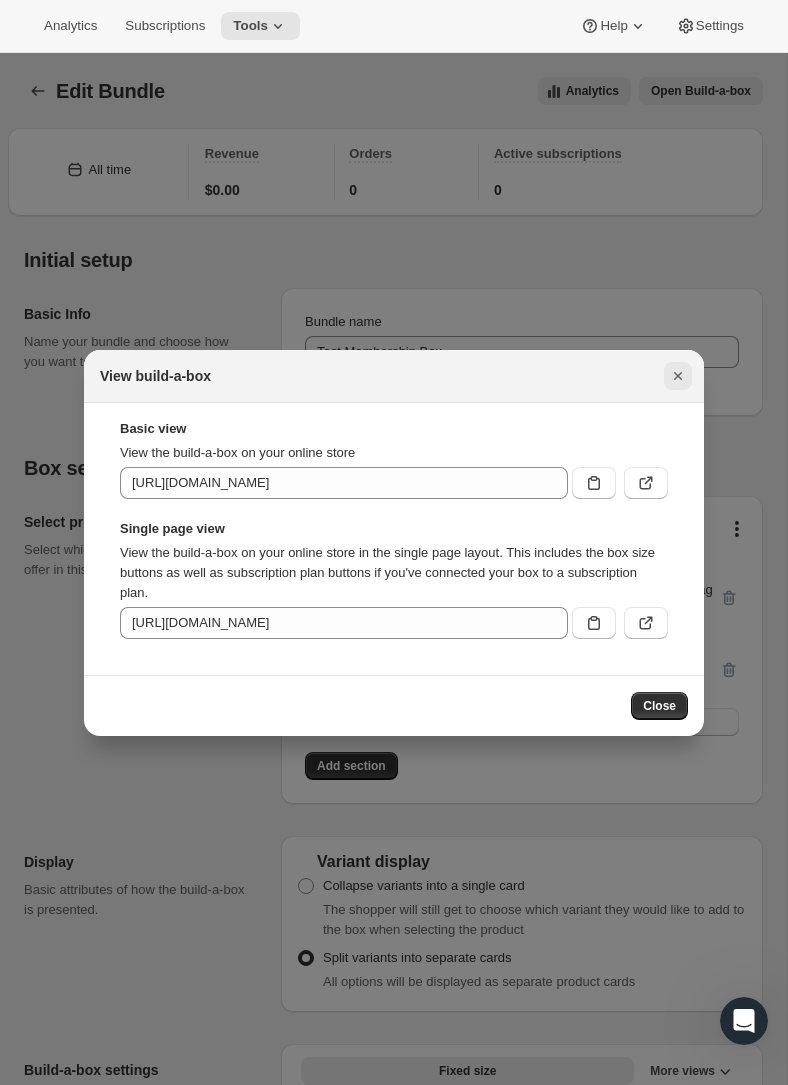 click 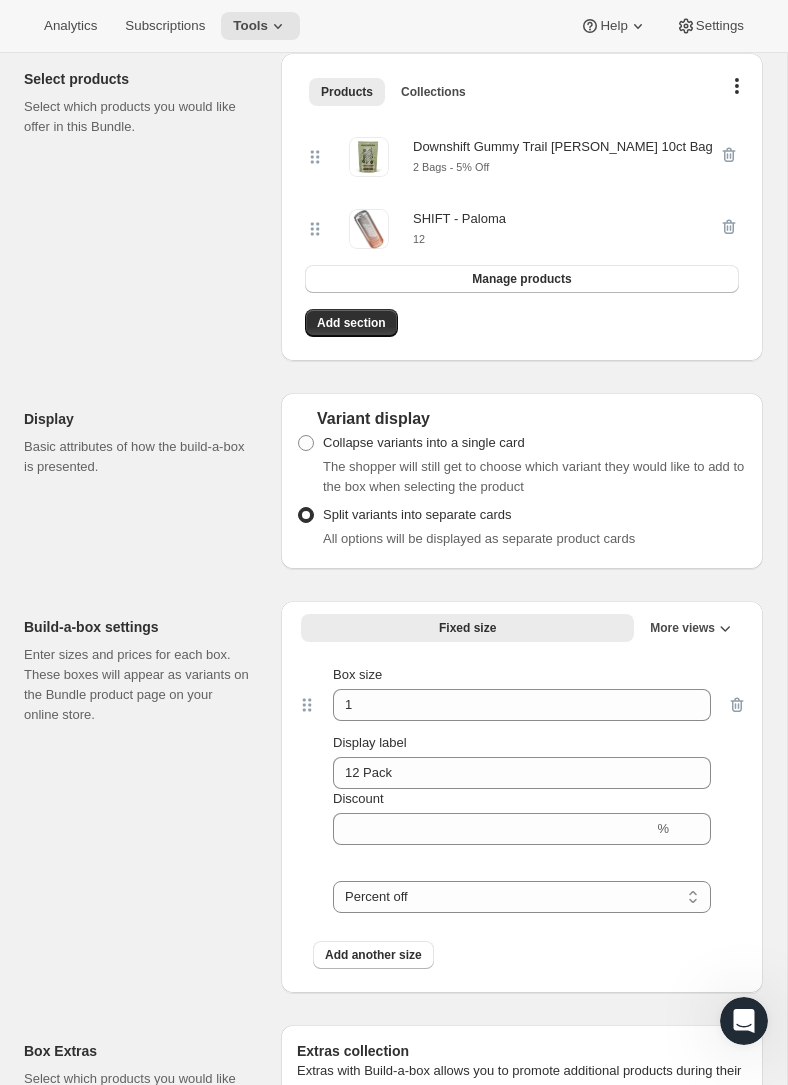 scroll, scrollTop: 444, scrollLeft: 0, axis: vertical 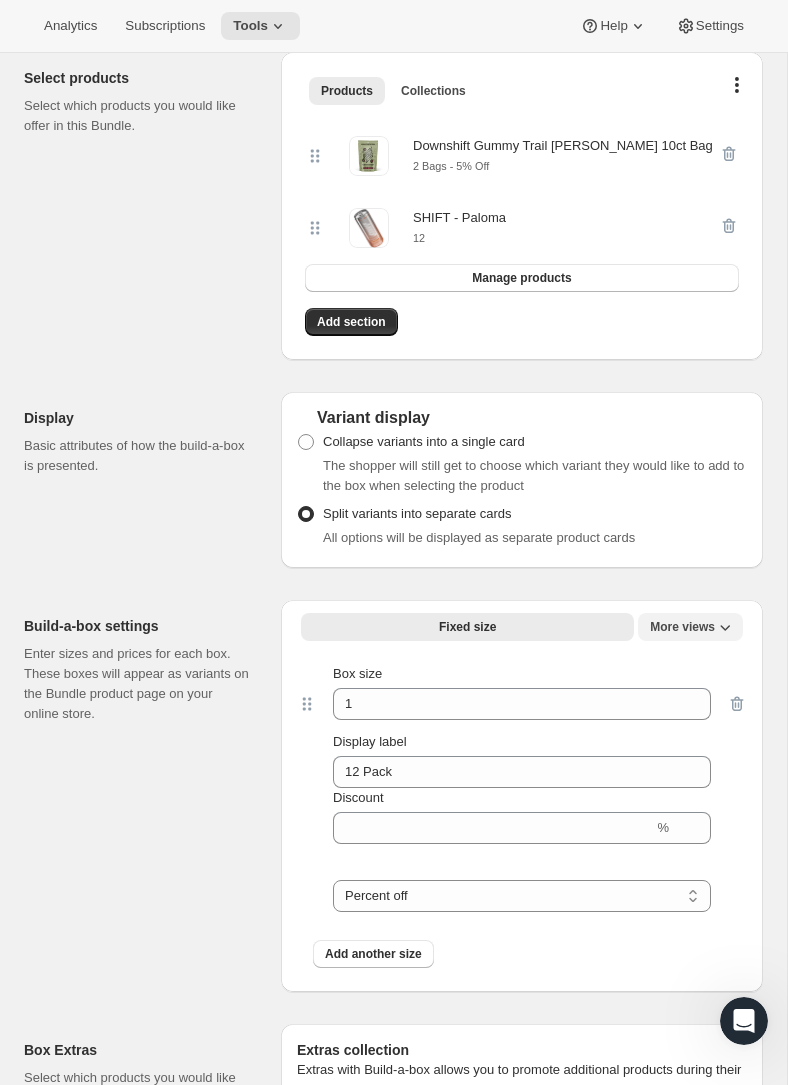 click on "More views" at bounding box center [682, 627] 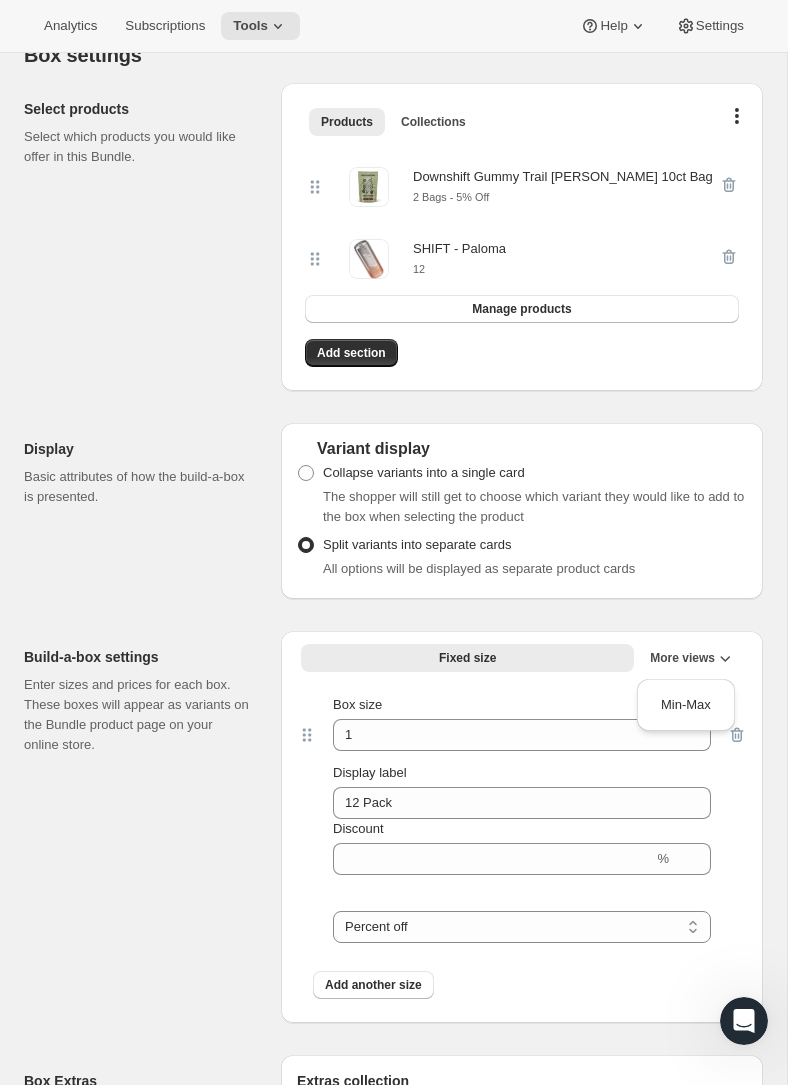 scroll, scrollTop: 419, scrollLeft: 0, axis: vertical 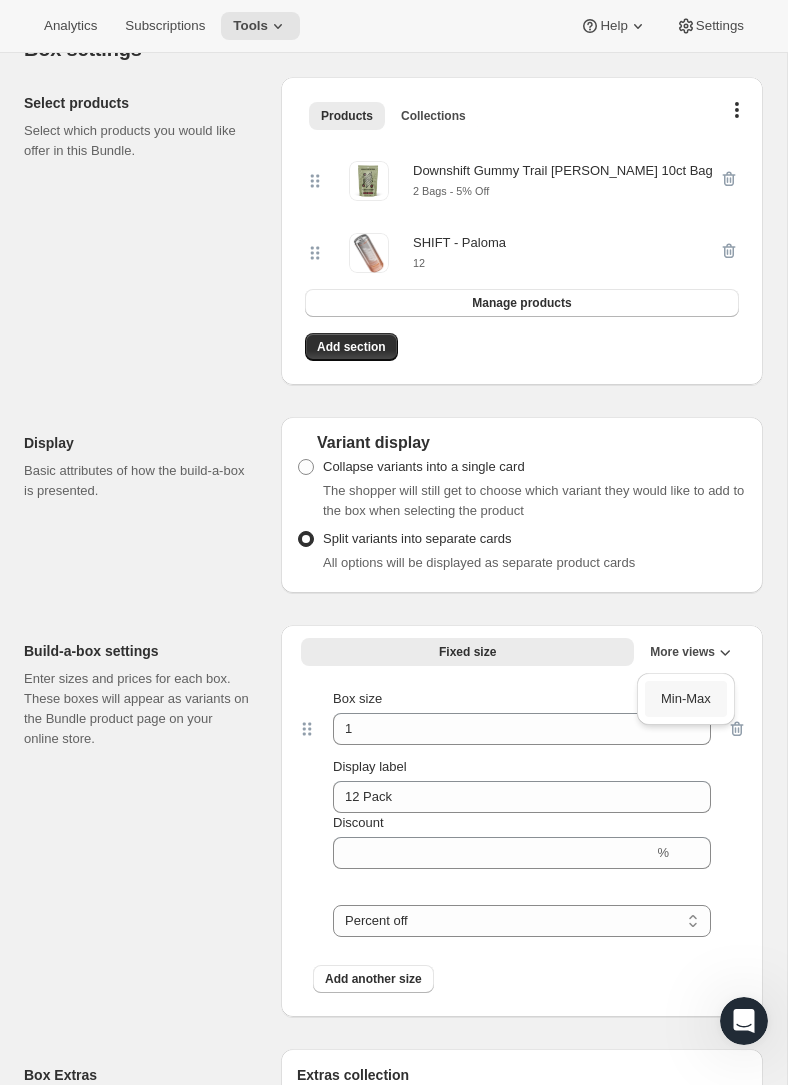 click on "Min-Max" at bounding box center [686, 699] 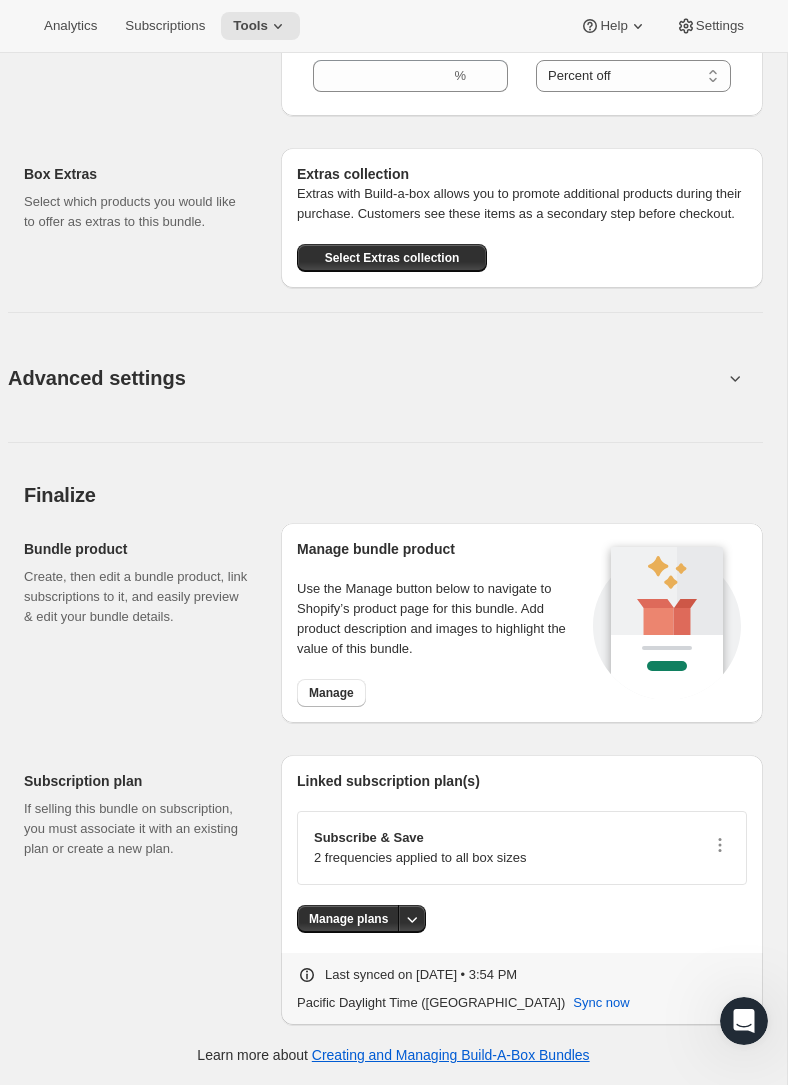 scroll, scrollTop: 1234, scrollLeft: 0, axis: vertical 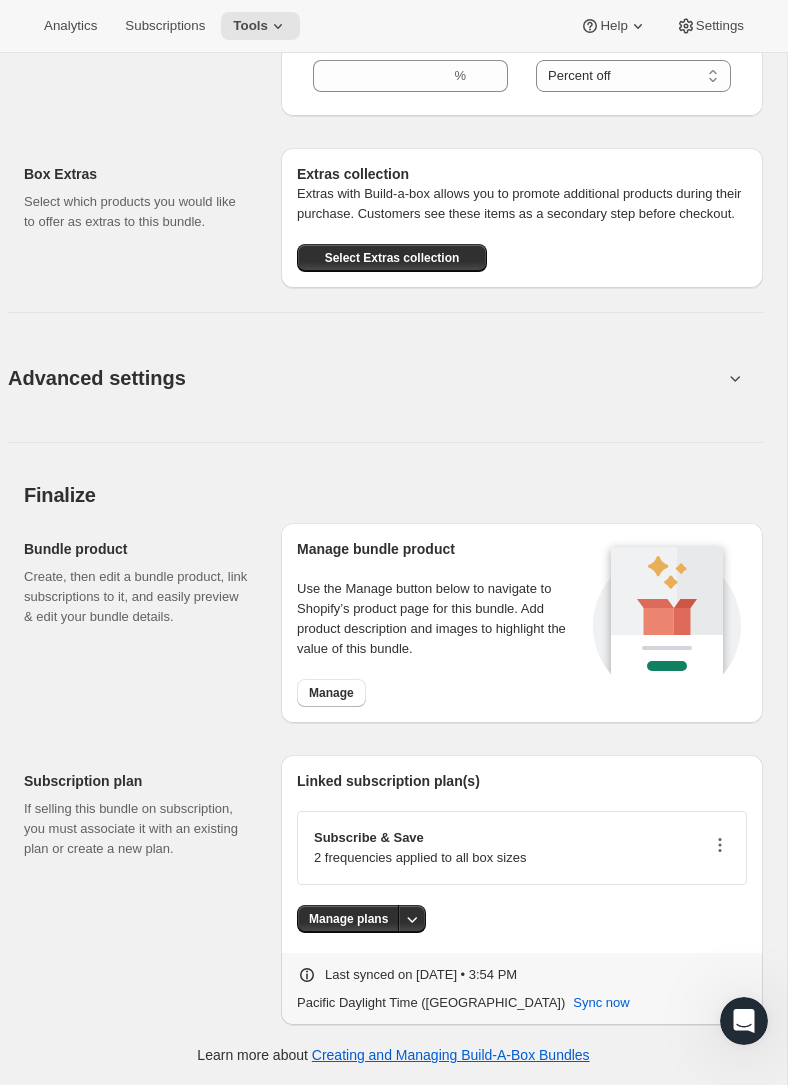 click 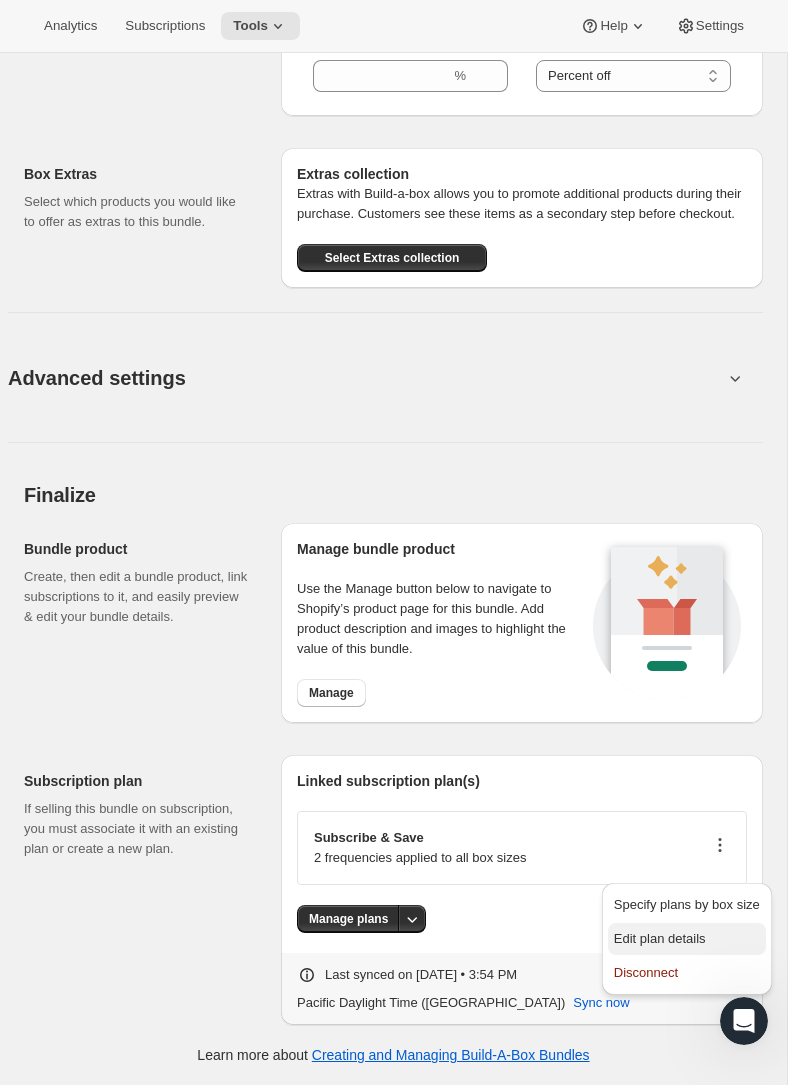 click on "Edit plan details" at bounding box center (687, 939) 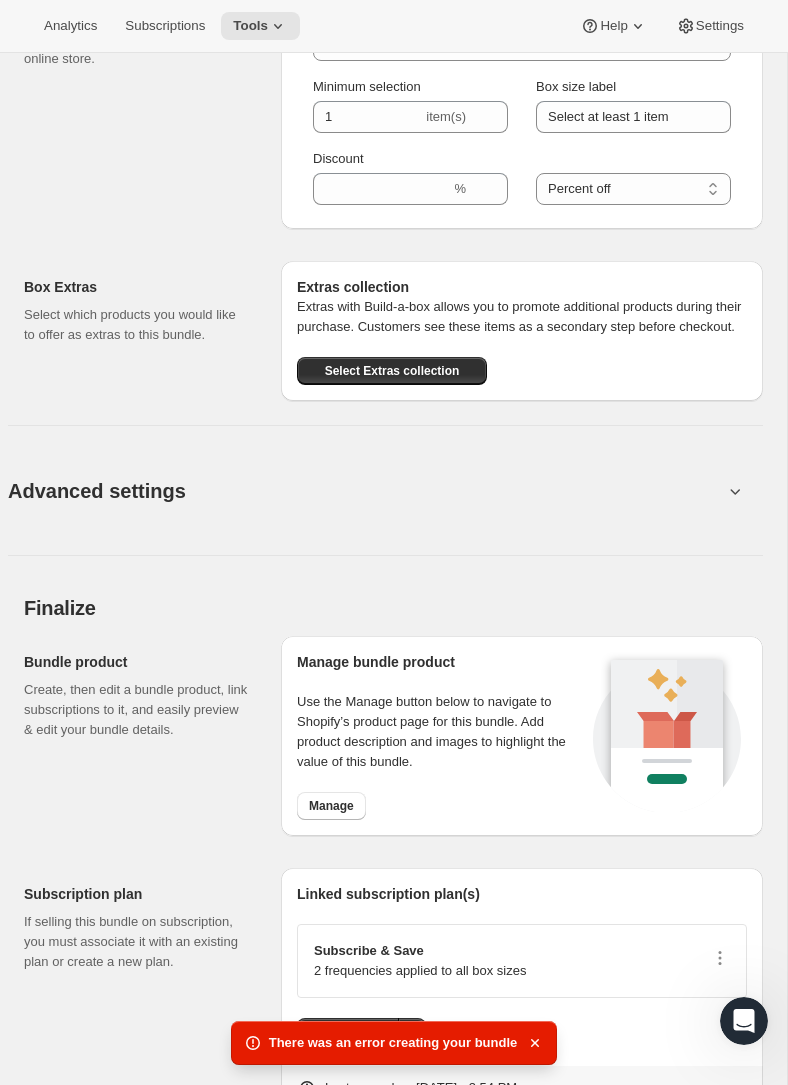 scroll, scrollTop: 1234, scrollLeft: 0, axis: vertical 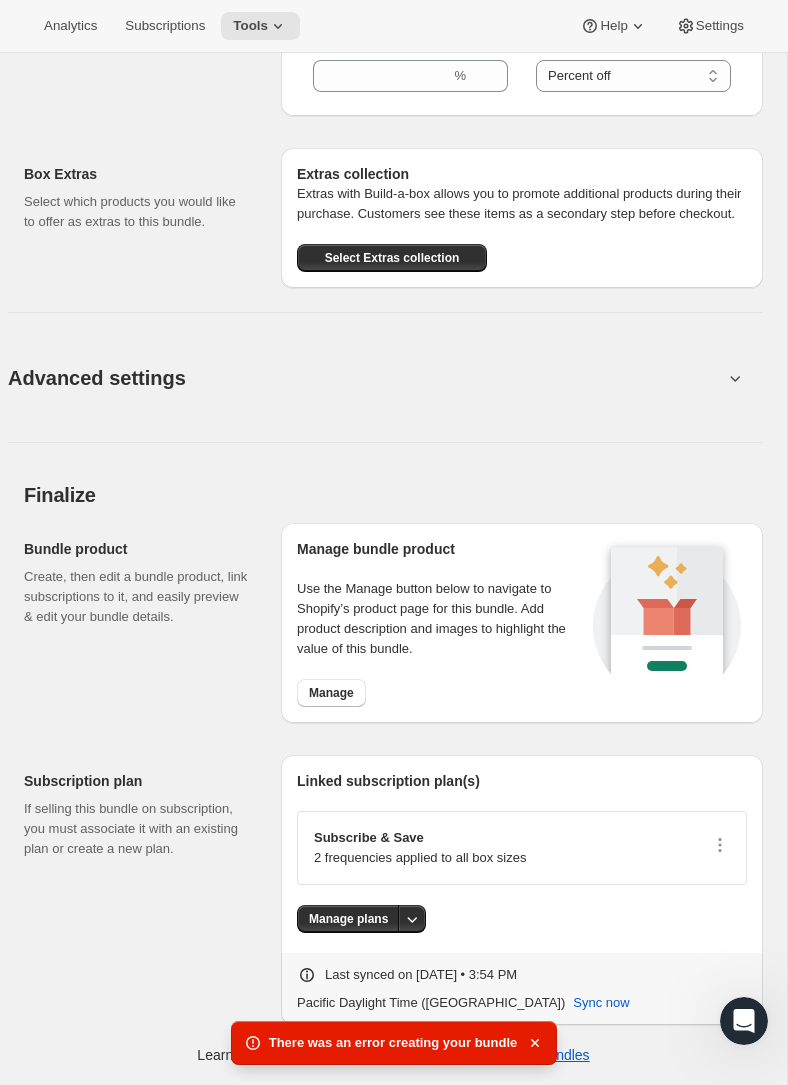 click 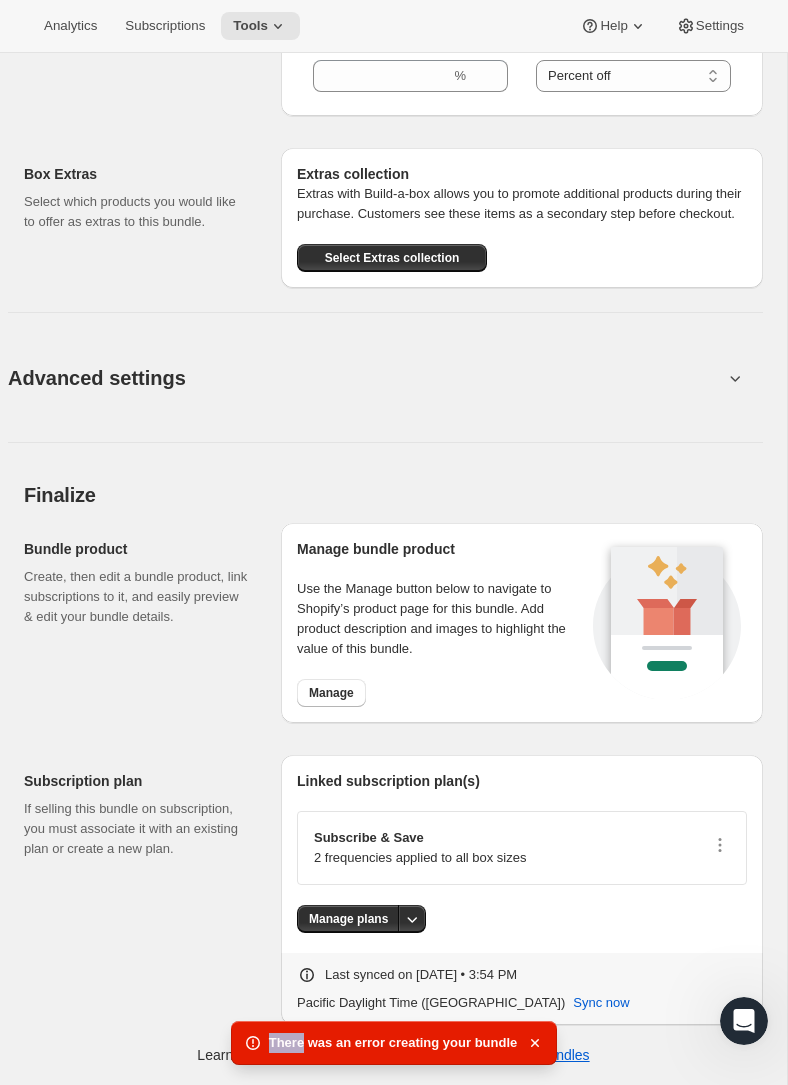 click 